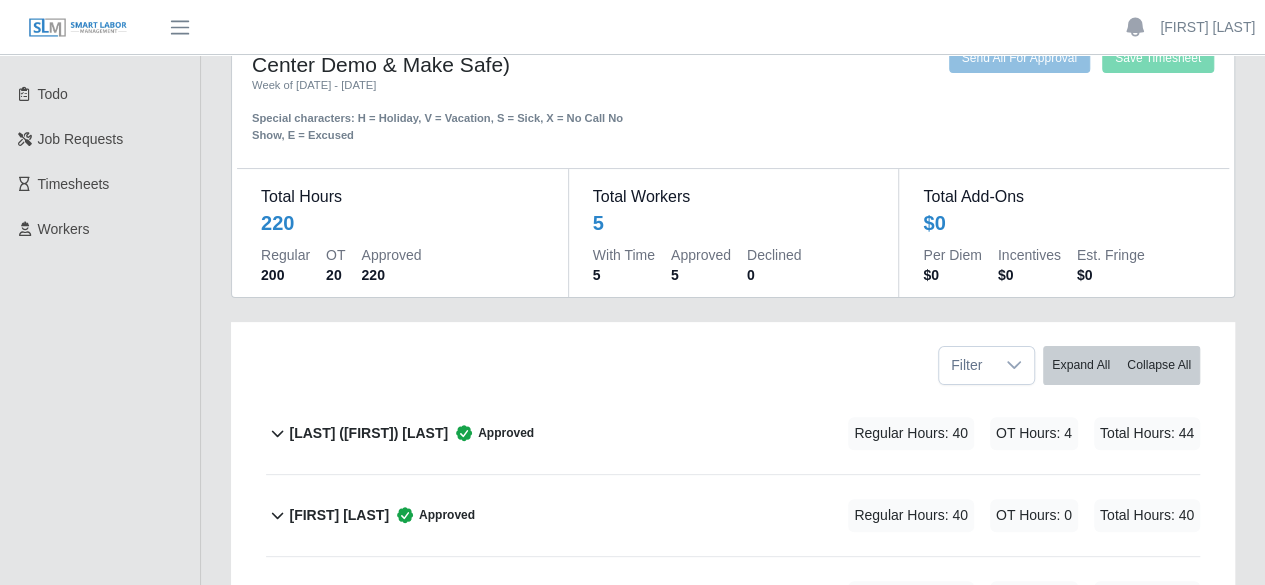 scroll, scrollTop: 100, scrollLeft: 0, axis: vertical 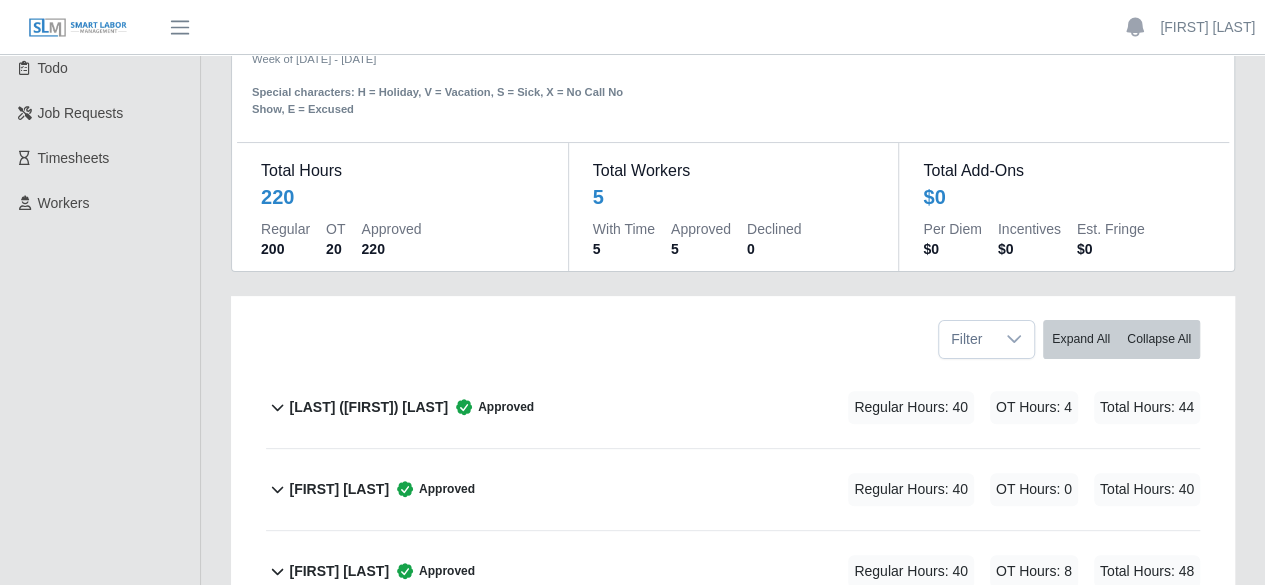 click on "Cruz (Alberto) Chacon Gutierrez        Approved
Regular Hours: 40   OT Hours: 4   Total Hours: 44" 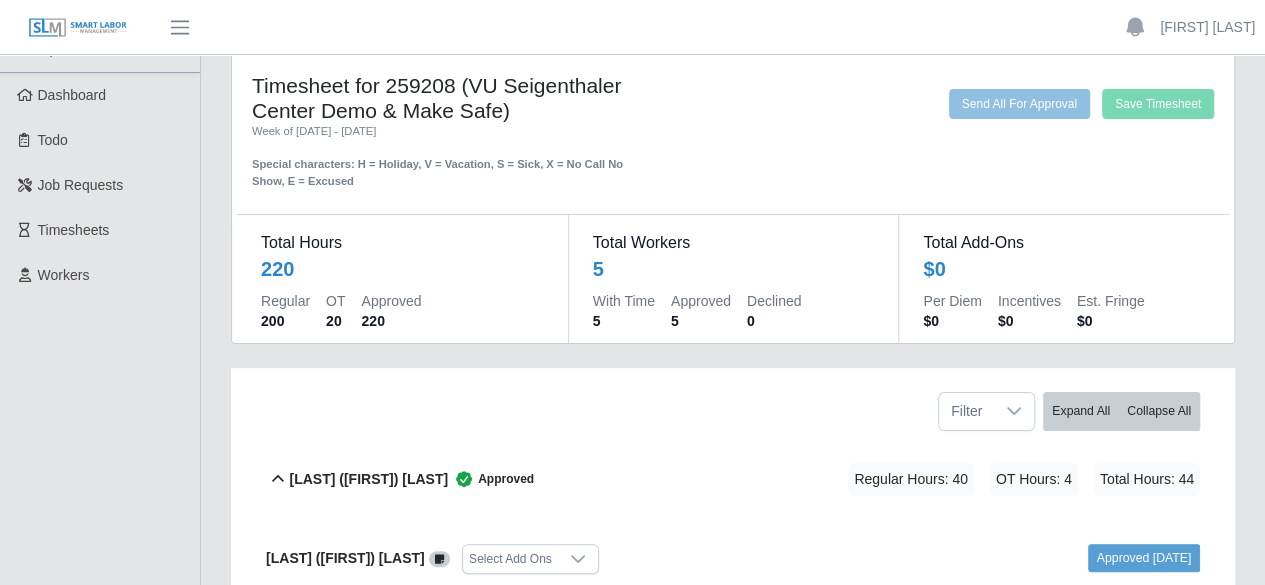 scroll, scrollTop: 0, scrollLeft: 0, axis: both 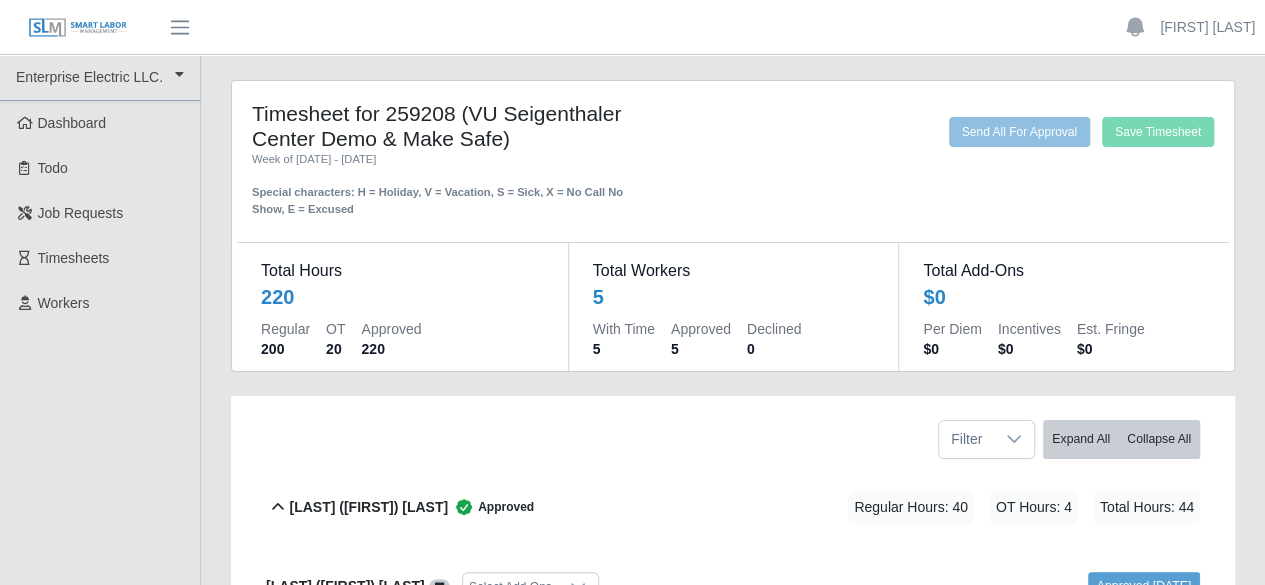 click on "Save Timesheet
Send All For Approval" at bounding box center (939, 167) 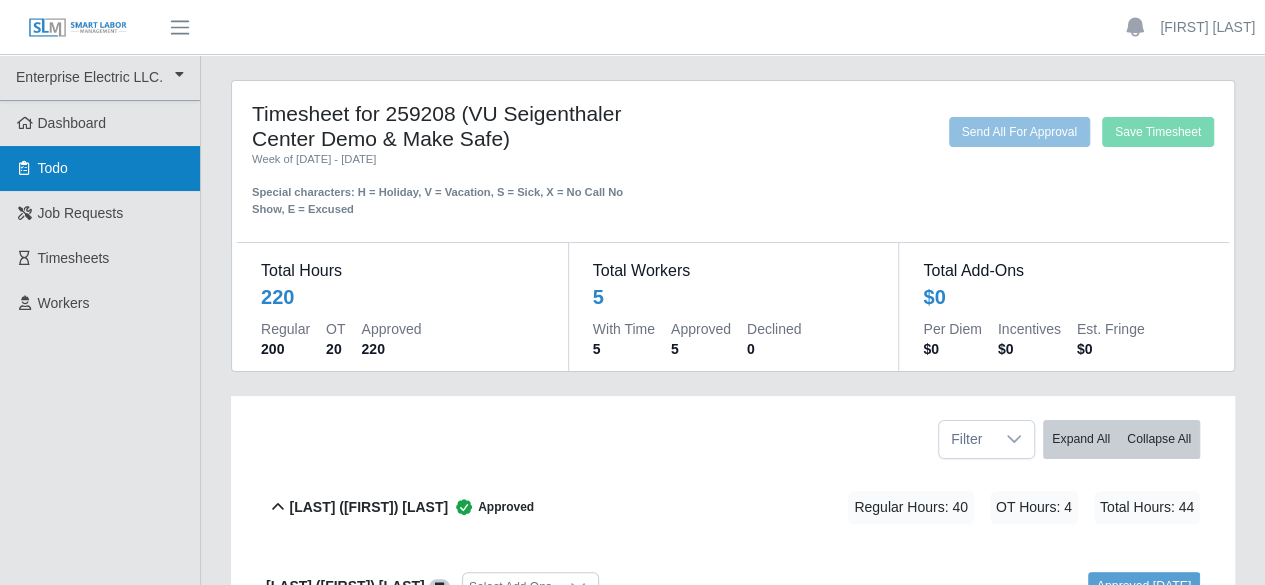 click on "Todo" at bounding box center (53, 168) 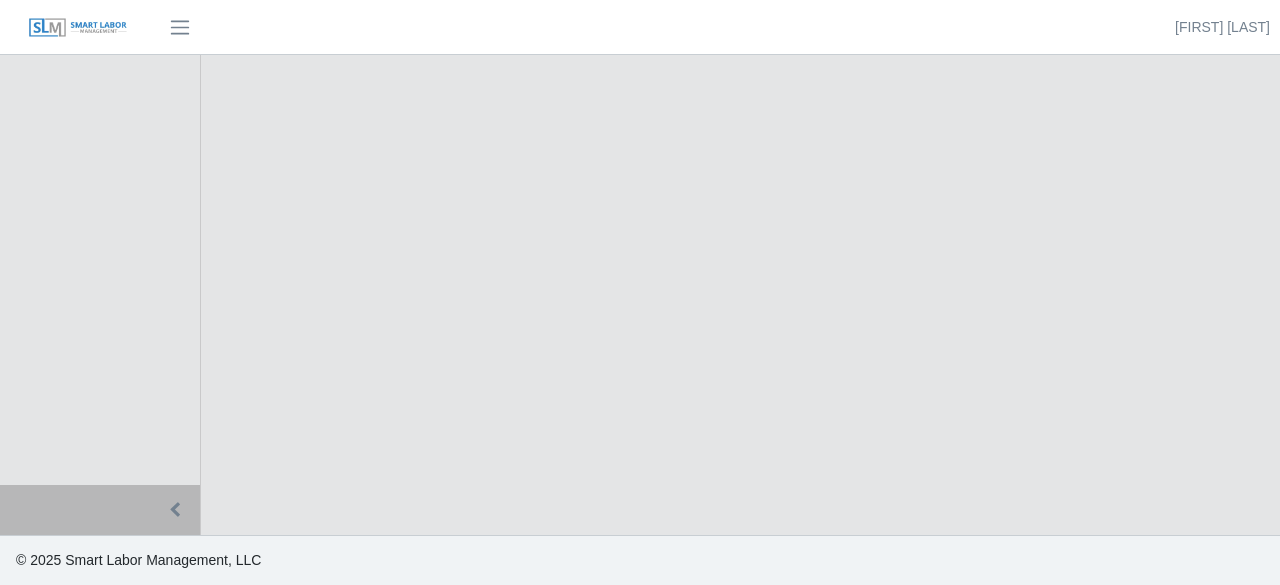 scroll, scrollTop: 0, scrollLeft: 0, axis: both 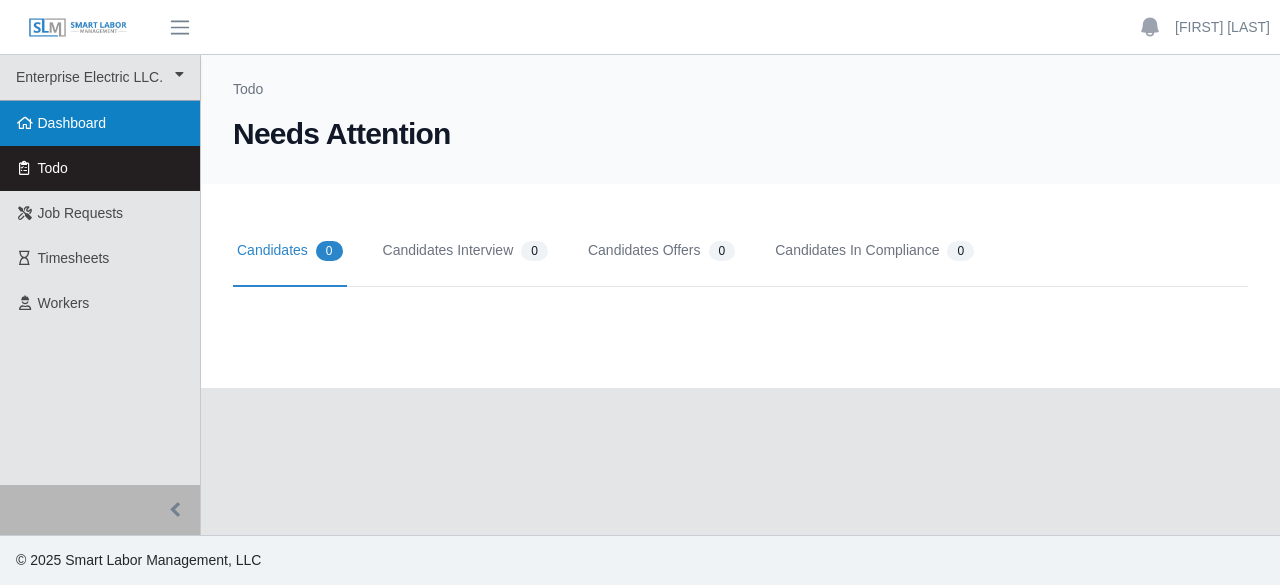 click on "Dashboard" at bounding box center (72, 123) 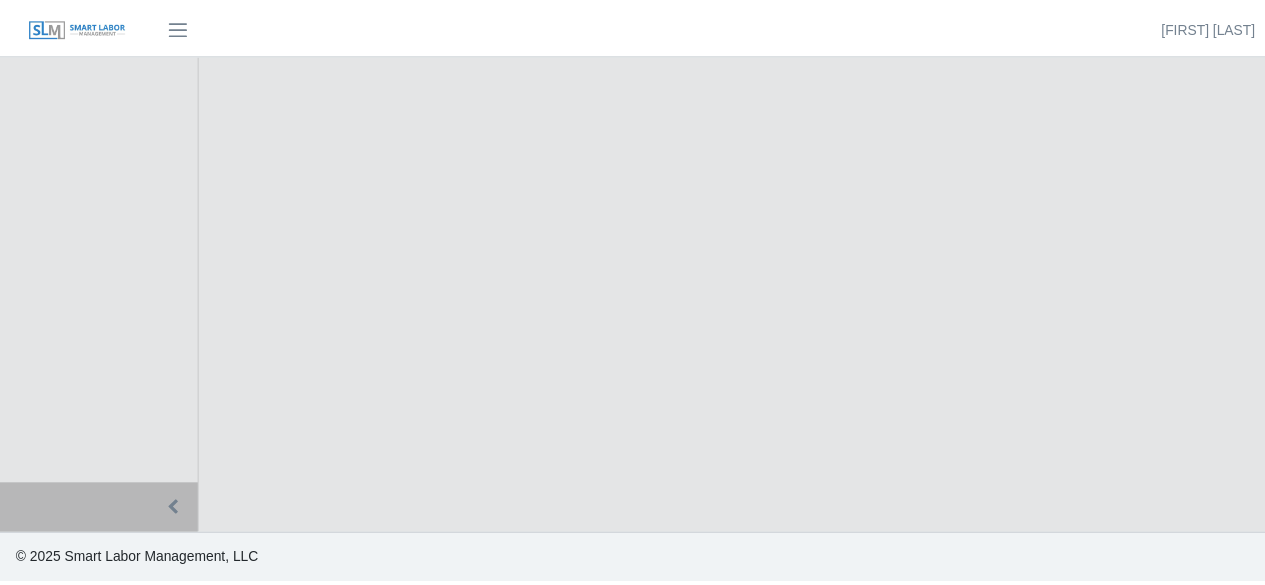 scroll, scrollTop: 0, scrollLeft: 0, axis: both 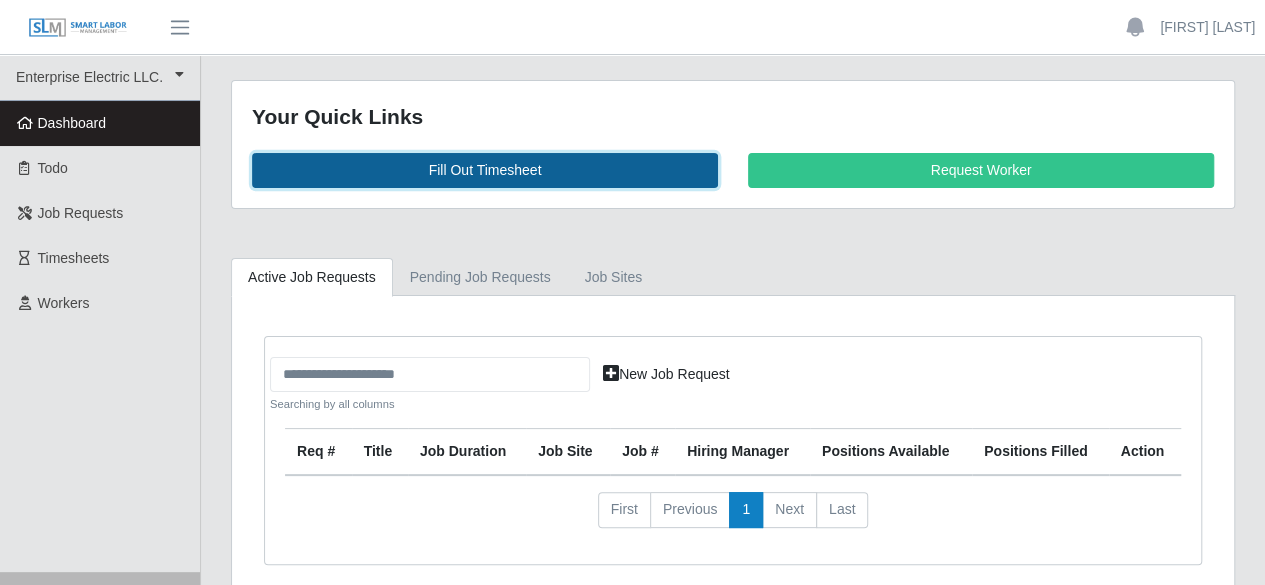 click on "Fill Out Timesheet" at bounding box center [485, 170] 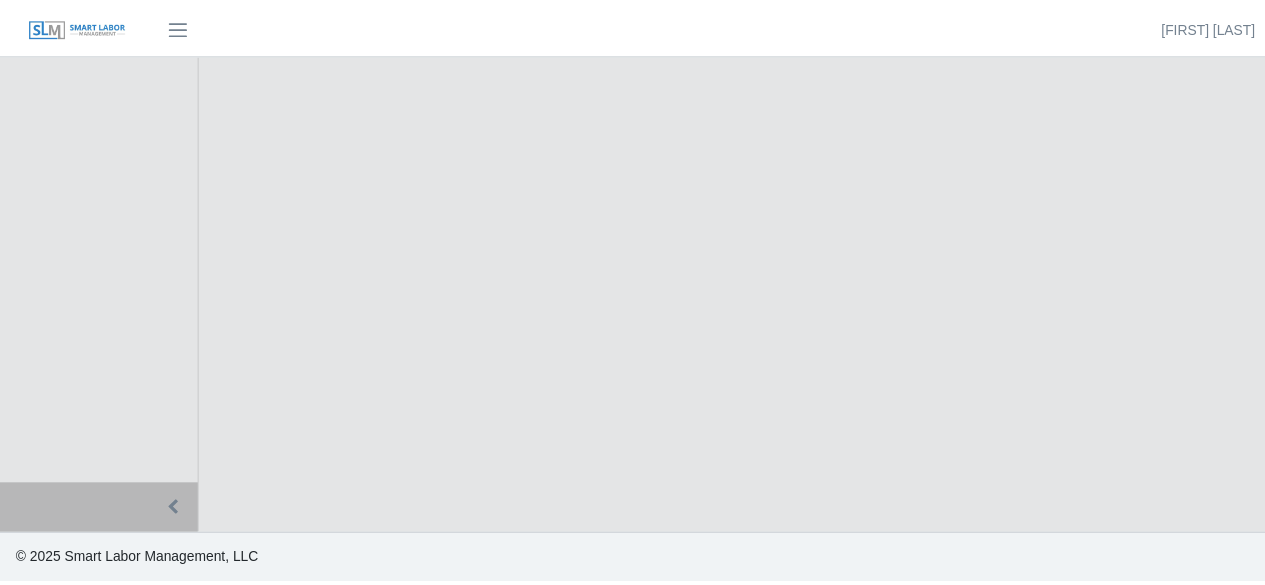 scroll, scrollTop: 0, scrollLeft: 0, axis: both 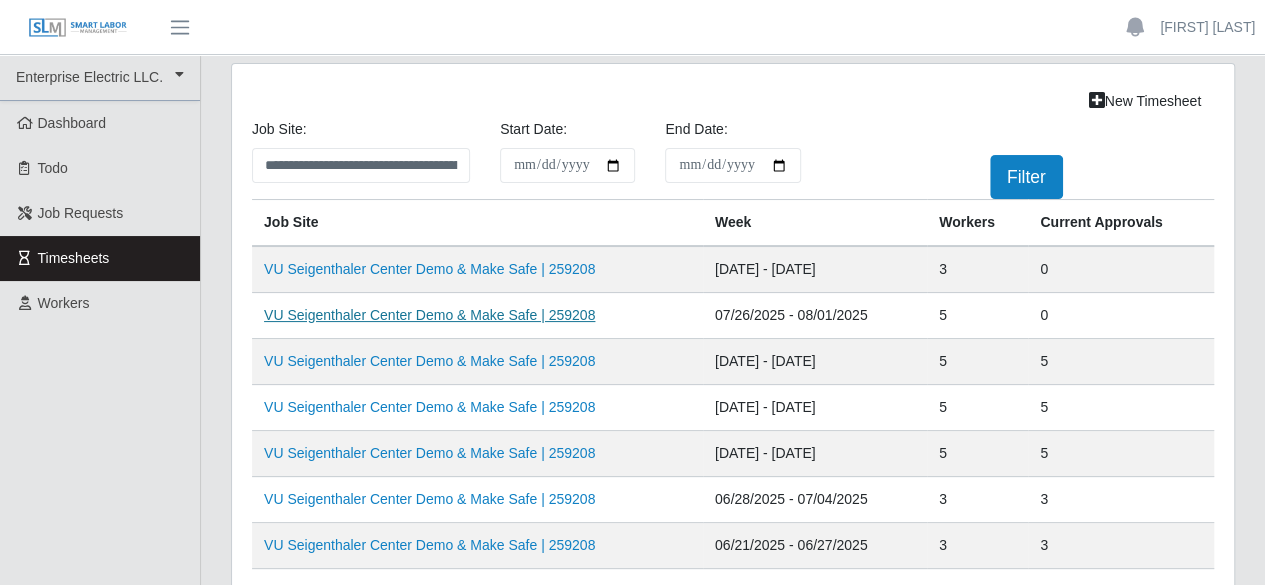 click on "VU Seigenthaler Center Demo & Make Safe | 259208" at bounding box center [429, 315] 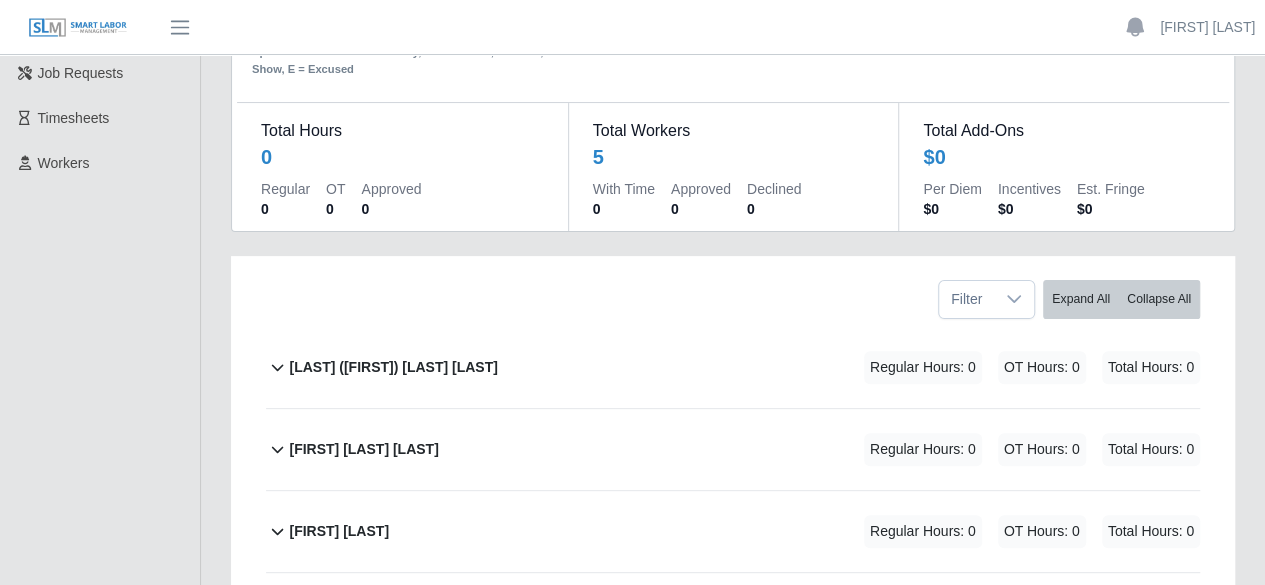 scroll, scrollTop: 200, scrollLeft: 0, axis: vertical 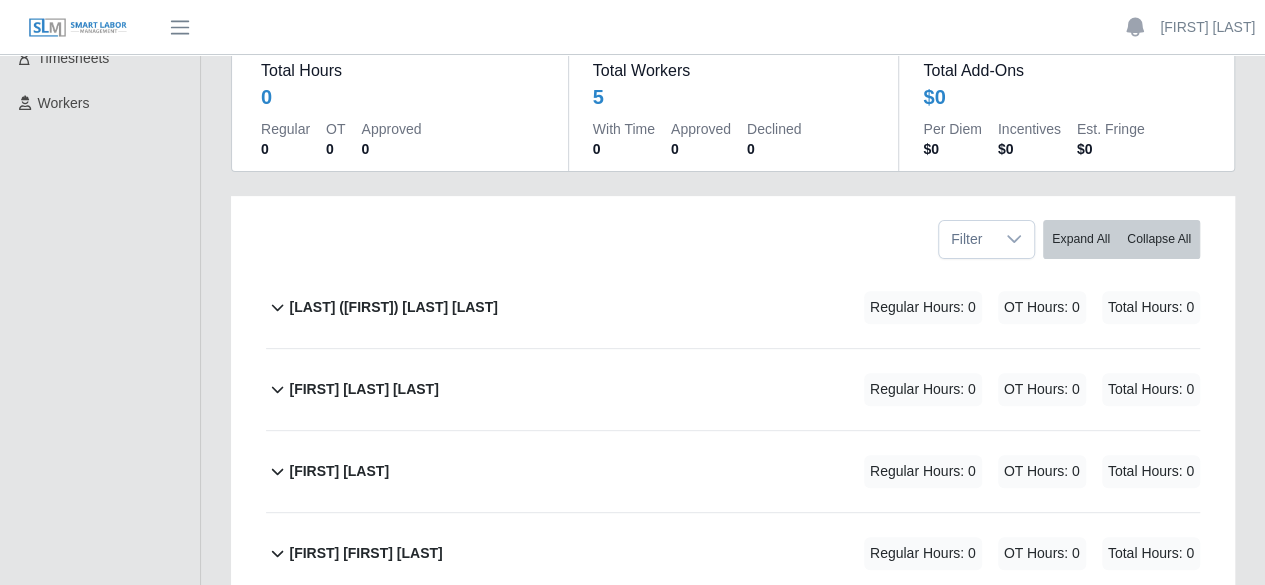 click on "[LAST] ([FIRST]) [LAST] [LAST]             Regular Hours: 0   OT Hours: 0   Total Hours: 0" 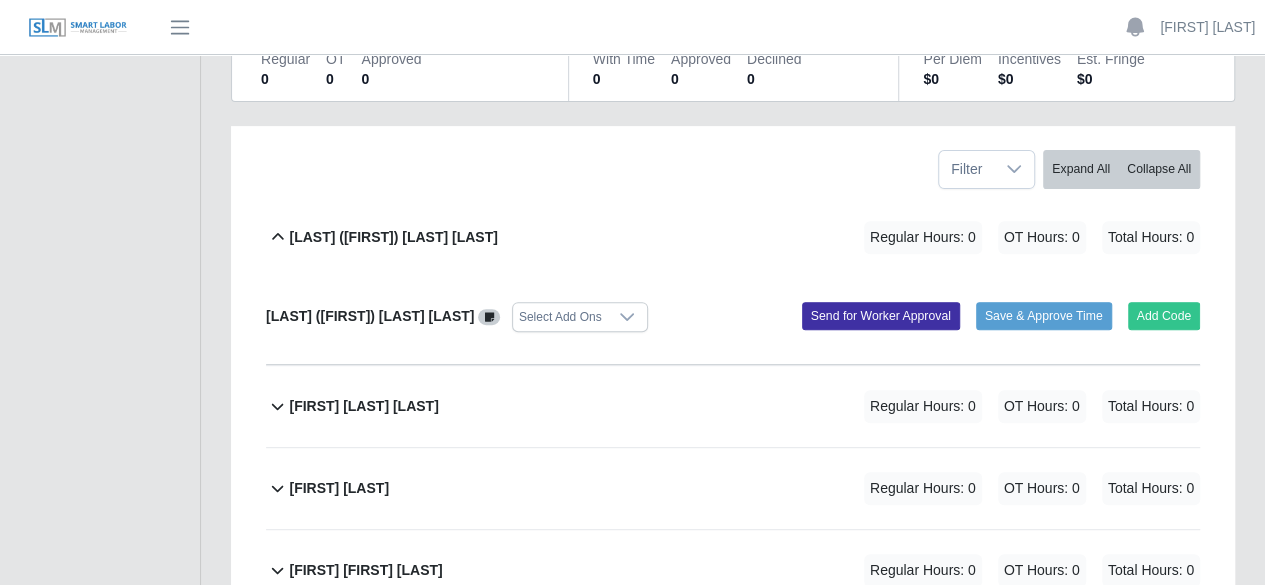 scroll, scrollTop: 300, scrollLeft: 0, axis: vertical 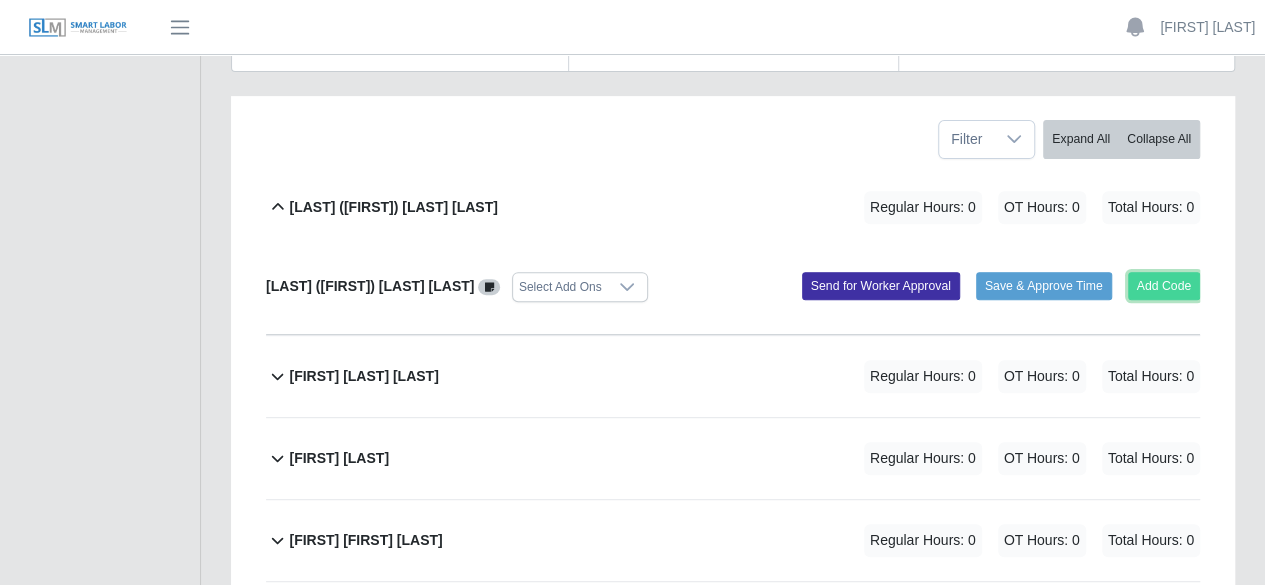 click on "Add Code" 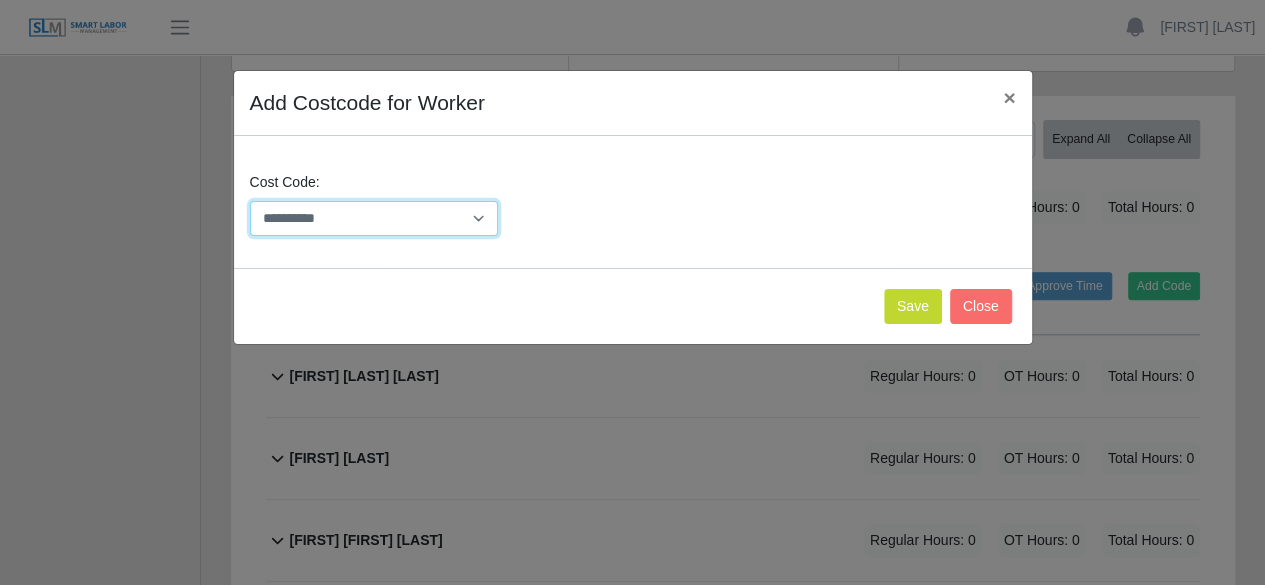click on "**********" at bounding box center (374, 218) 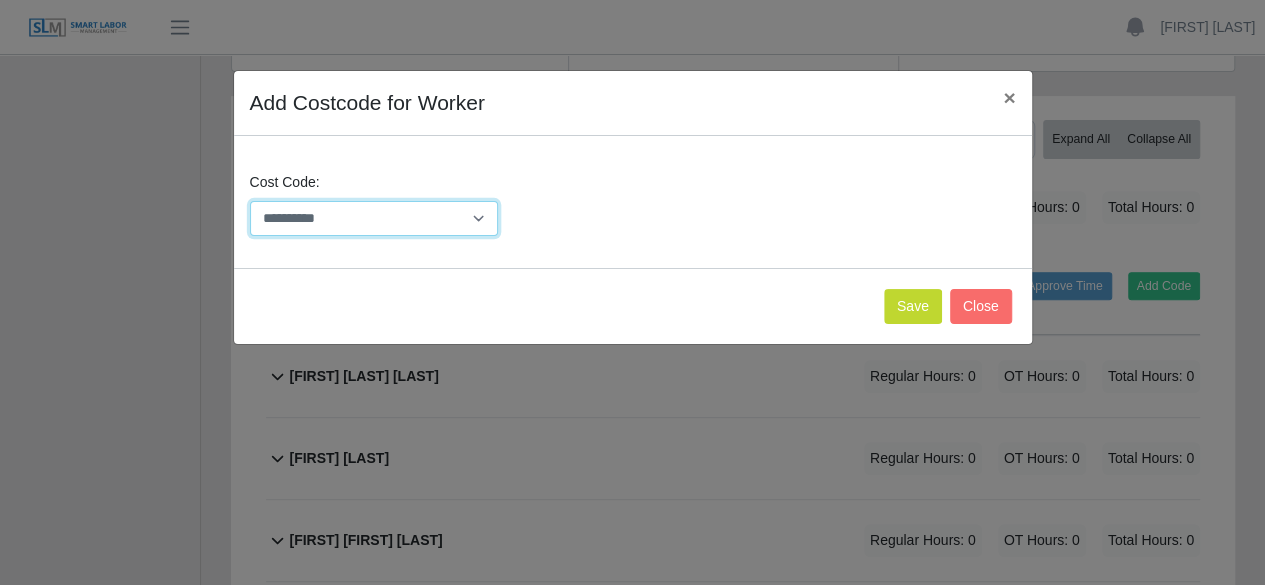 select on "**********" 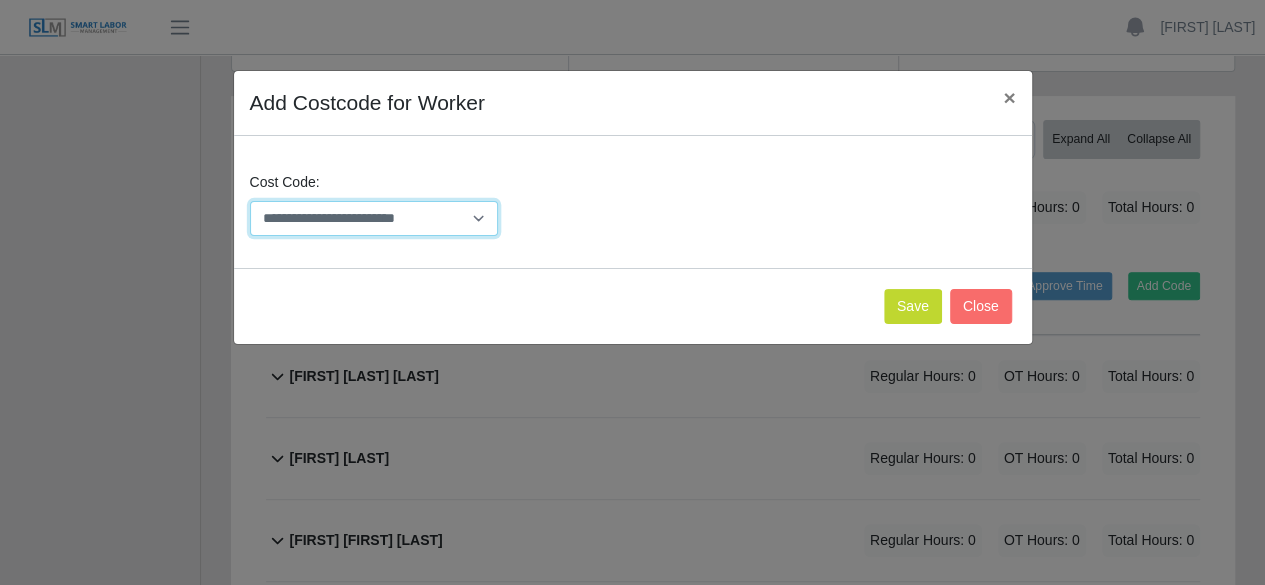 click on "**********" at bounding box center [374, 218] 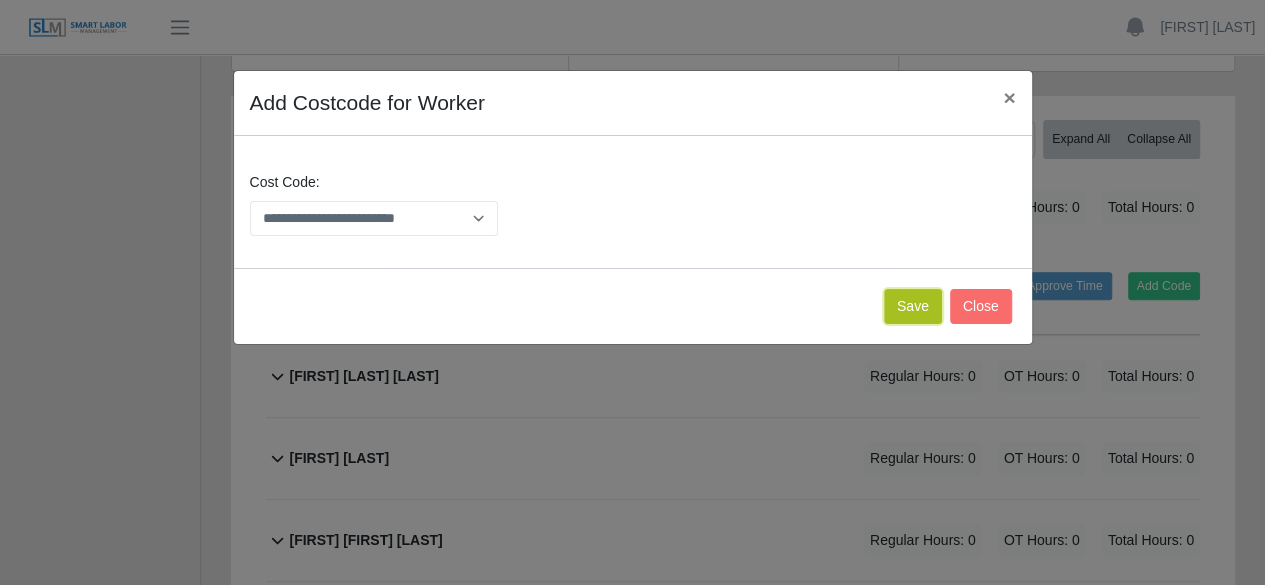 click on "Save" 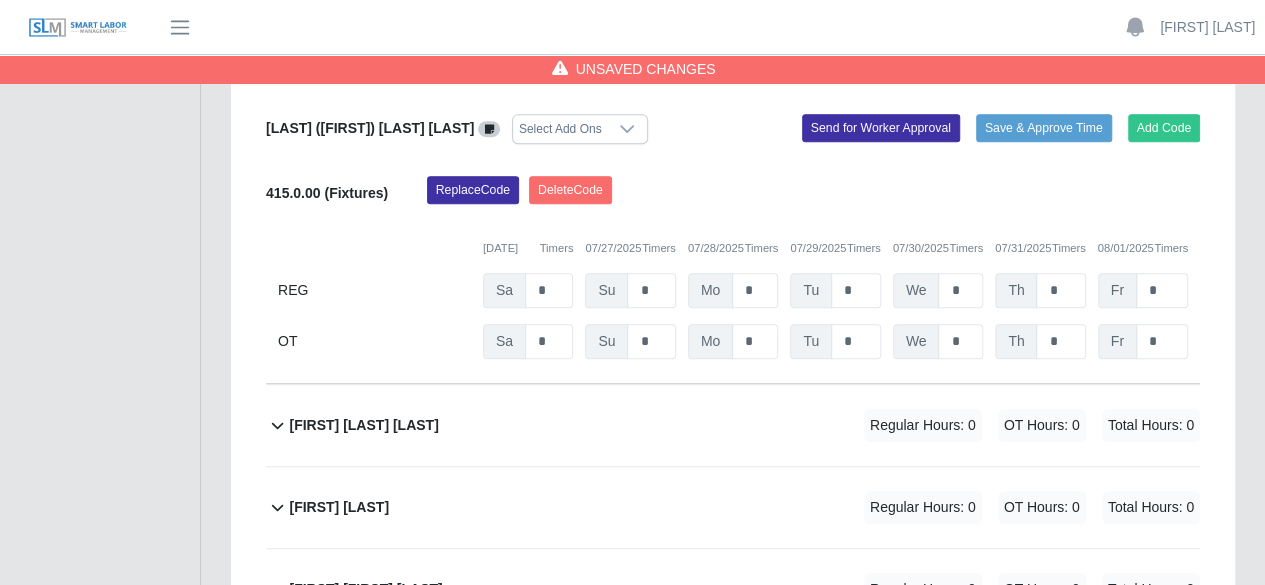 scroll, scrollTop: 500, scrollLeft: 0, axis: vertical 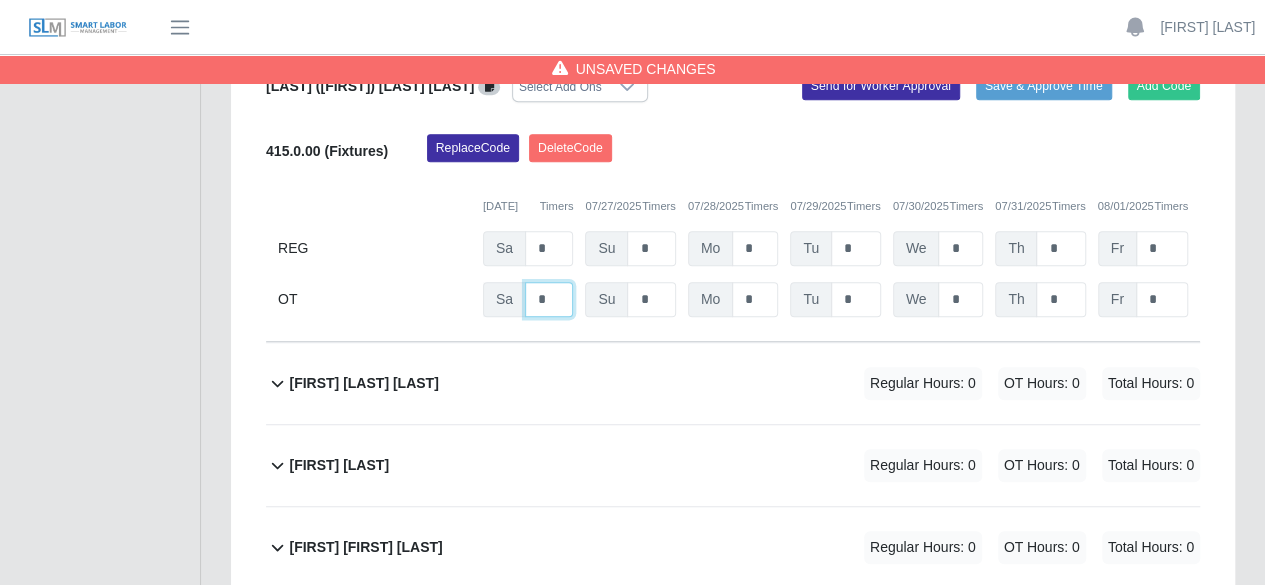 click on "*" at bounding box center (549, 299) 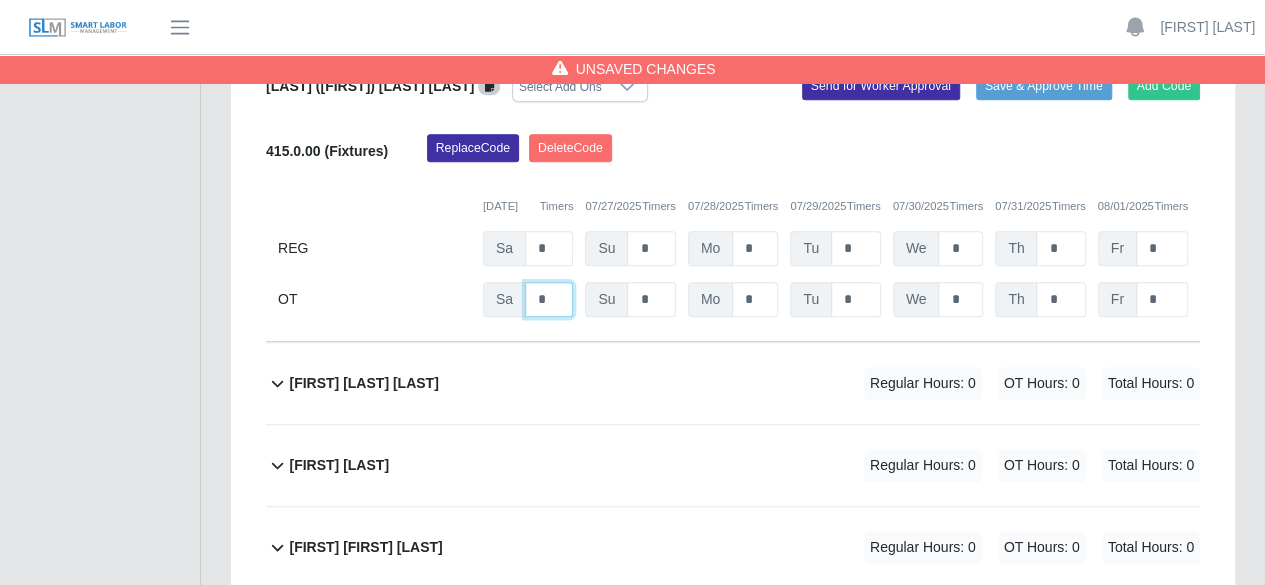 type on "*" 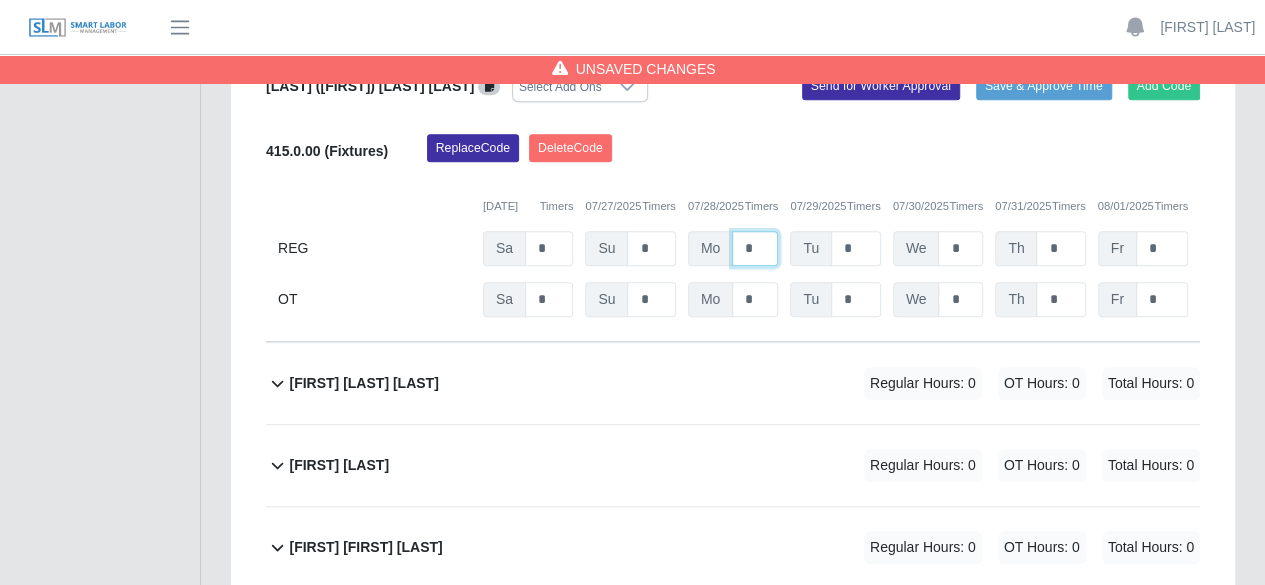 click on "*" at bounding box center [755, 248] 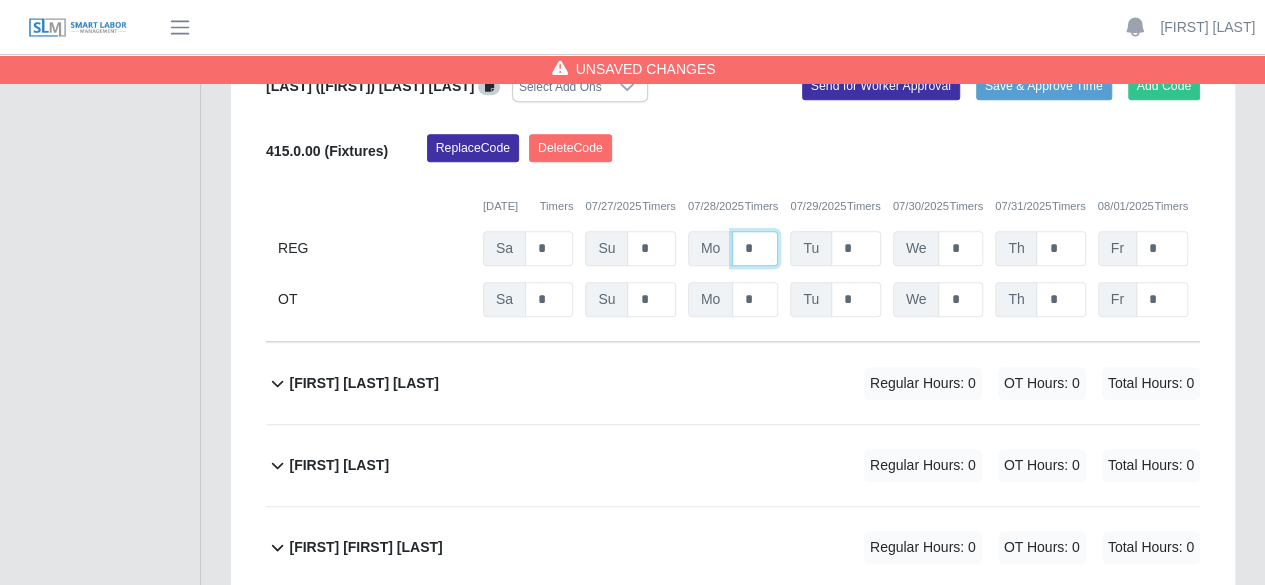 type on "*" 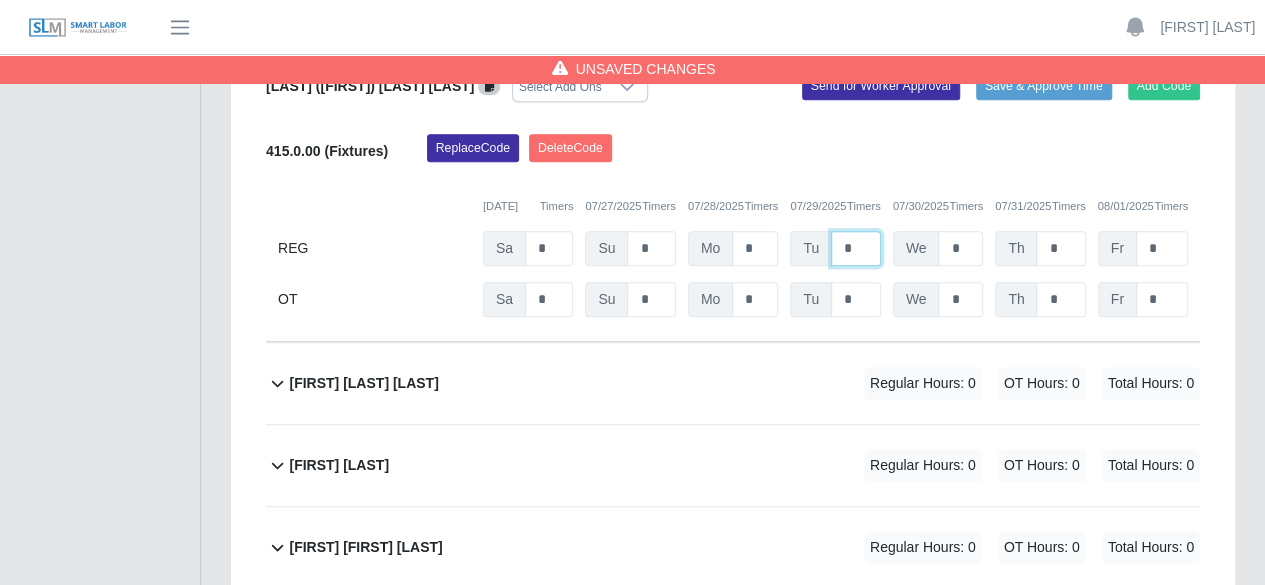 click on "*" at bounding box center (856, 248) 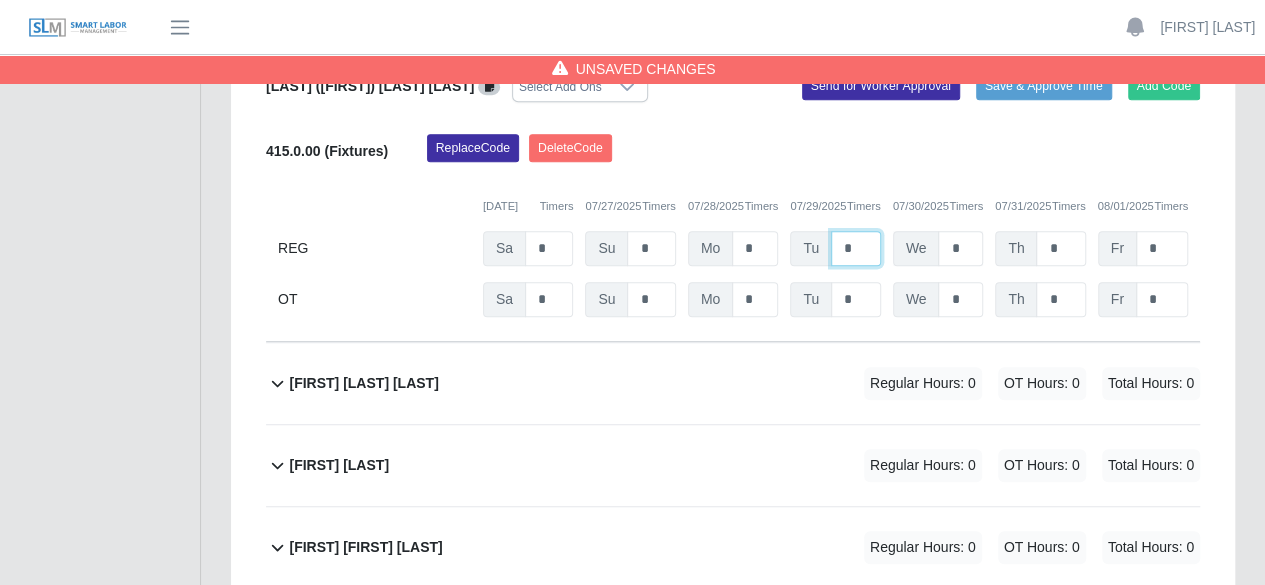 type on "*" 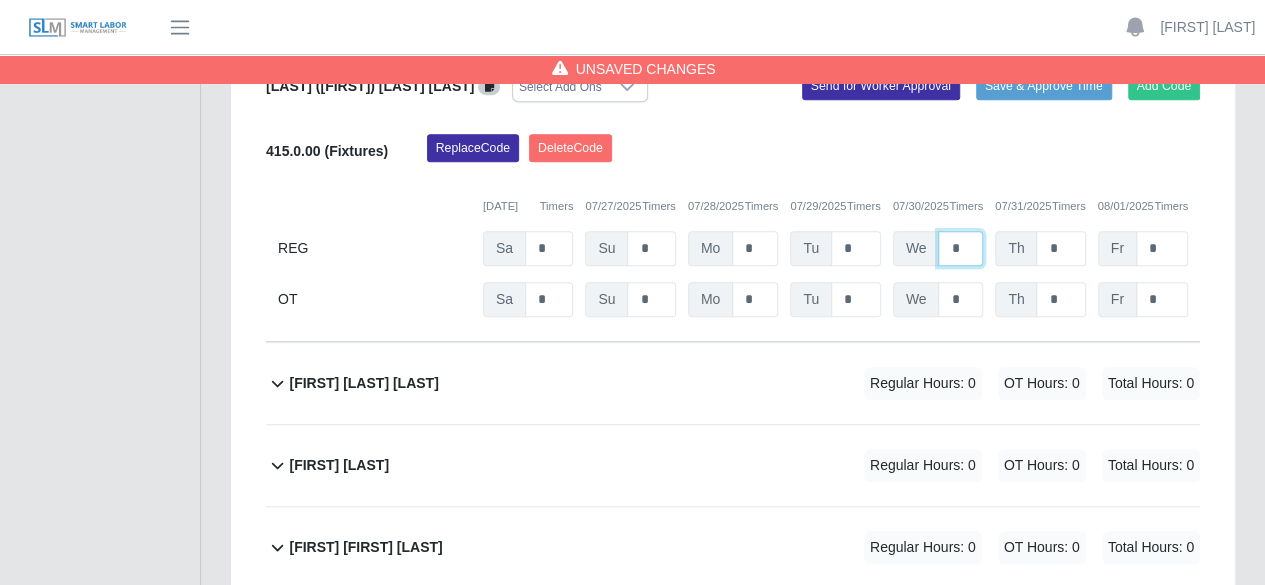 click on "*" at bounding box center (960, 248) 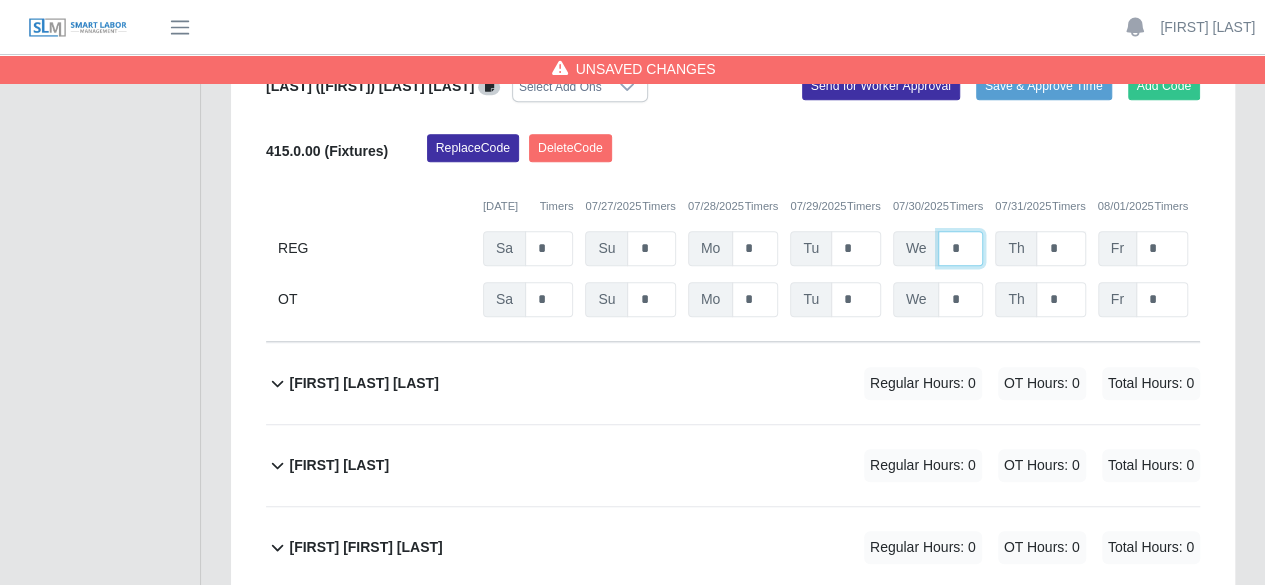 type on "*" 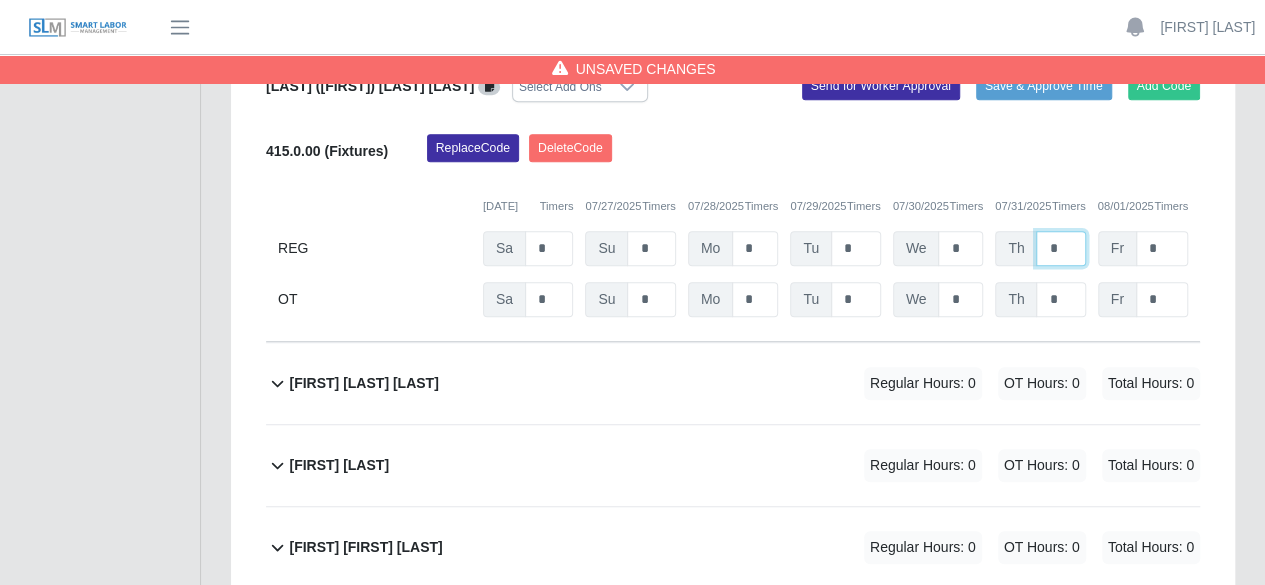 click on "*" at bounding box center [1060, 248] 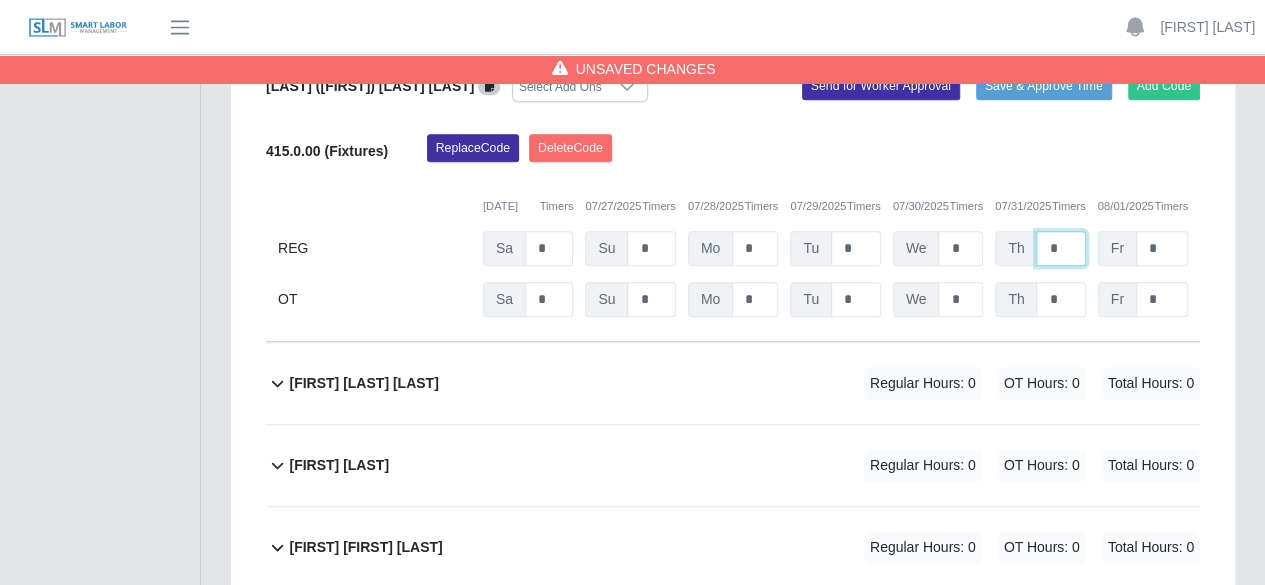 type on "*" 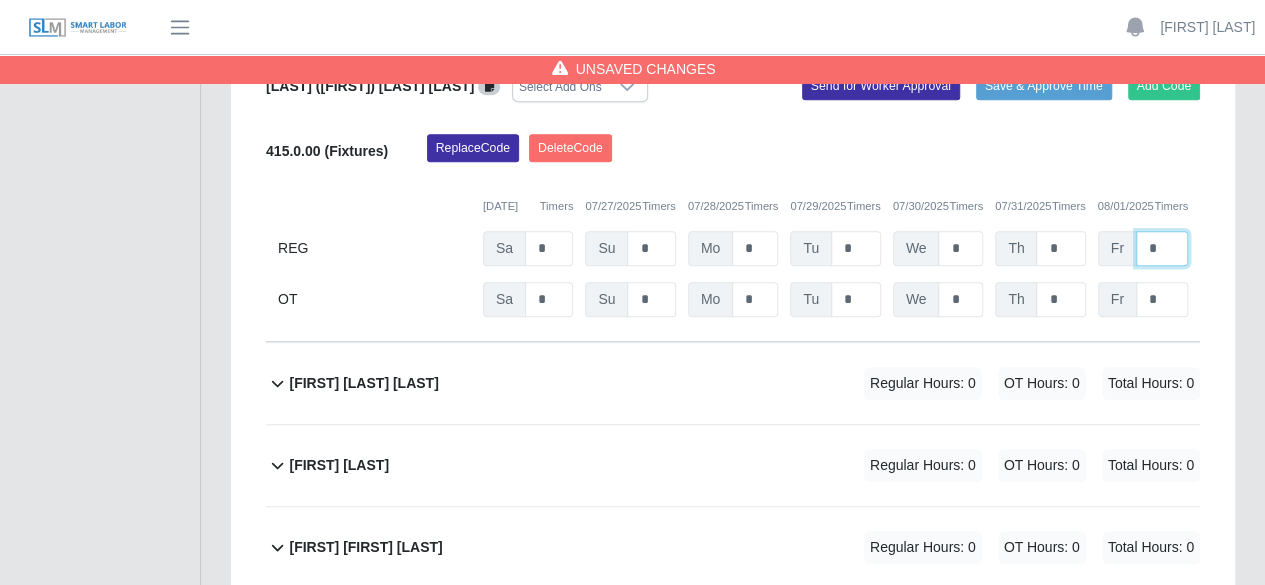 click on "*" at bounding box center (1162, 248) 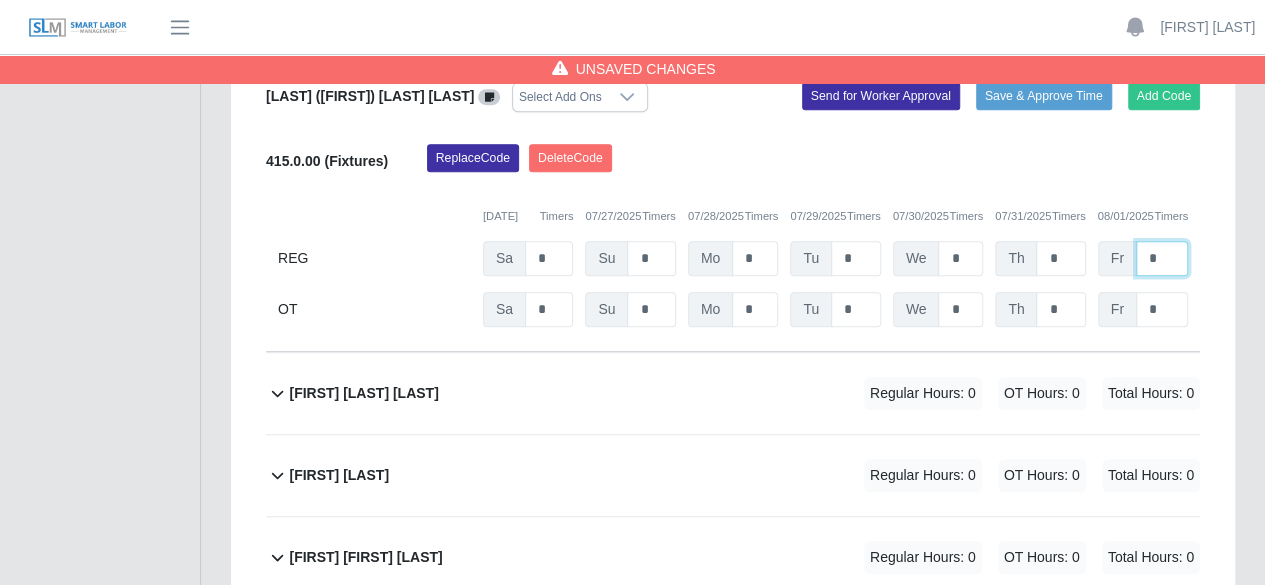 scroll, scrollTop: 400, scrollLeft: 0, axis: vertical 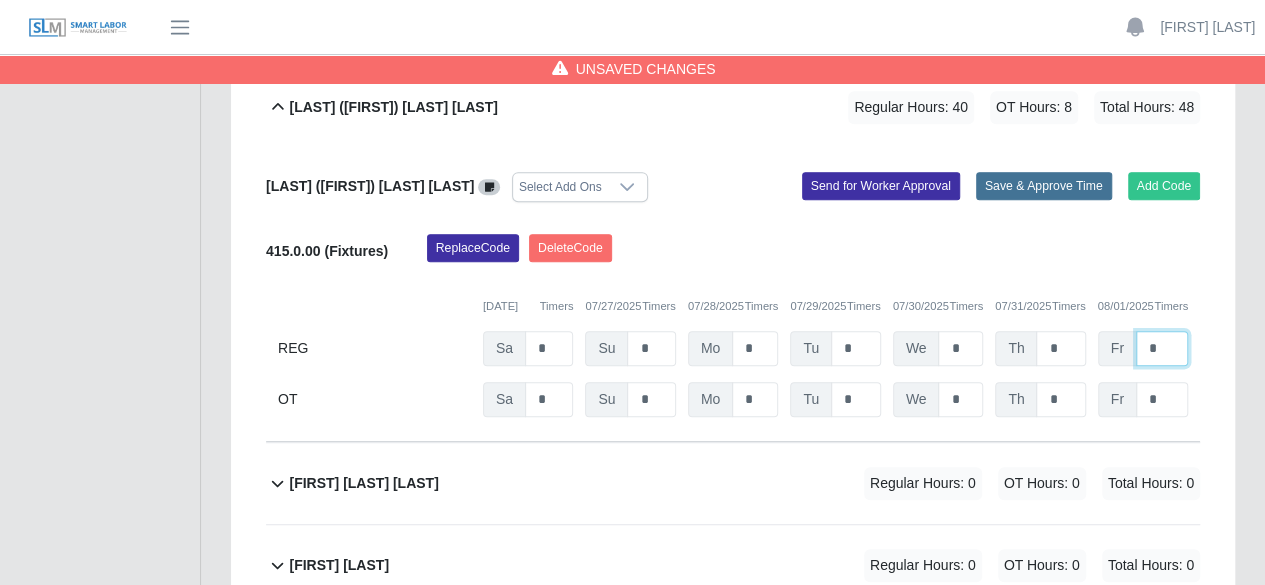 type on "*" 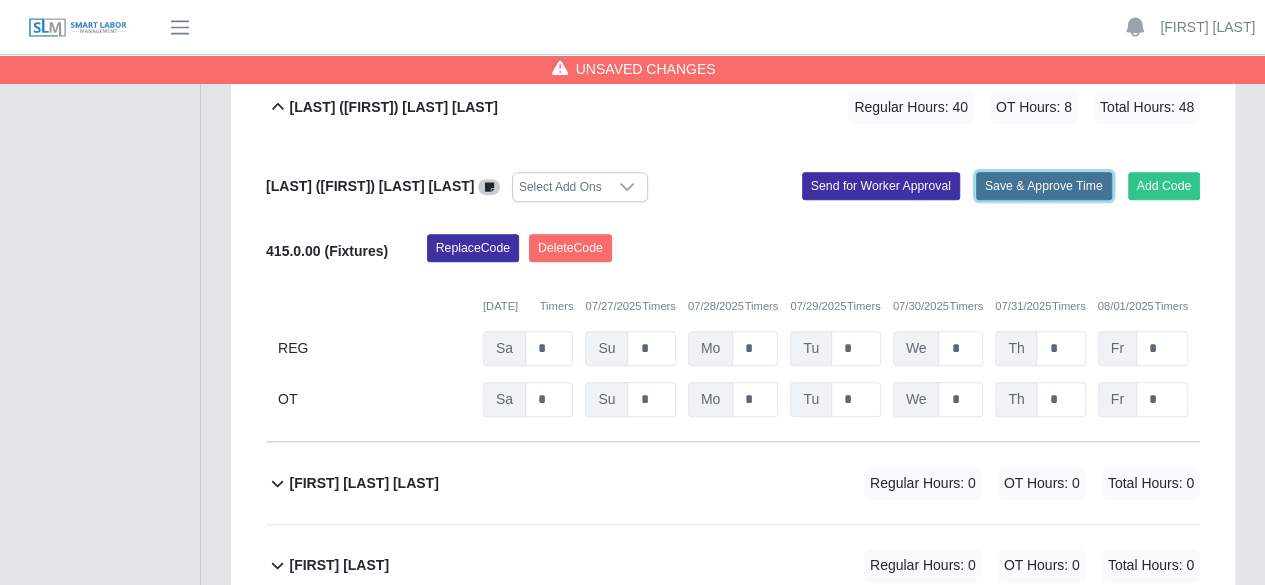 click on "Save & Approve Time" 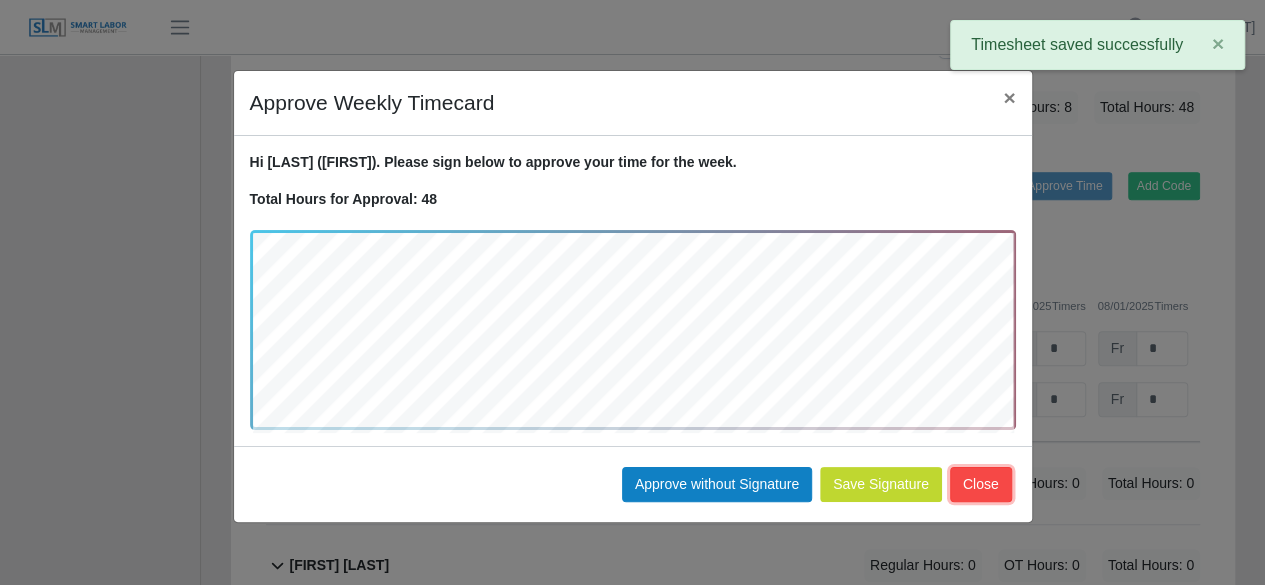 click on "Close" 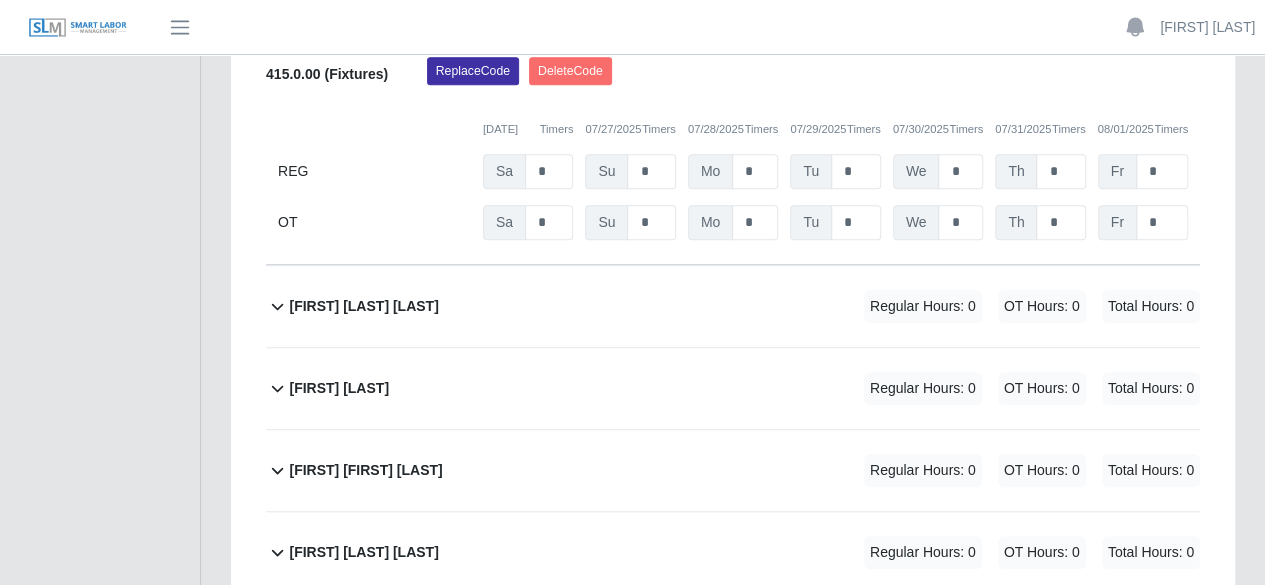 scroll, scrollTop: 600, scrollLeft: 0, axis: vertical 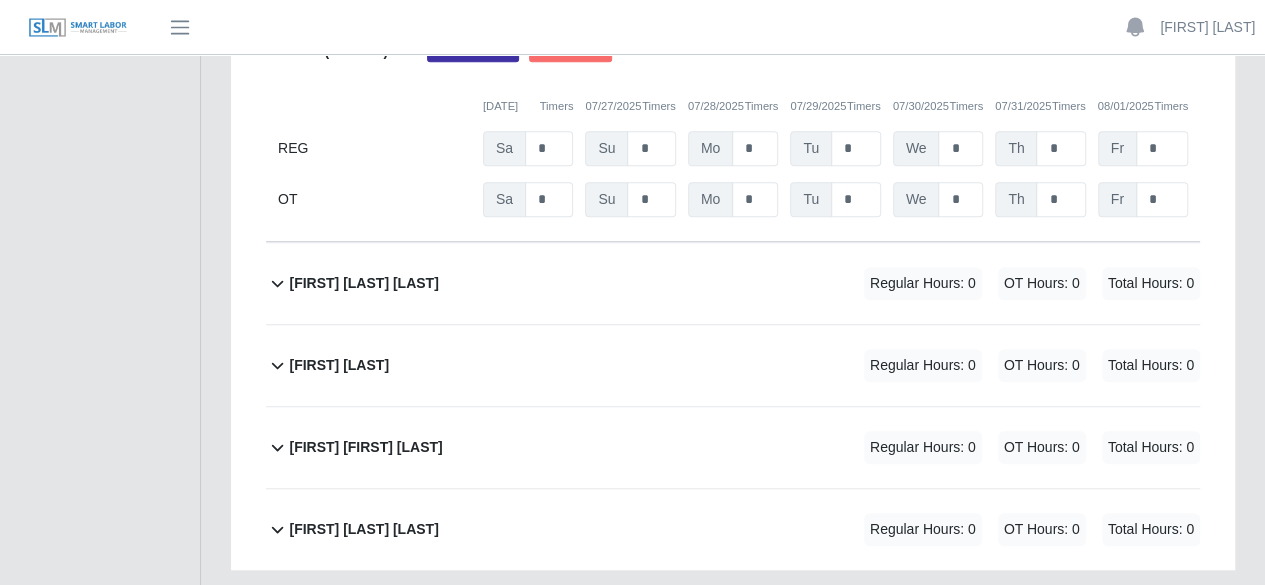 click on "[FIRST] [LAST] [LAST]             Regular Hours: 0   OT Hours: 0   Total Hours: 0" 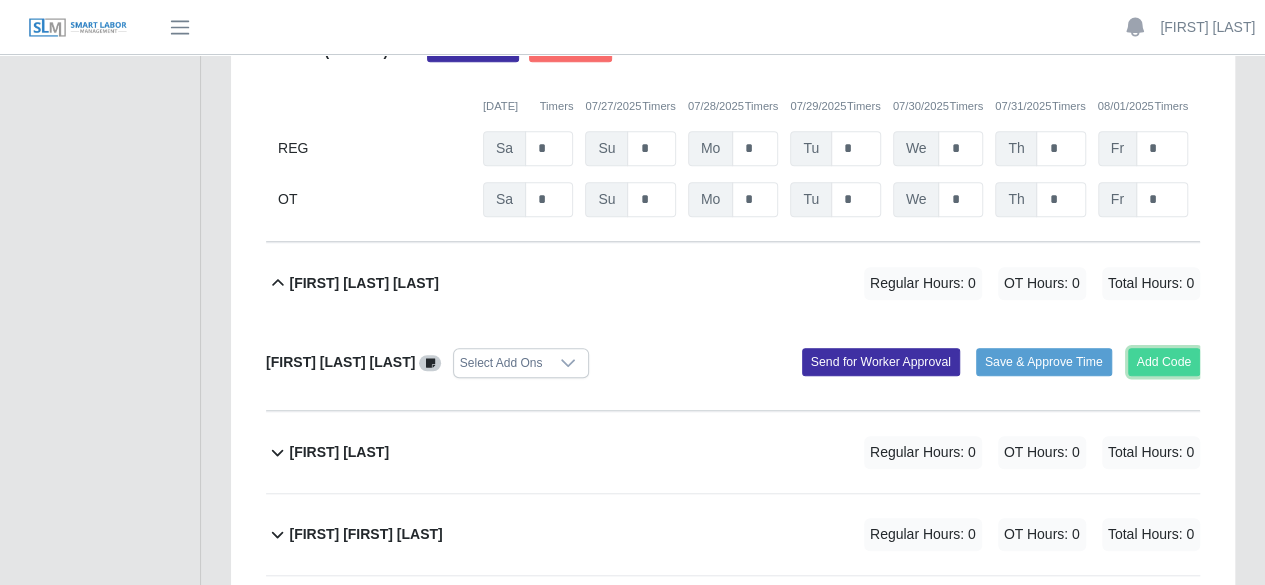 click on "Add Code" 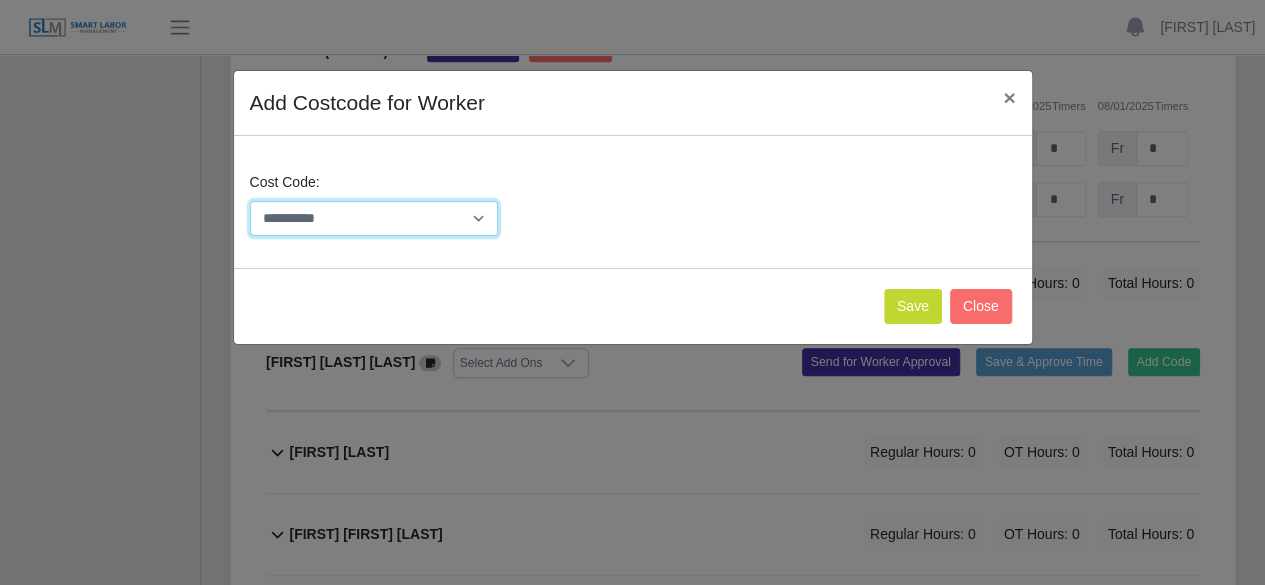 click on "**********" at bounding box center (374, 218) 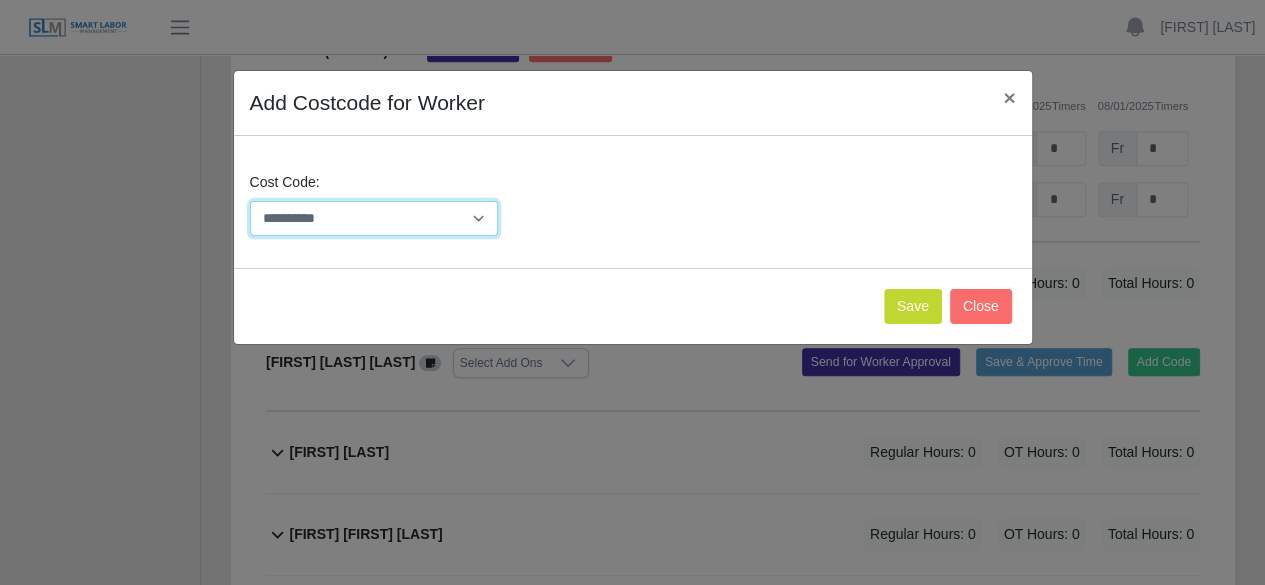 select on "**********" 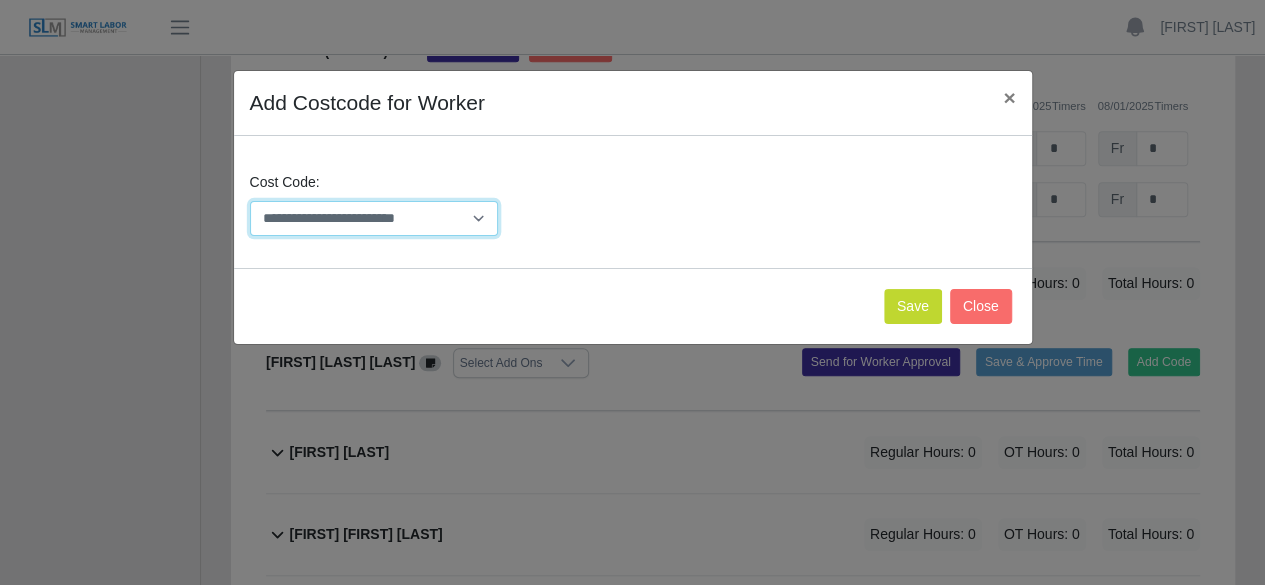 click on "**********" at bounding box center (374, 218) 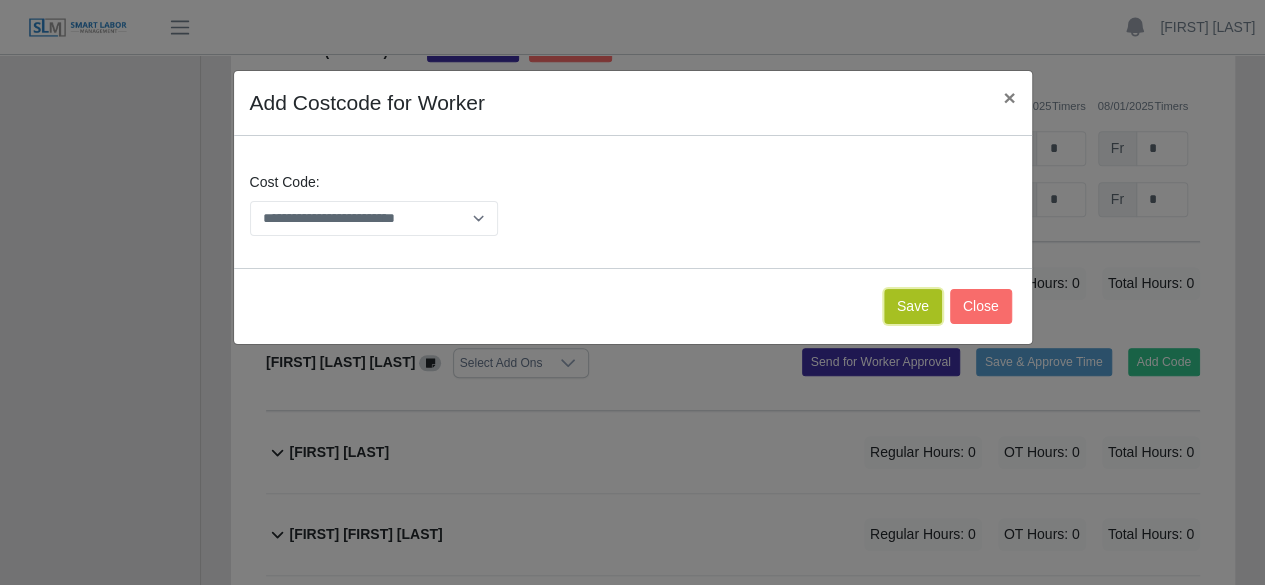 click on "Save" 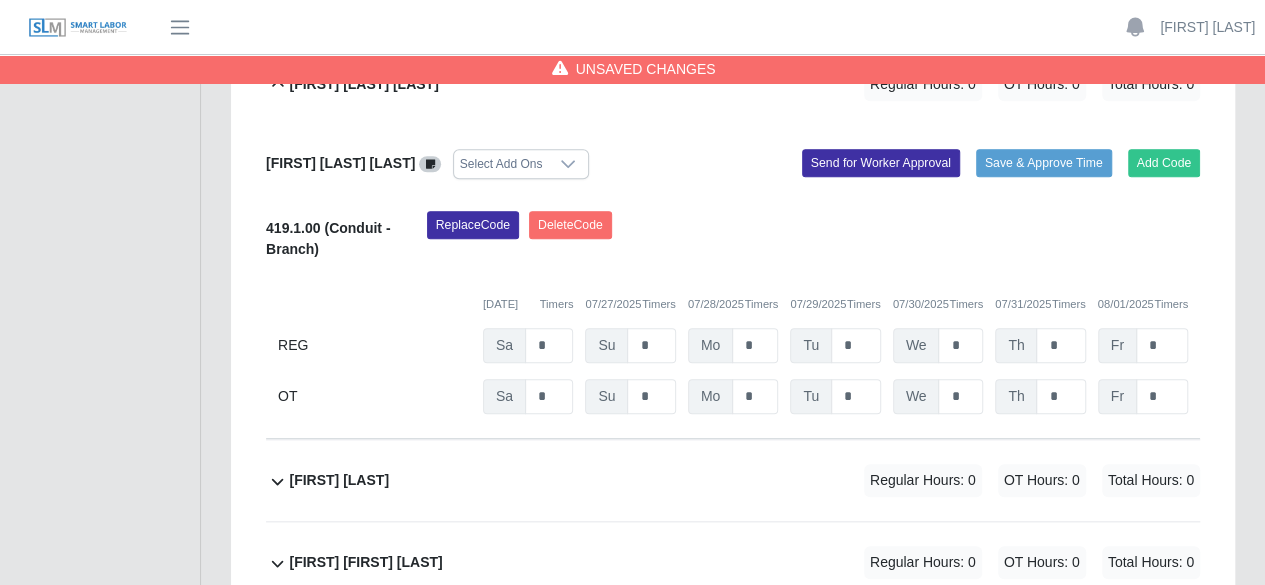 scroll, scrollTop: 800, scrollLeft: 0, axis: vertical 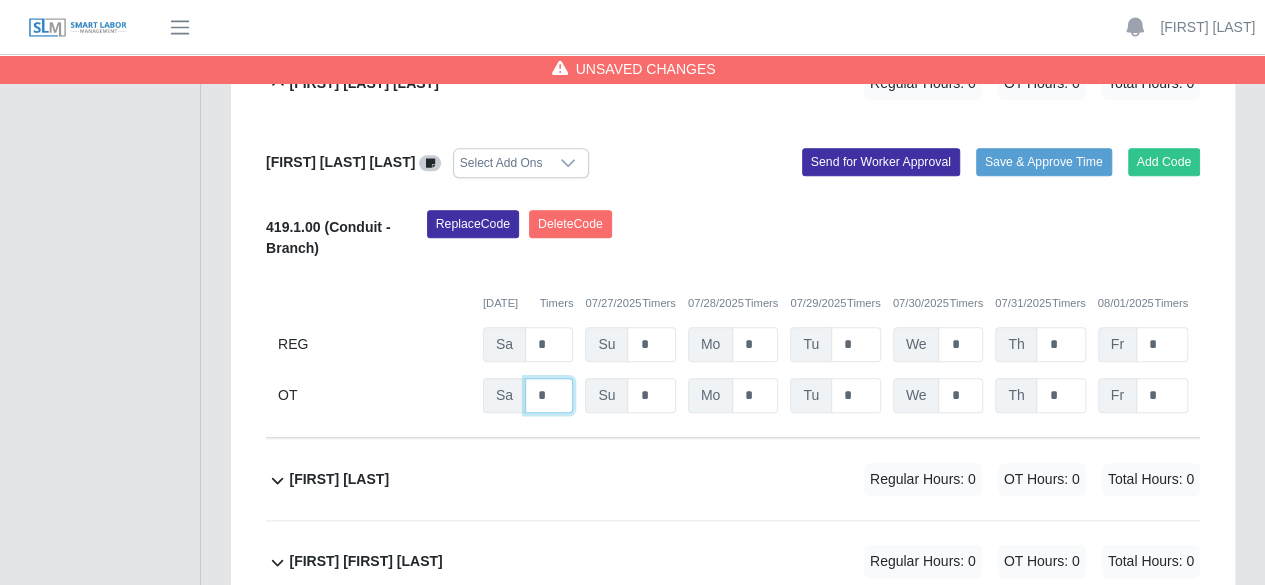 click on "*" at bounding box center (549, -1) 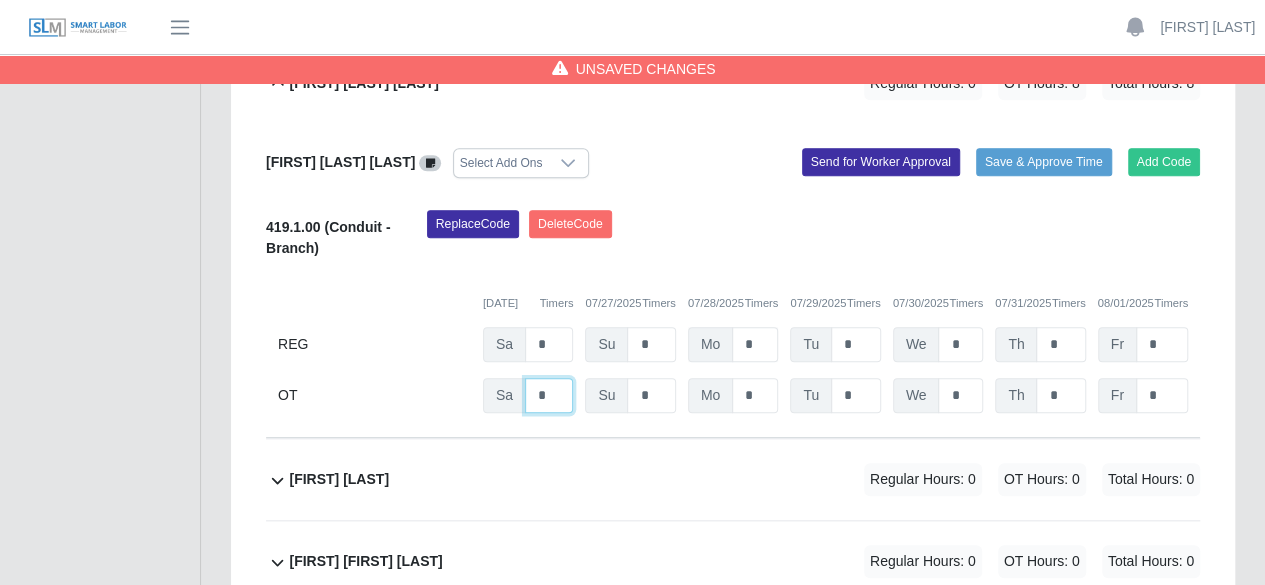 type on "*" 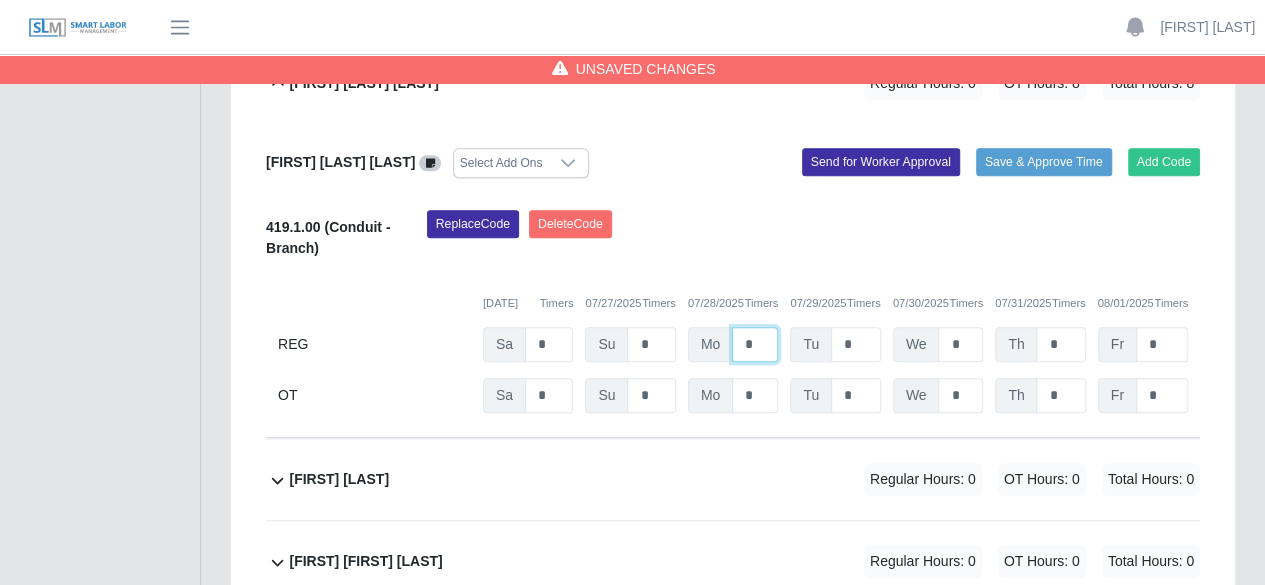 click on "*" at bounding box center [755, -52] 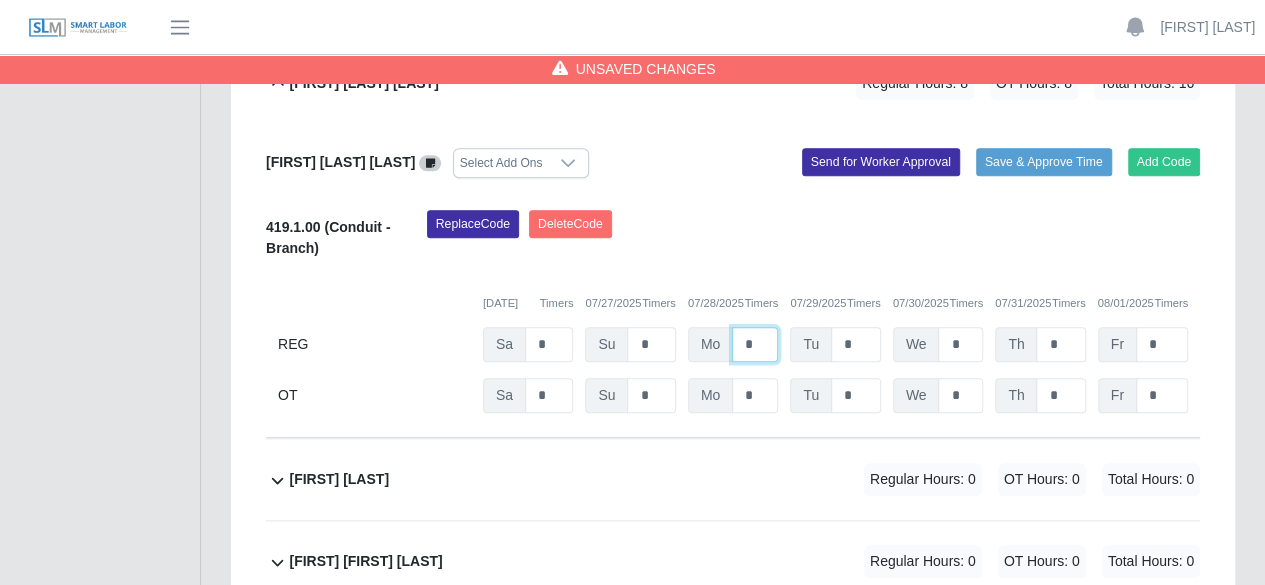 type on "*" 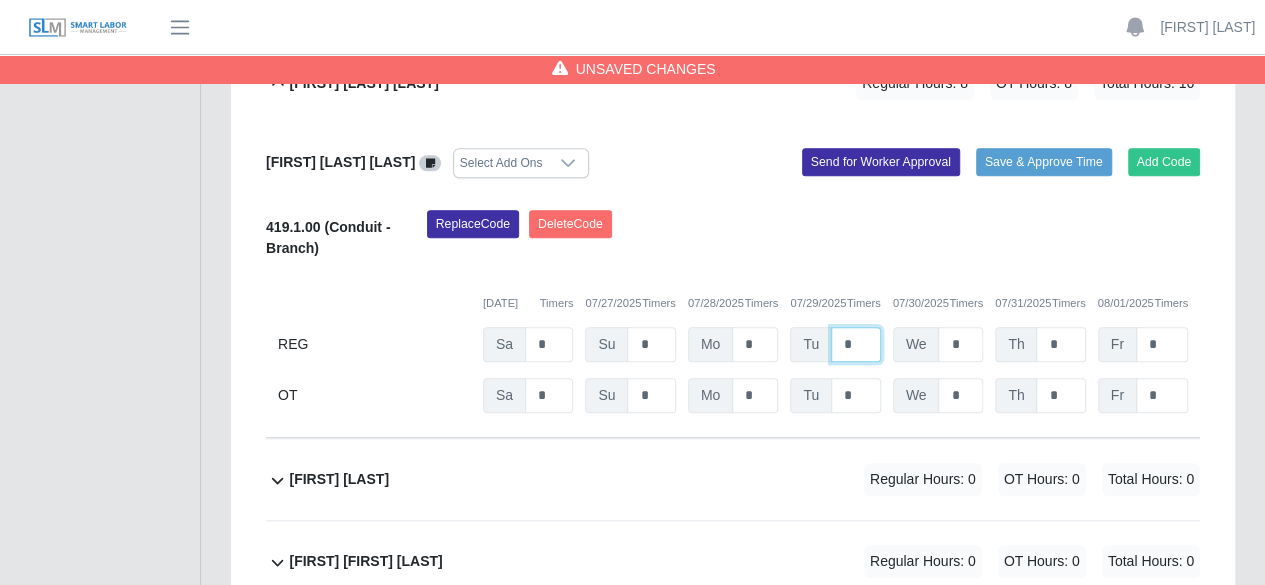 click on "*" at bounding box center [856, -52] 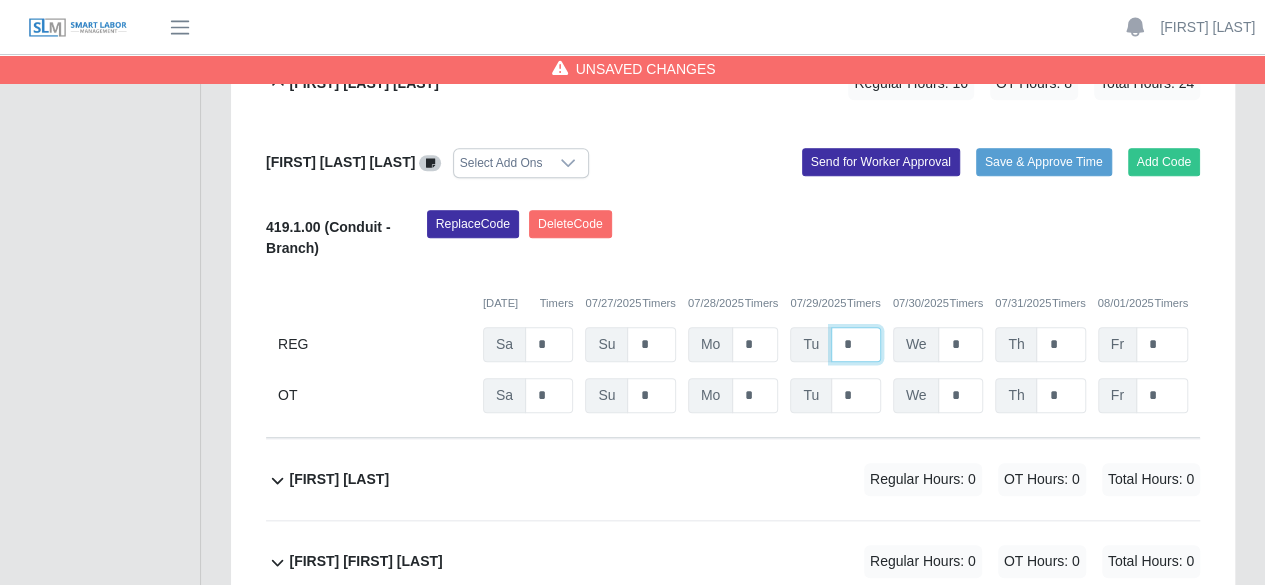 type on "*" 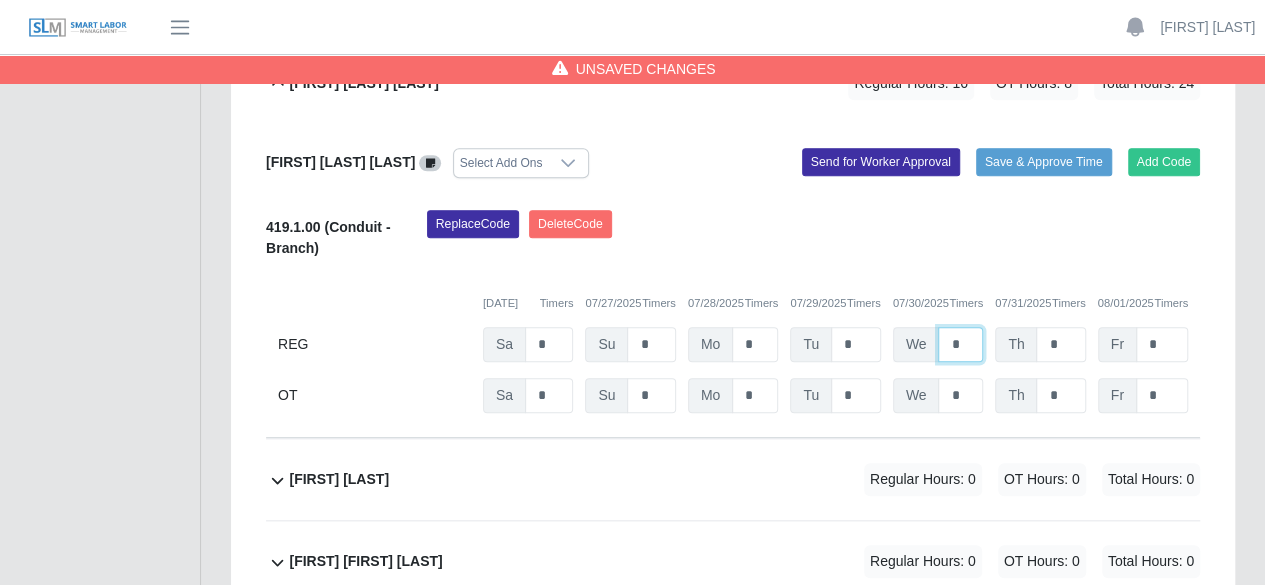 click on "*" at bounding box center (960, -52) 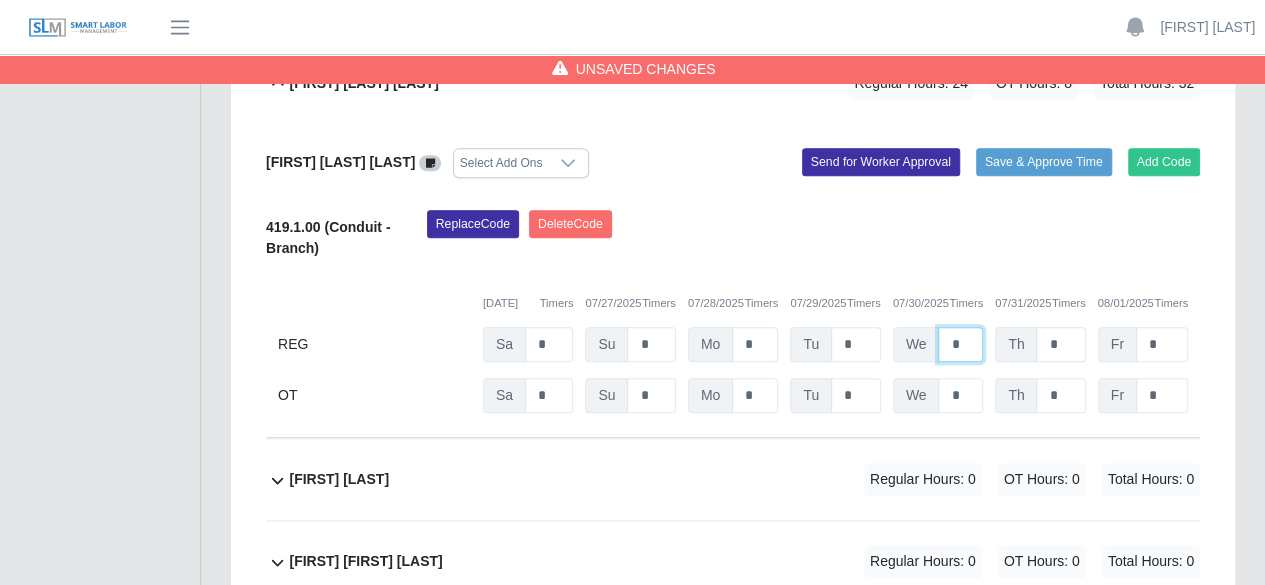 type on "*" 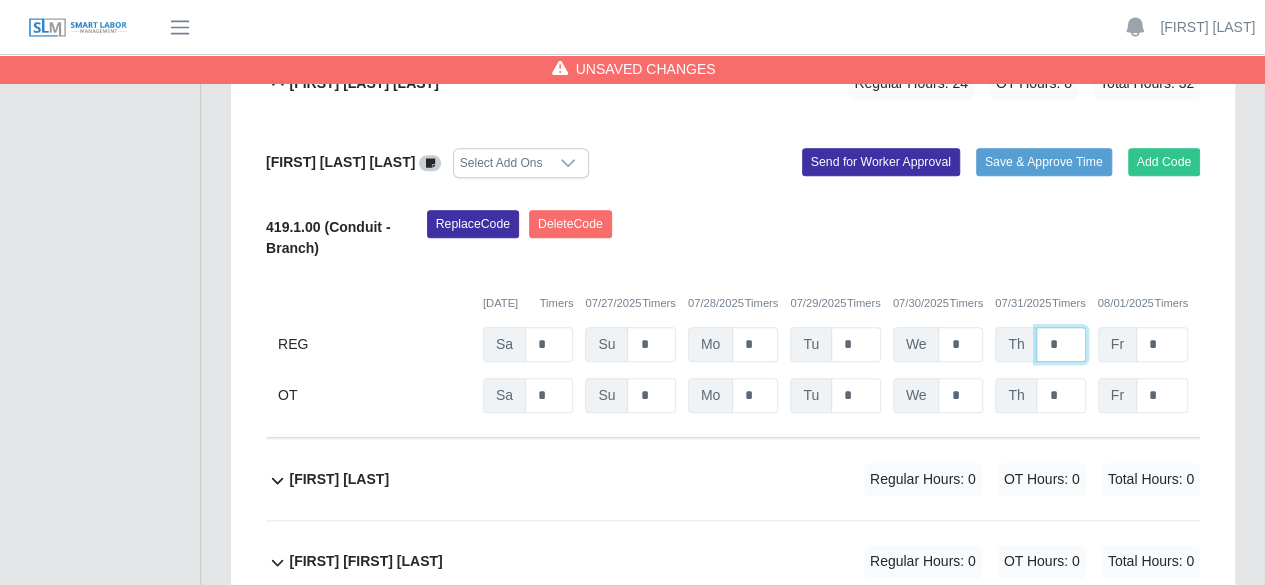 click on "*" at bounding box center [1060, -52] 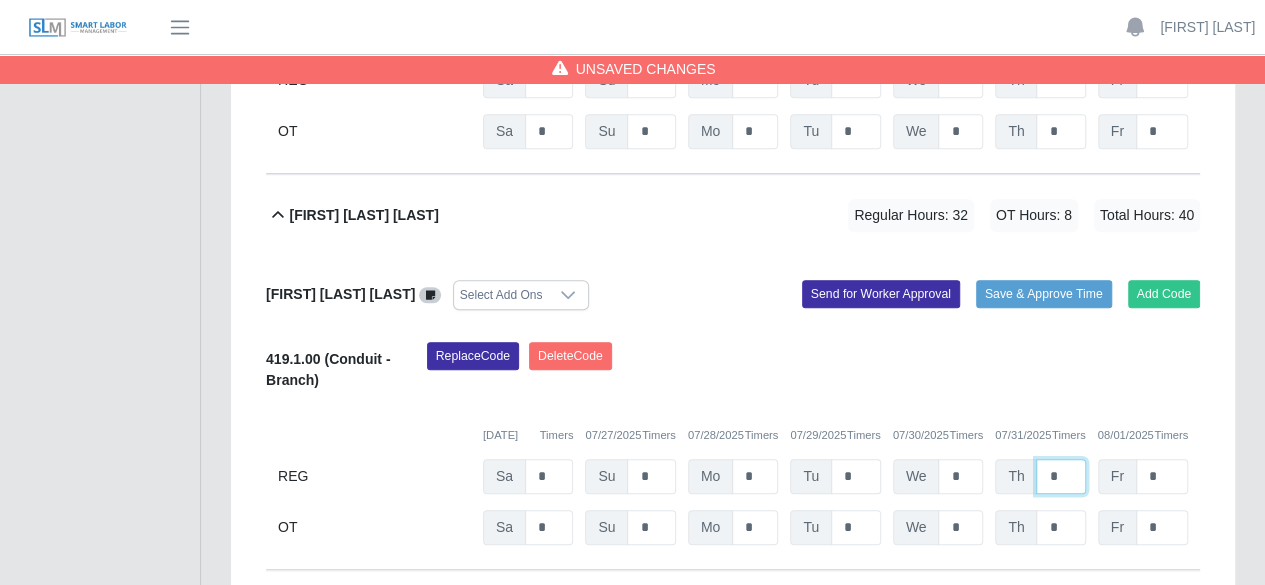 scroll, scrollTop: 700, scrollLeft: 0, axis: vertical 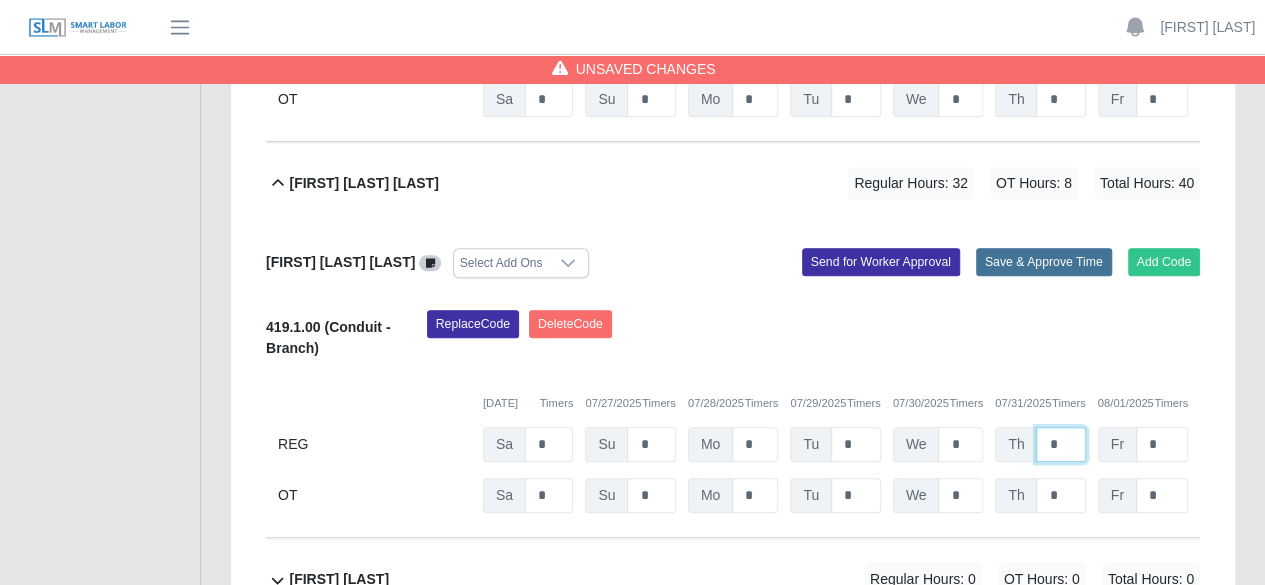 type on "*" 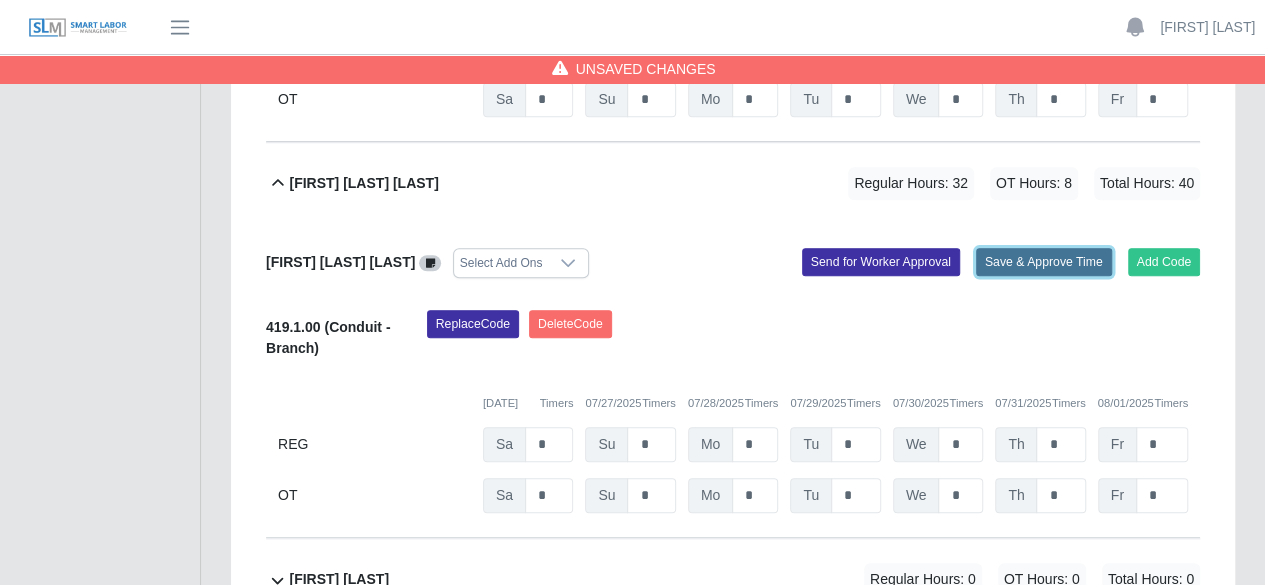 click on "Save & Approve Time" 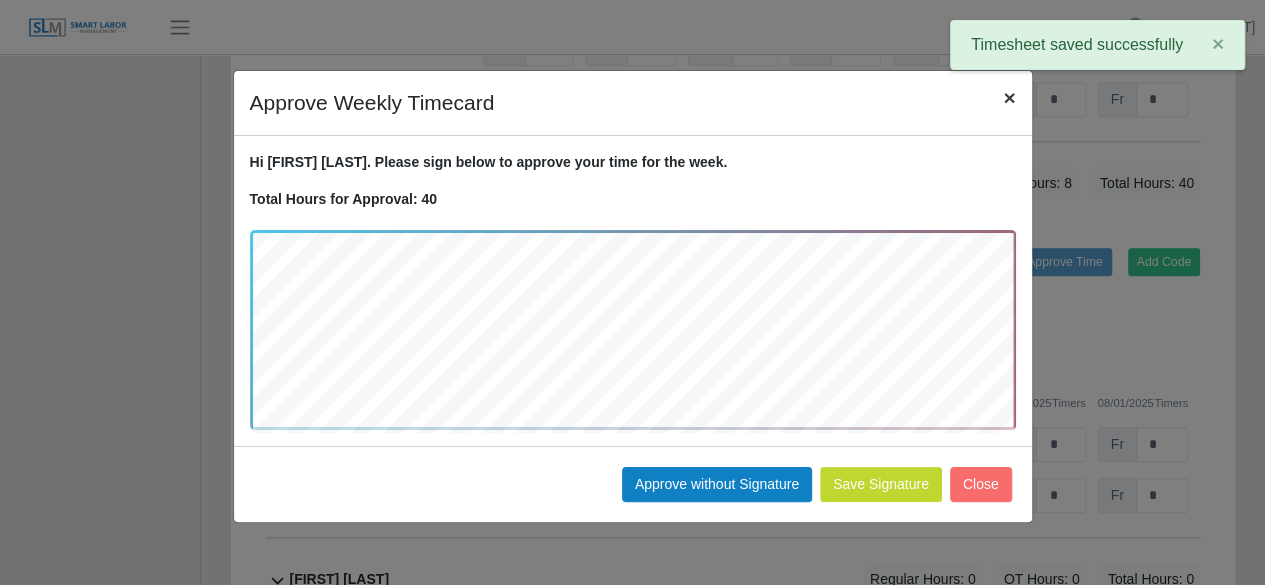 click on "×" at bounding box center (1009, 97) 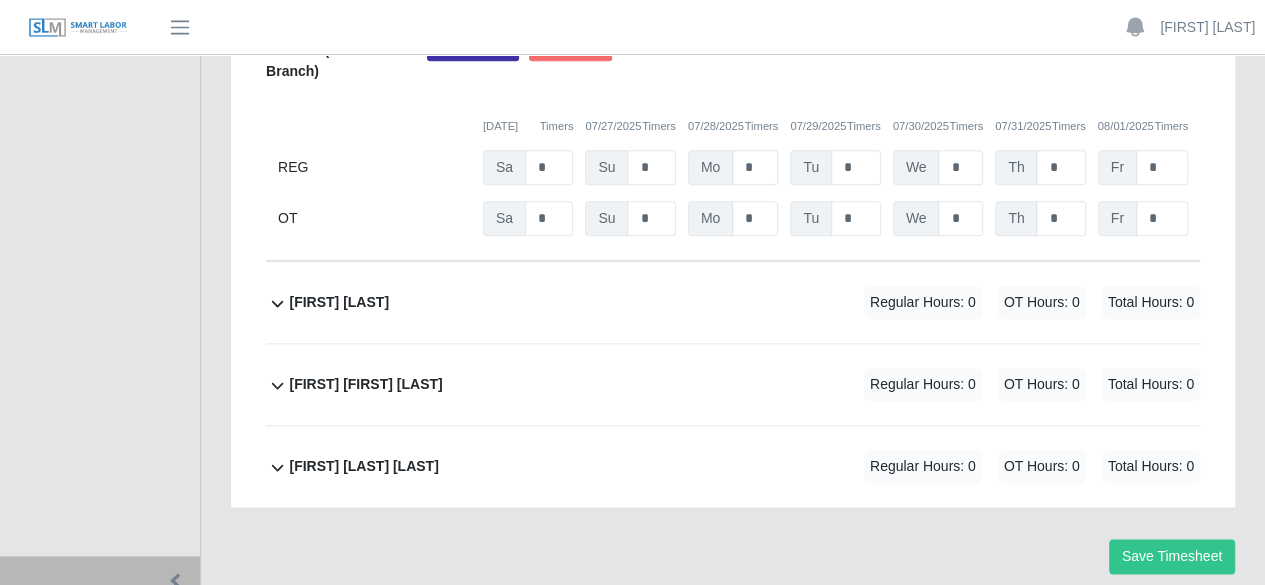scroll, scrollTop: 1000, scrollLeft: 0, axis: vertical 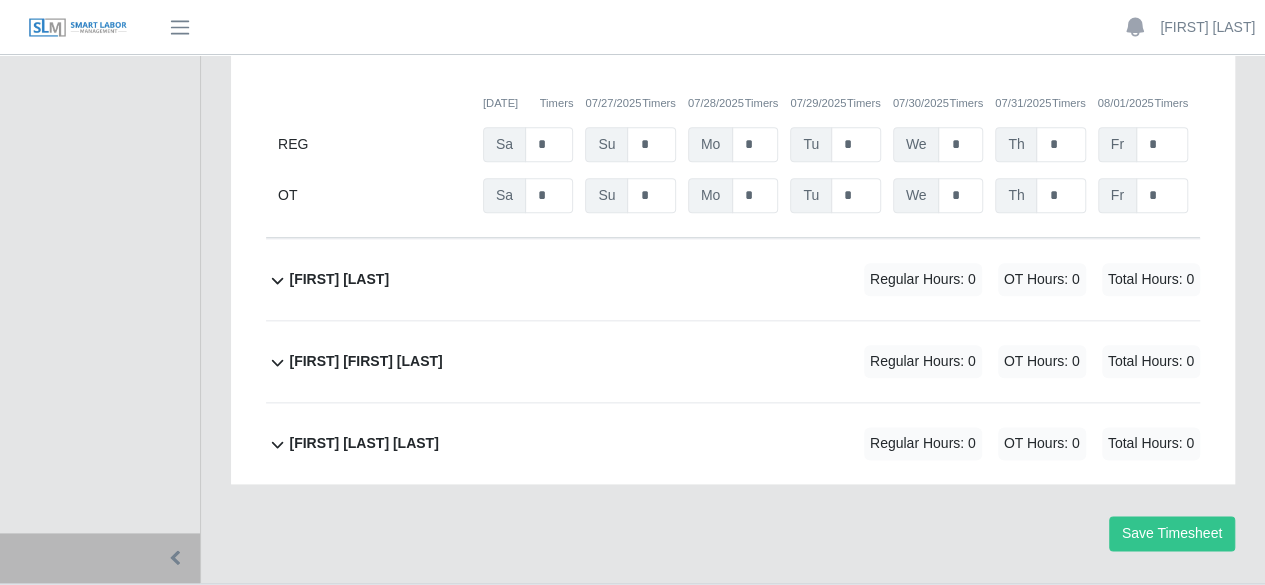 click on "[FIRST] [LAST]             Regular Hours: 0   OT Hours: 0   Total Hours: 0" 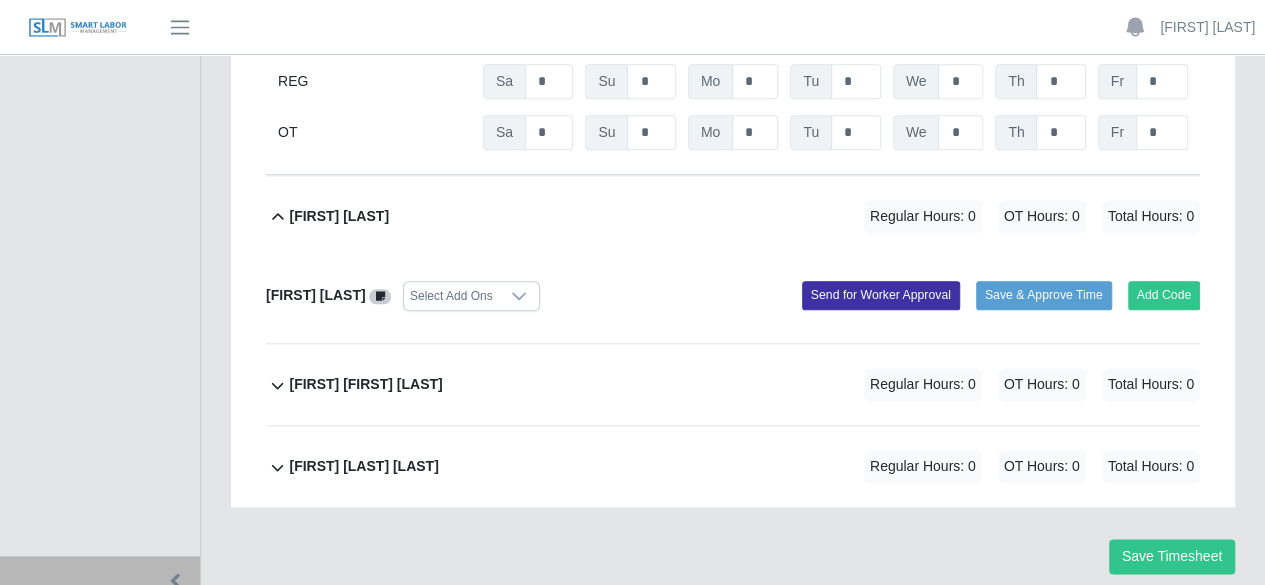 scroll, scrollTop: 1086, scrollLeft: 0, axis: vertical 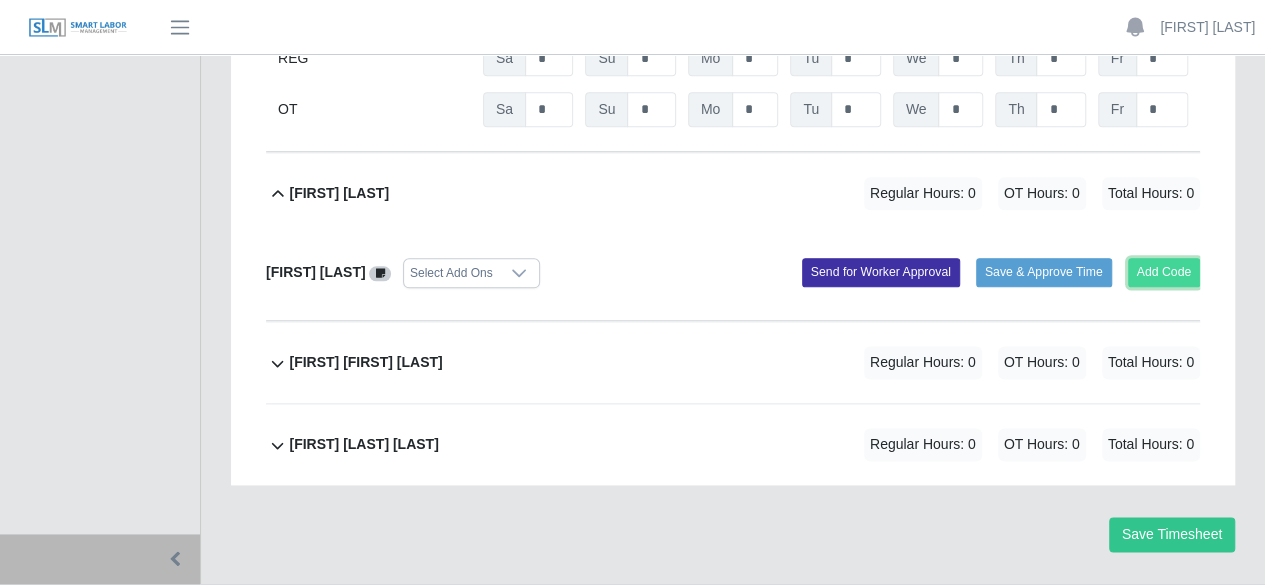 click on "Add Code" 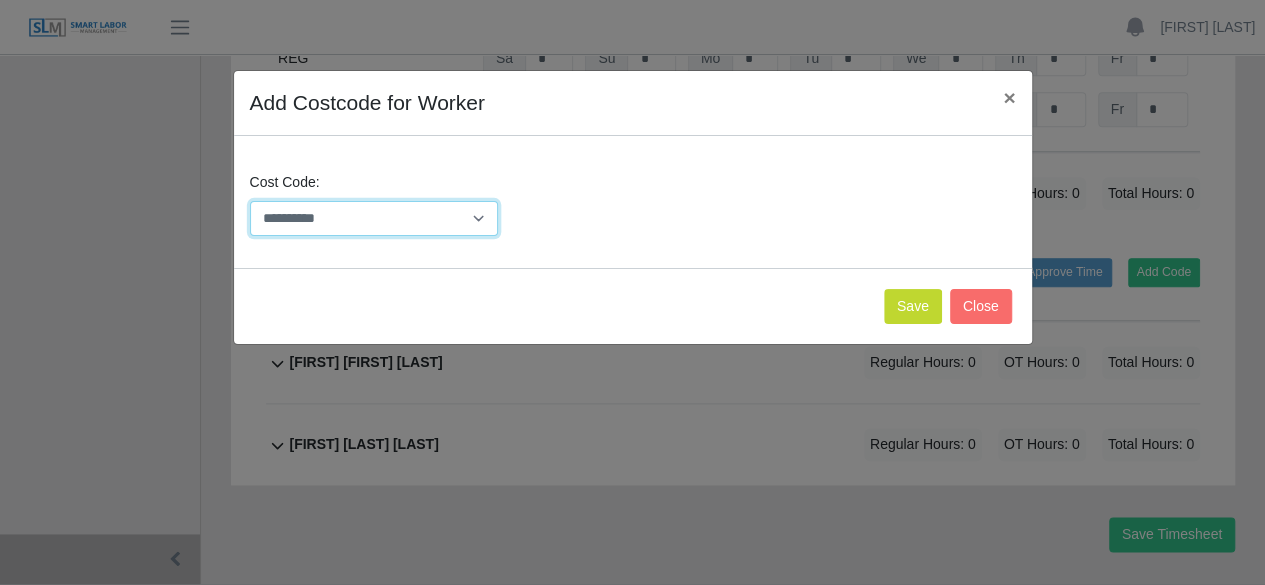click on "**********" at bounding box center [374, 218] 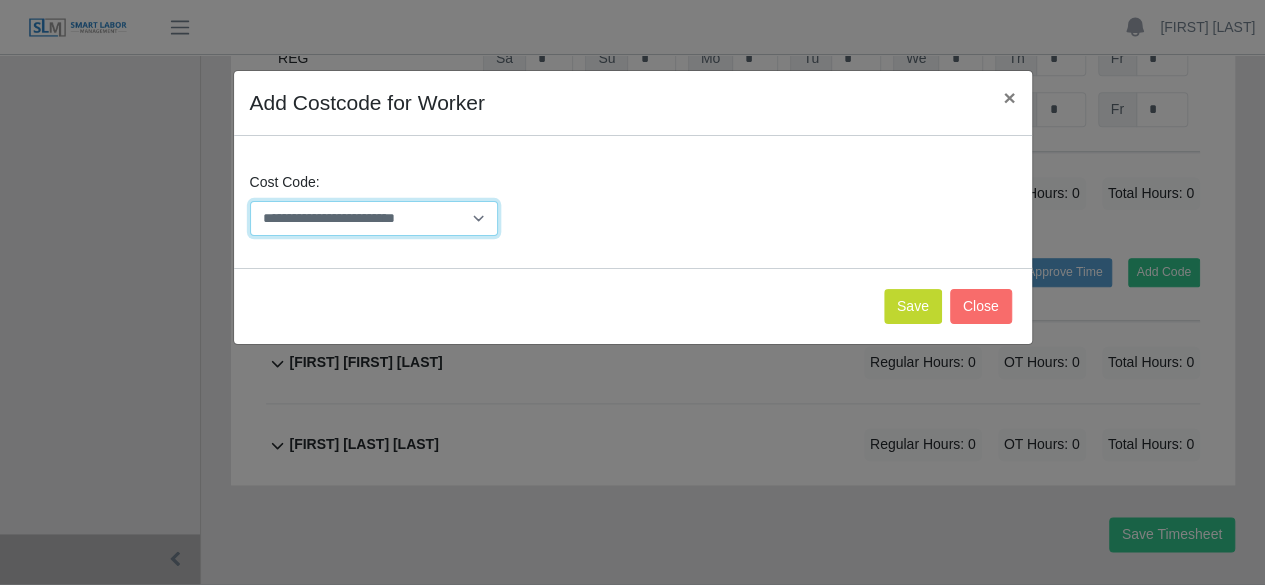 click on "**********" at bounding box center (374, 218) 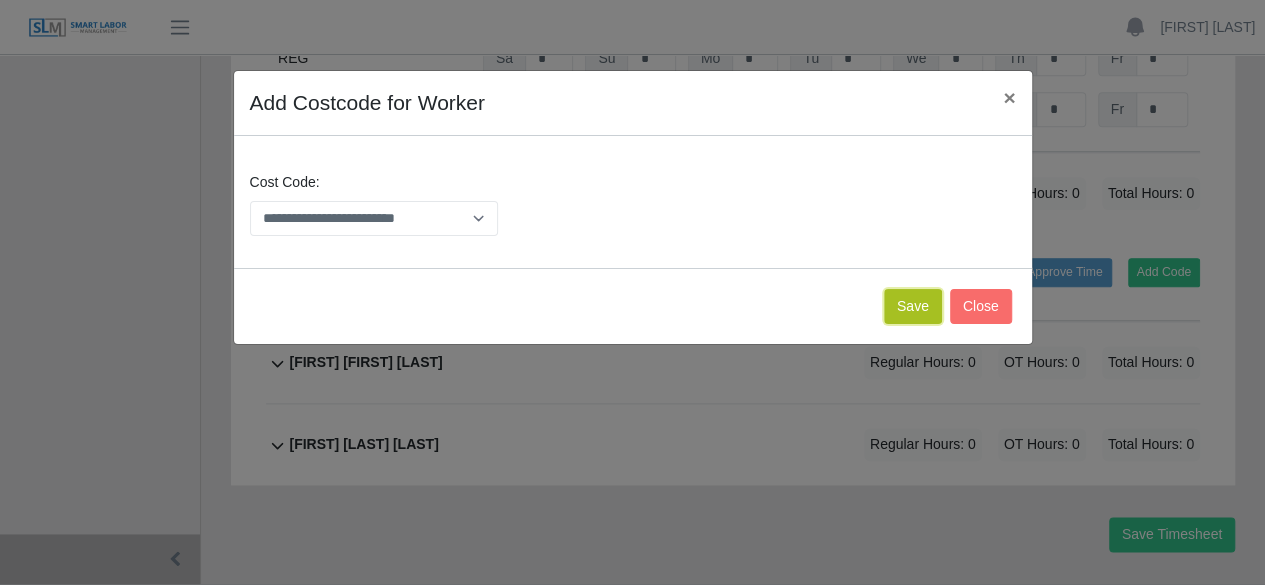 click on "Save" 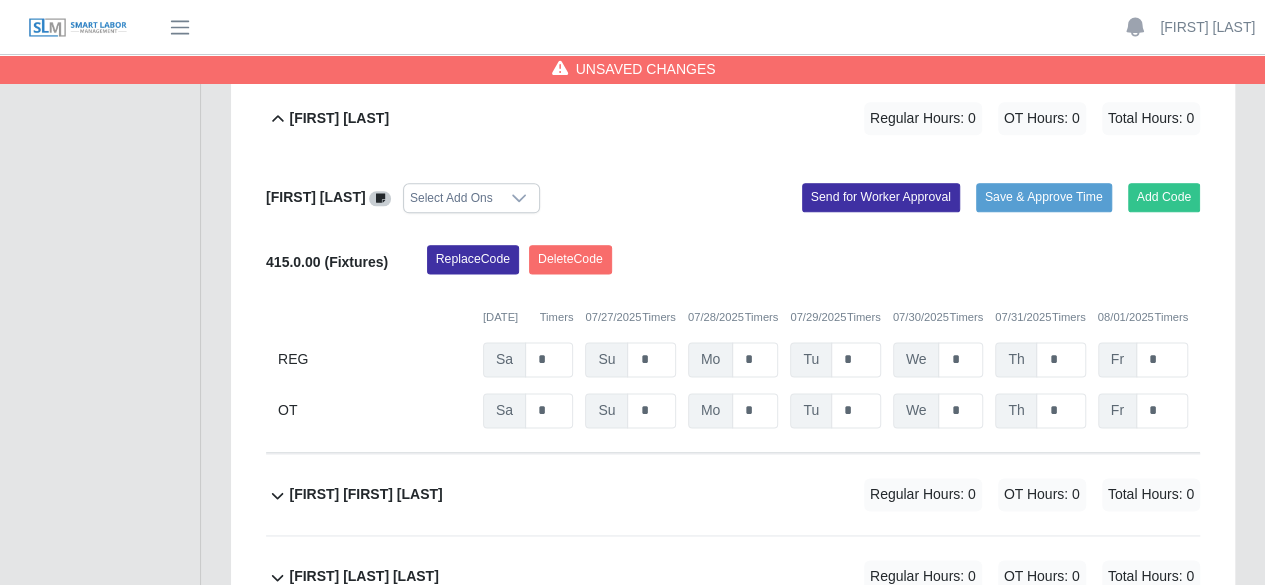 scroll, scrollTop: 1192, scrollLeft: 0, axis: vertical 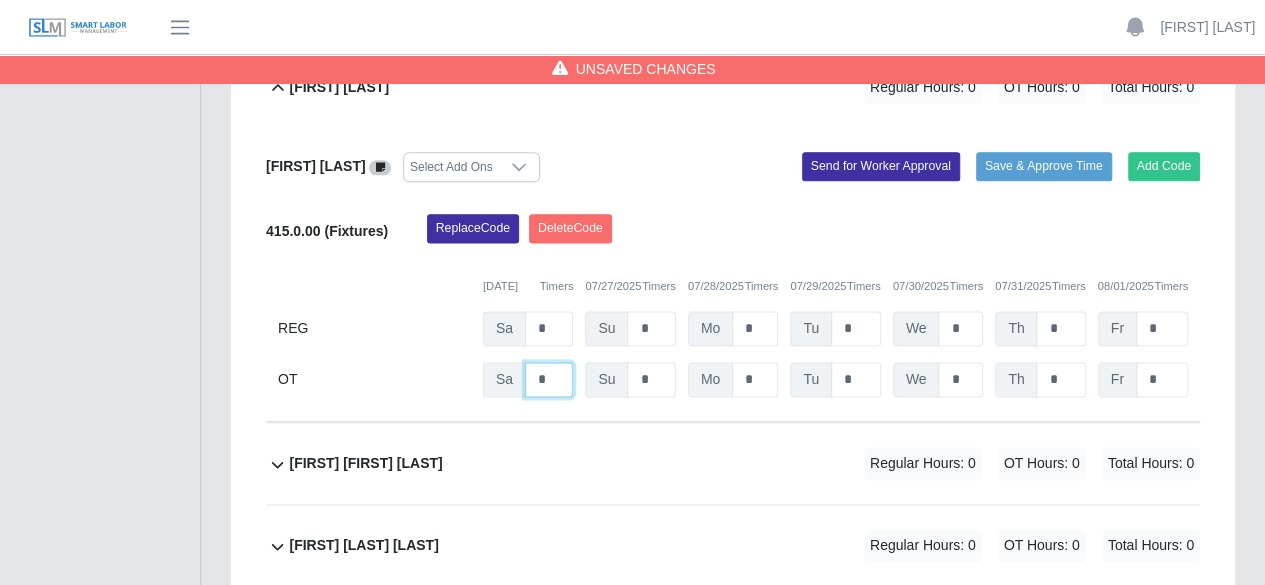 click on "*" at bounding box center (549, -393) 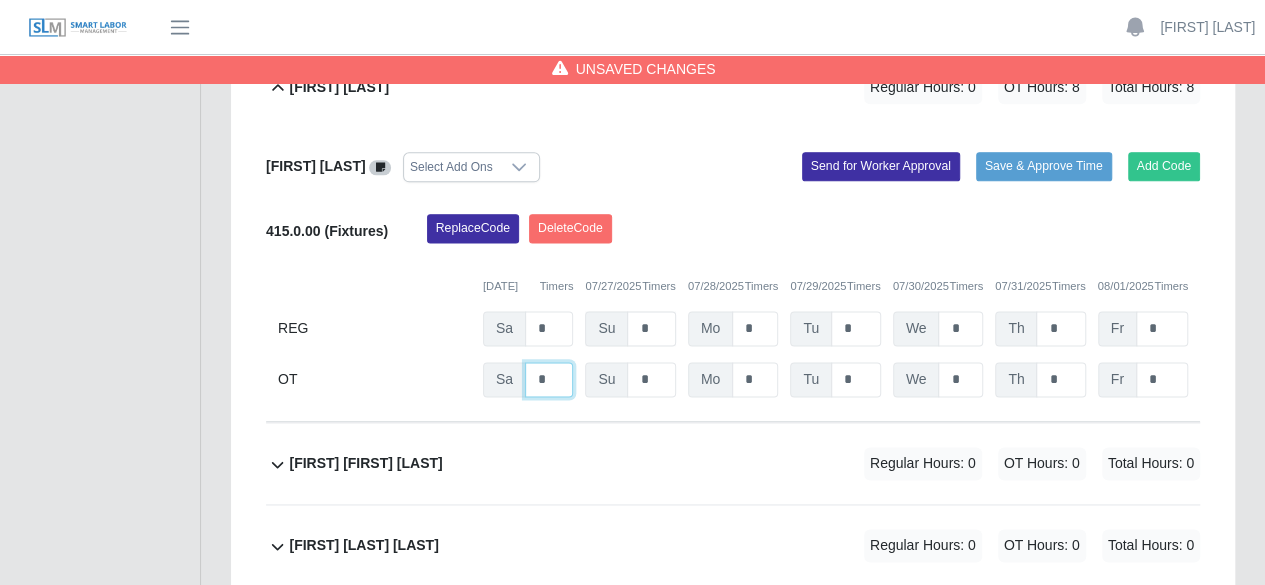 type on "*" 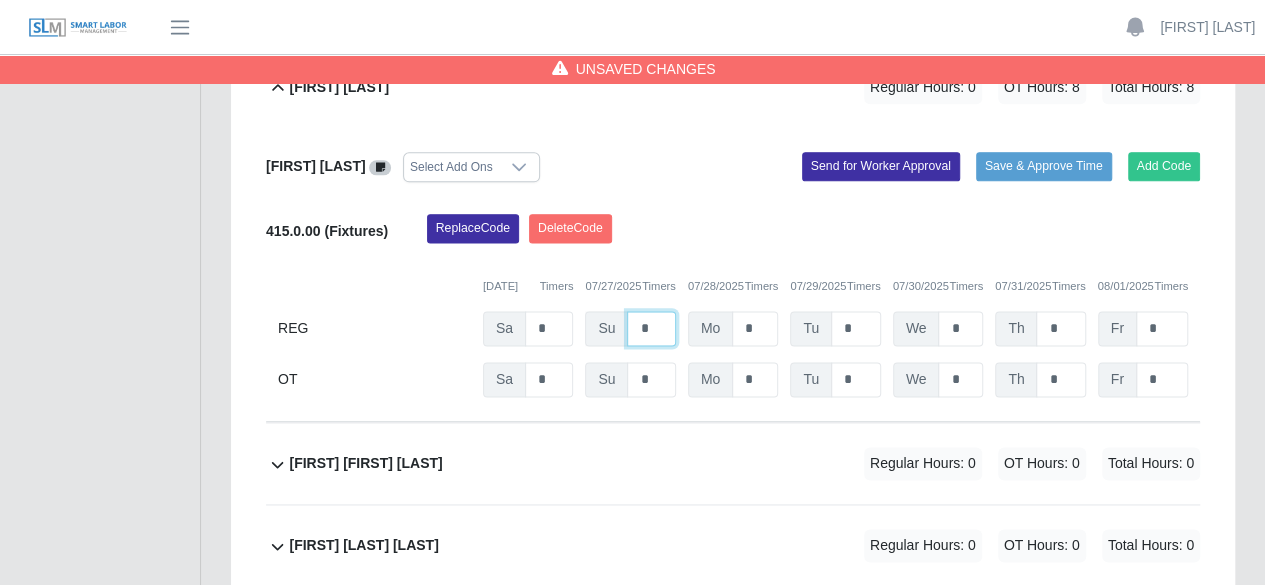 click on "*" at bounding box center (651, -444) 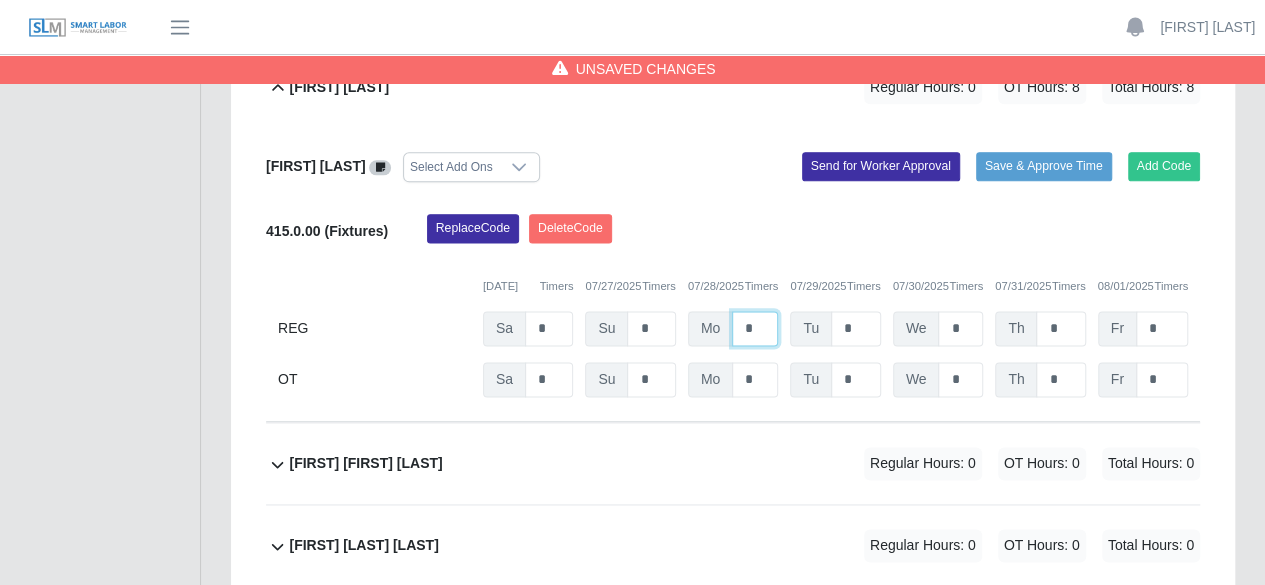 click on "*" at bounding box center (755, -444) 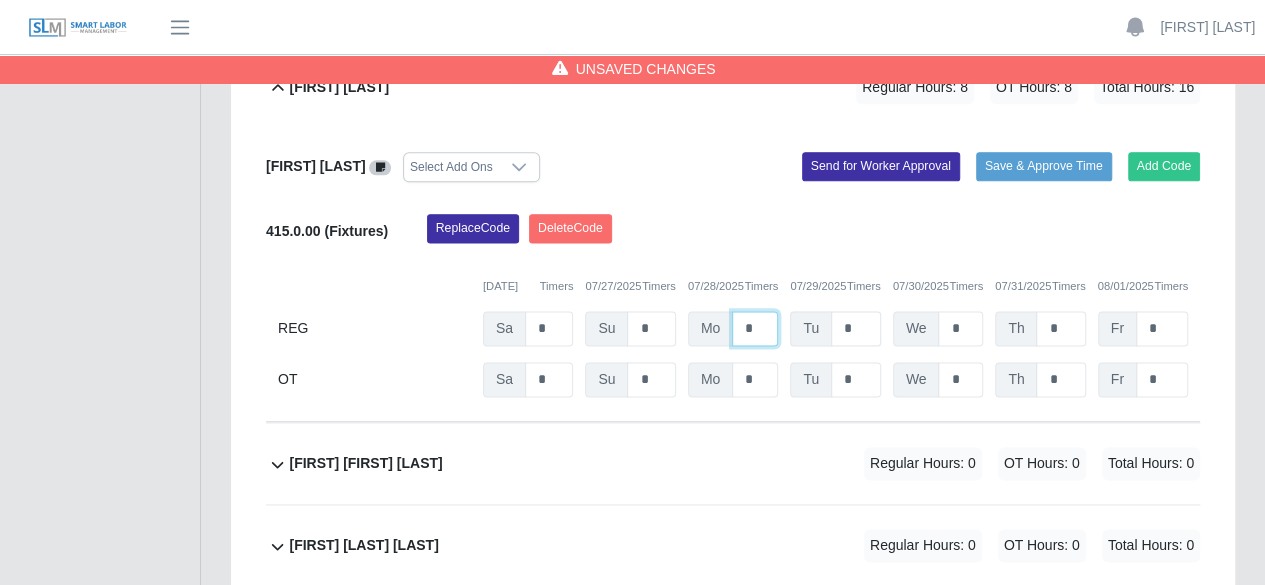 type on "*" 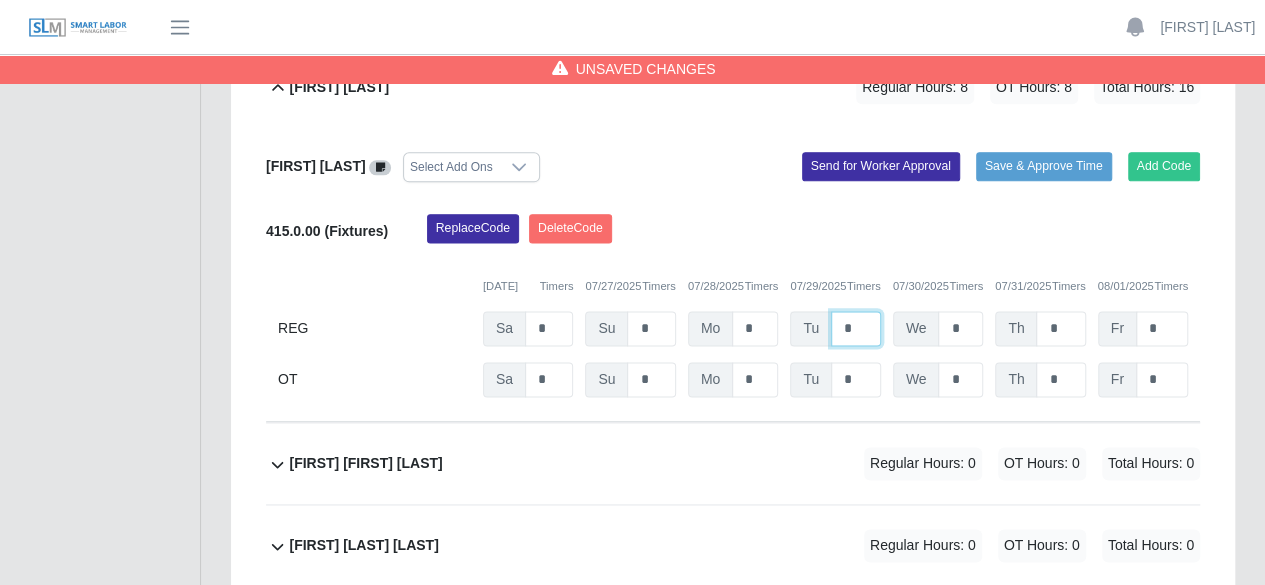 click on "*" at bounding box center [856, -444] 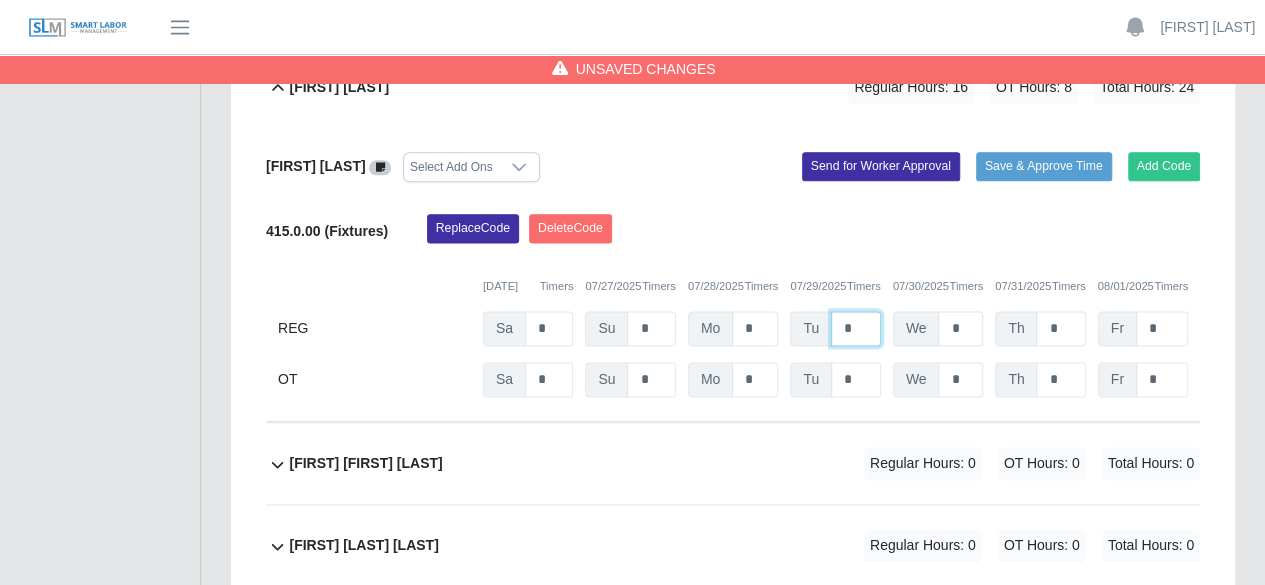 type on "*" 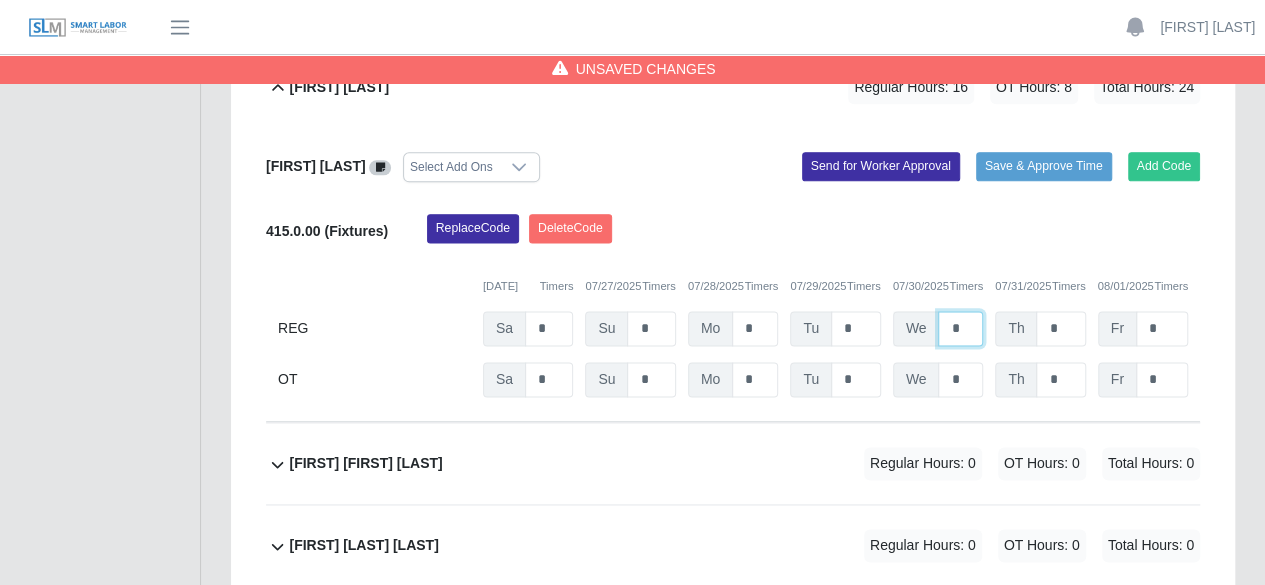 click on "*" at bounding box center (960, -444) 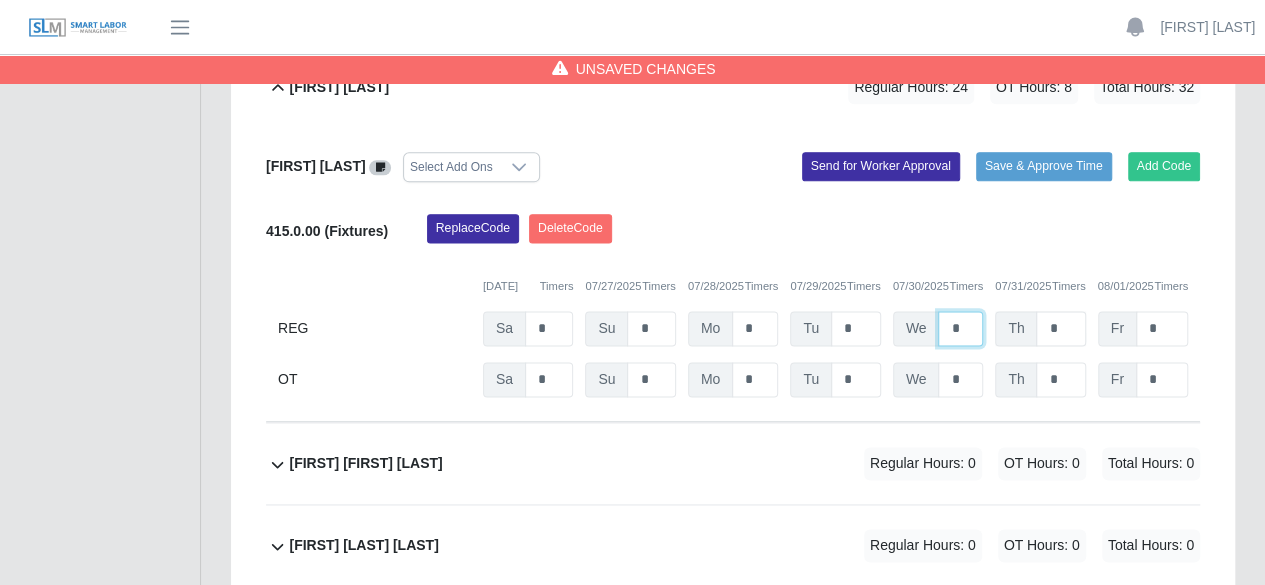 type on "*" 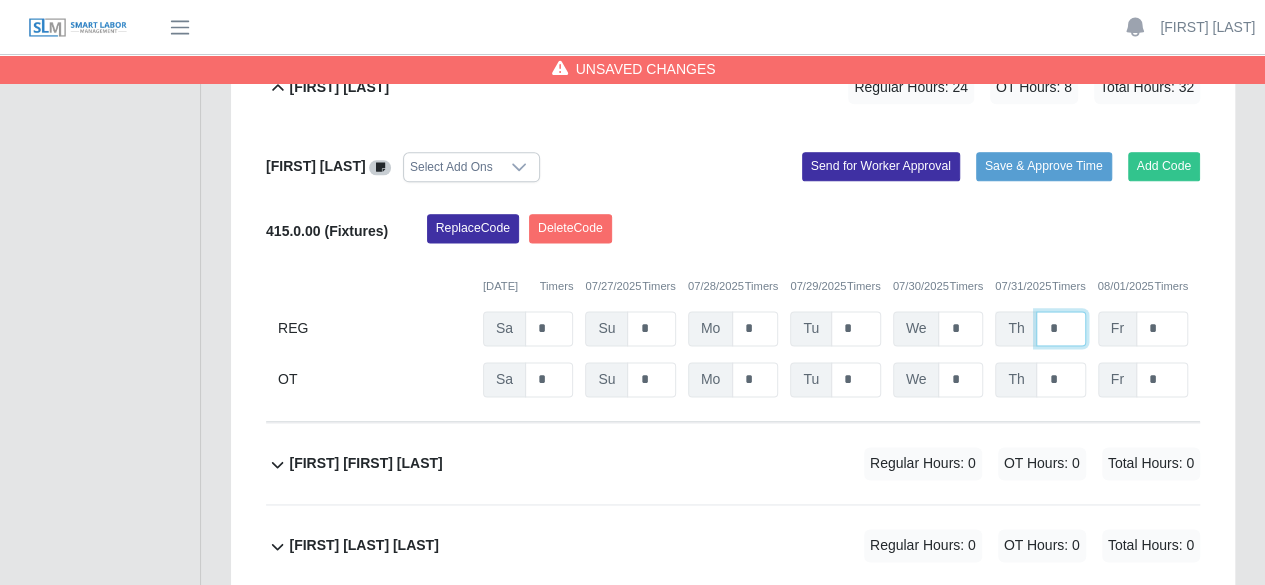 click on "*" at bounding box center [1060, -444] 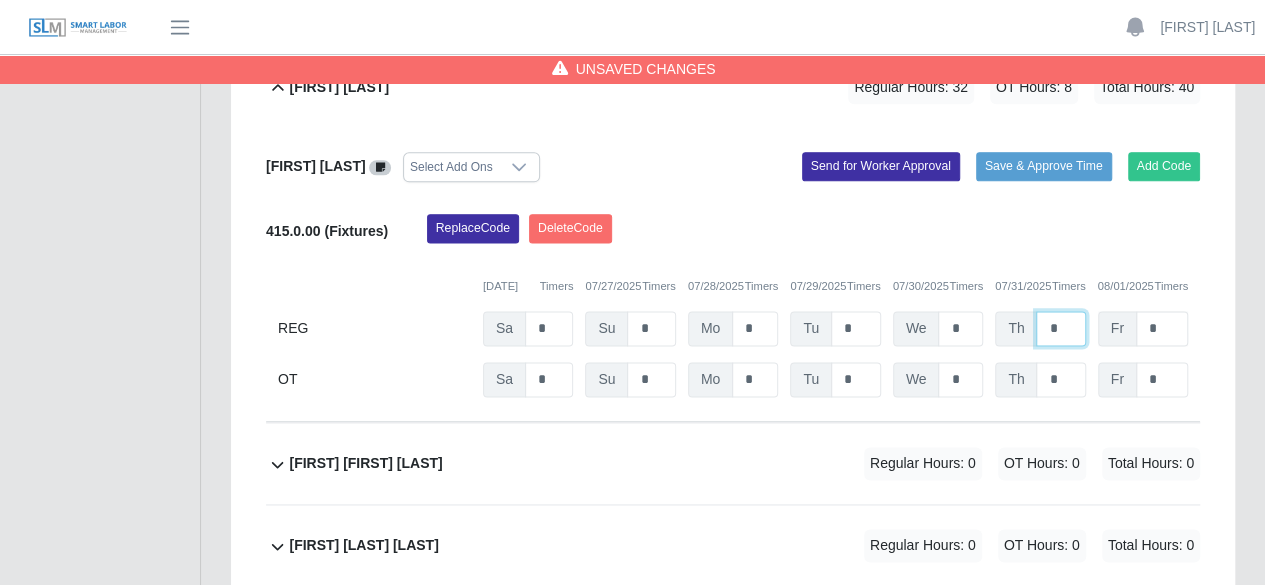 type on "*" 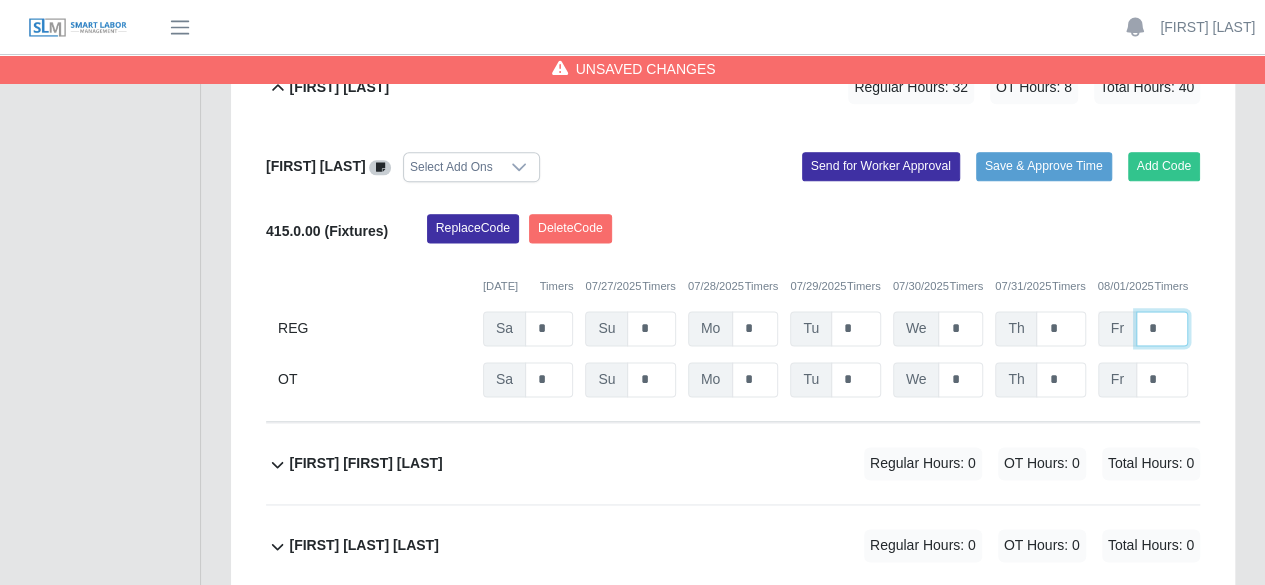 click on "*" at bounding box center [1162, -444] 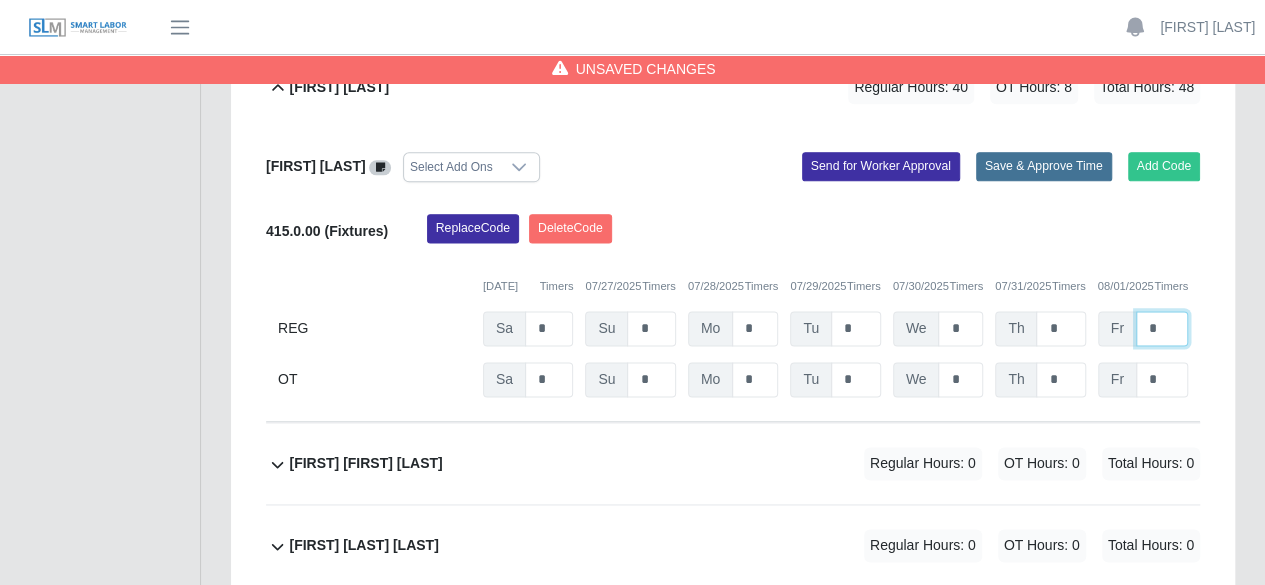 type on "*" 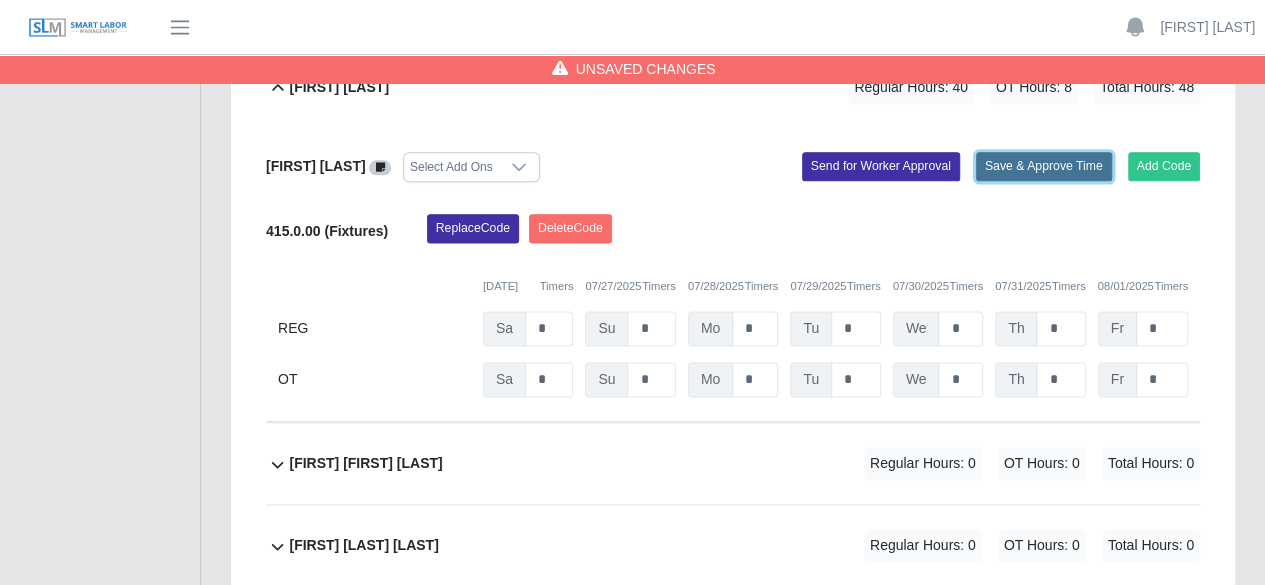 click on "Save & Approve Time" 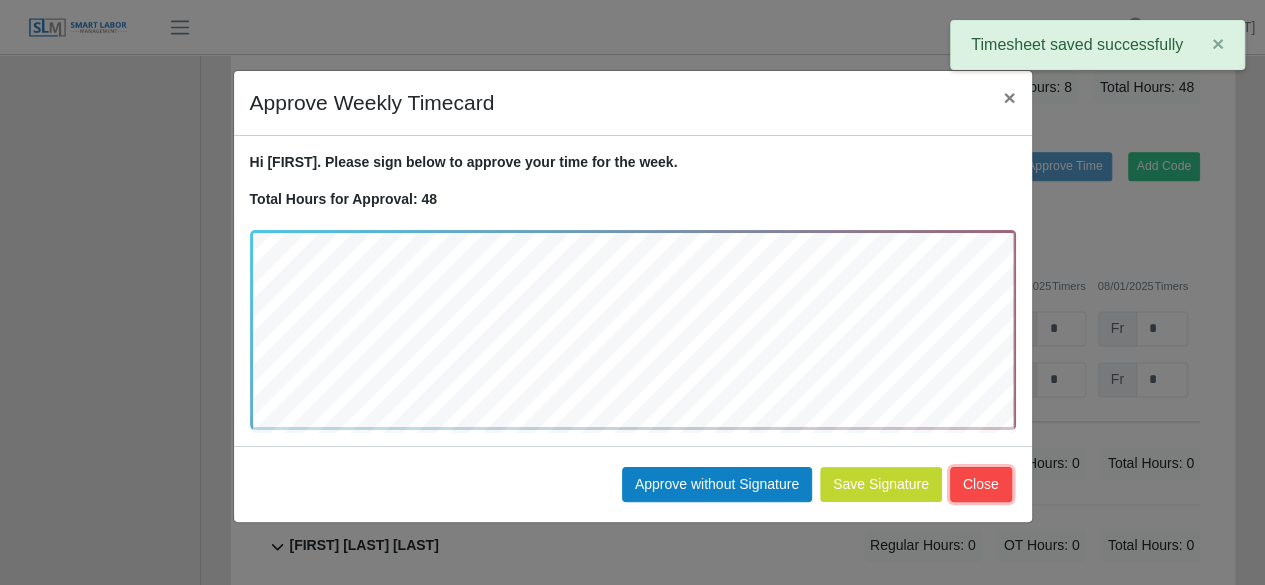 click on "Close" 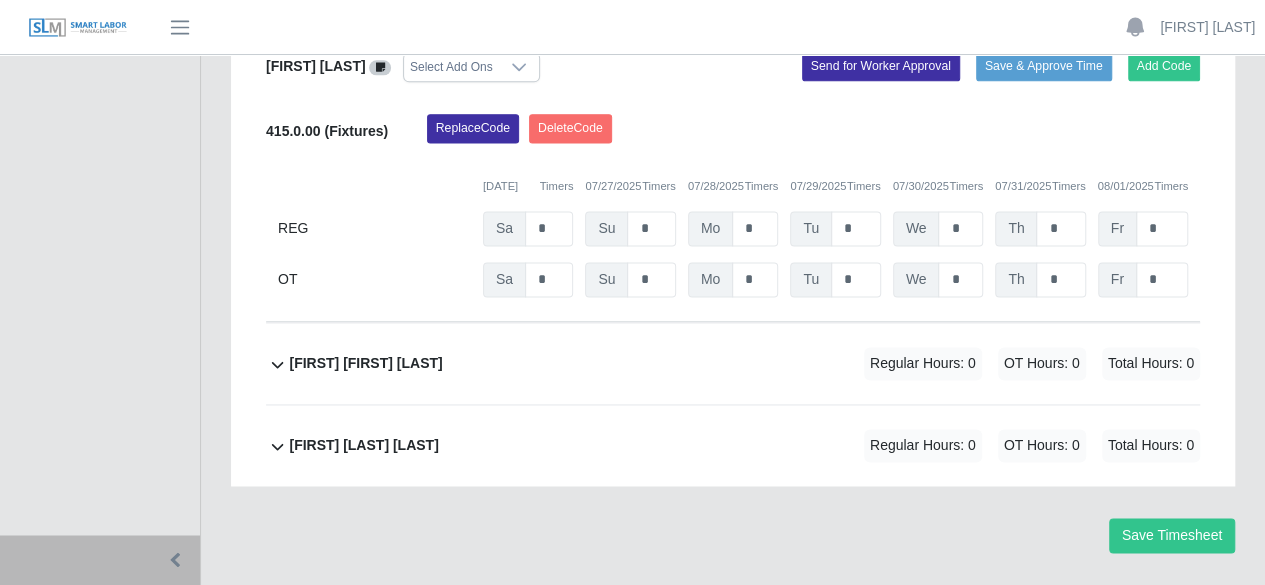 scroll, scrollTop: 1292, scrollLeft: 0, axis: vertical 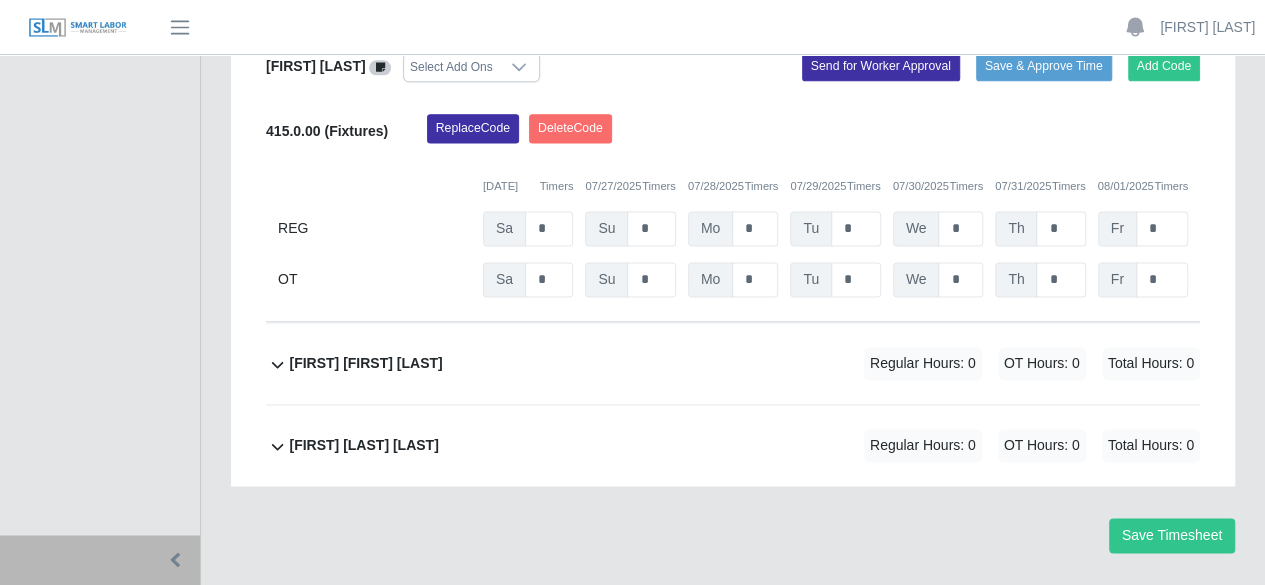 click on "[FIRST] [FIRST] [LAST]             Regular Hours: 0   OT Hours: 0   Total Hours: 0" 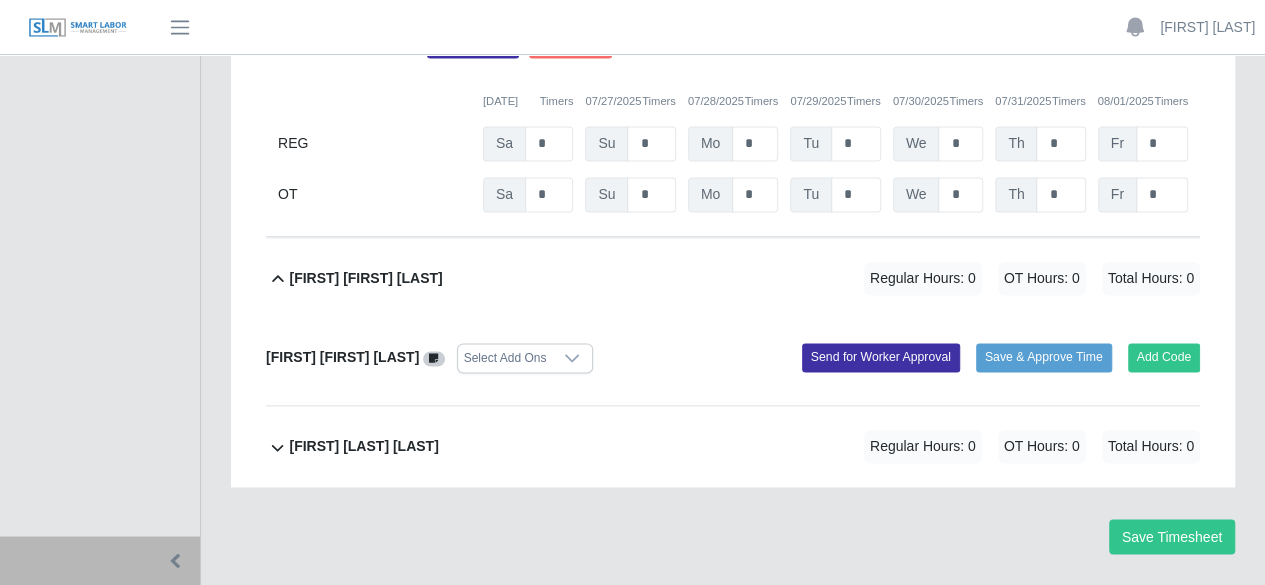 scroll, scrollTop: 1378, scrollLeft: 0, axis: vertical 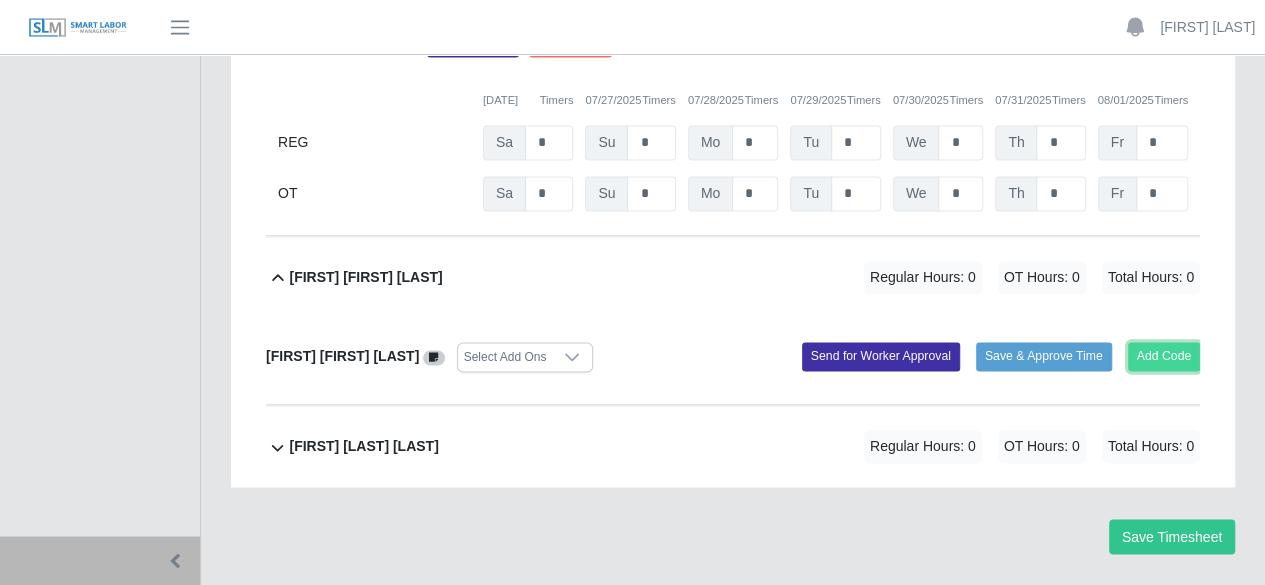 click on "Add Code" 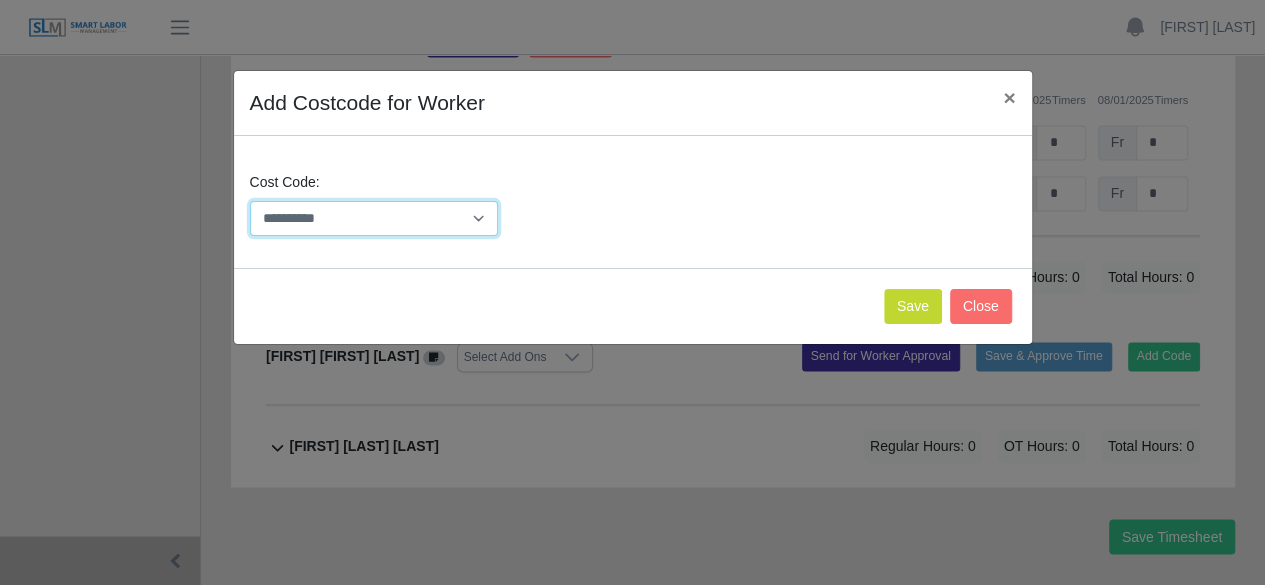 click on "**********" at bounding box center (374, 218) 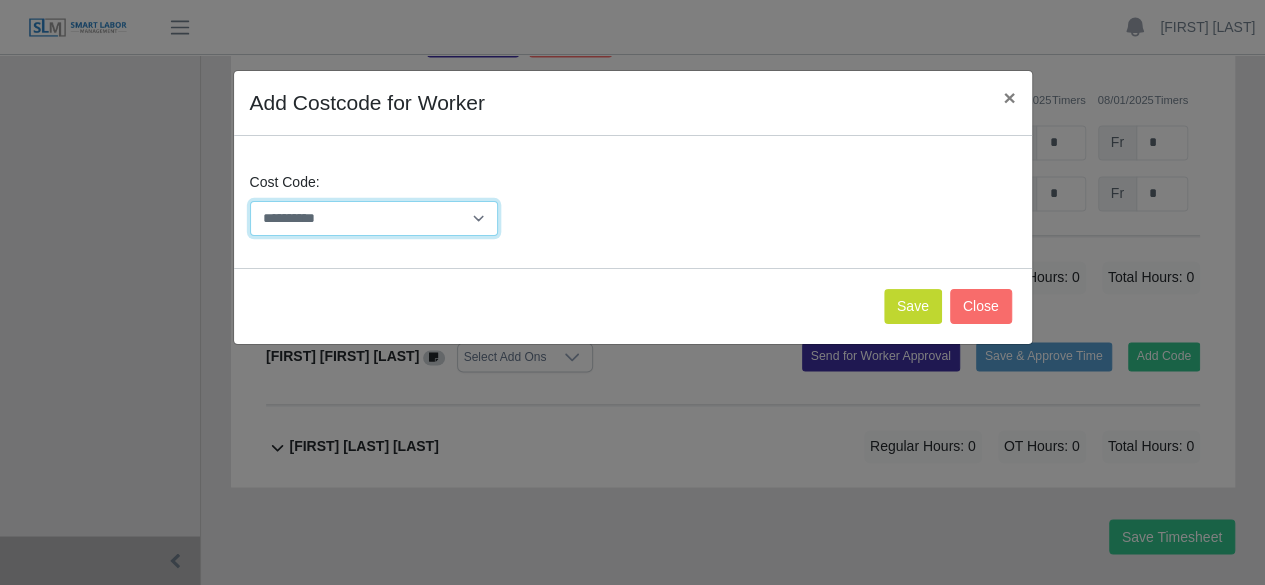 select on "**********" 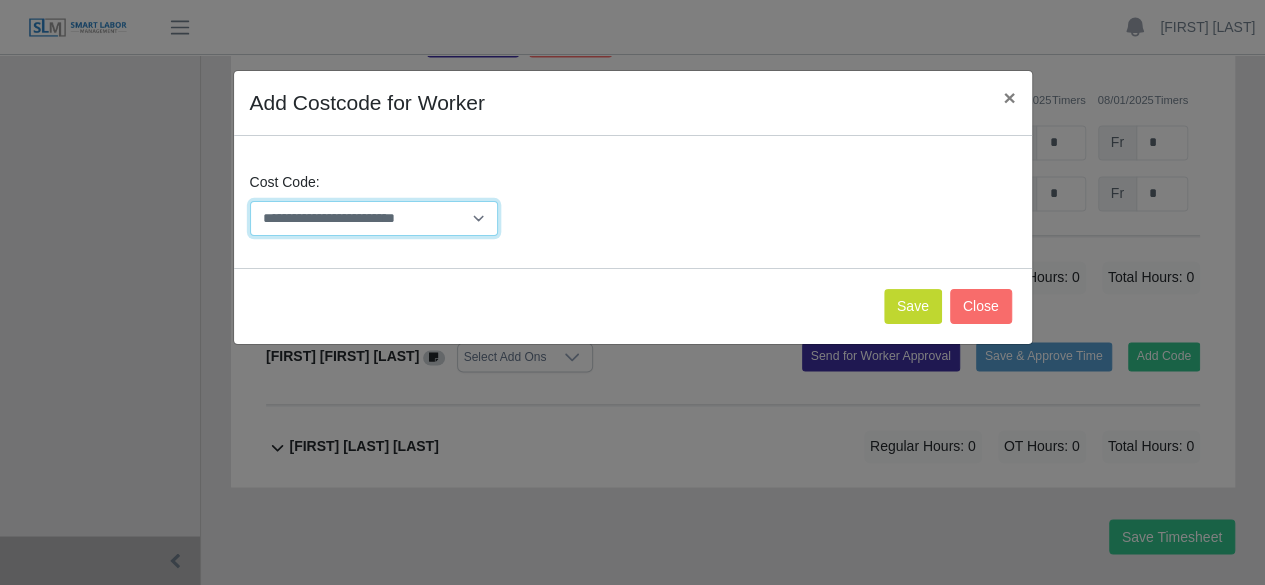 click on "**********" at bounding box center (374, 218) 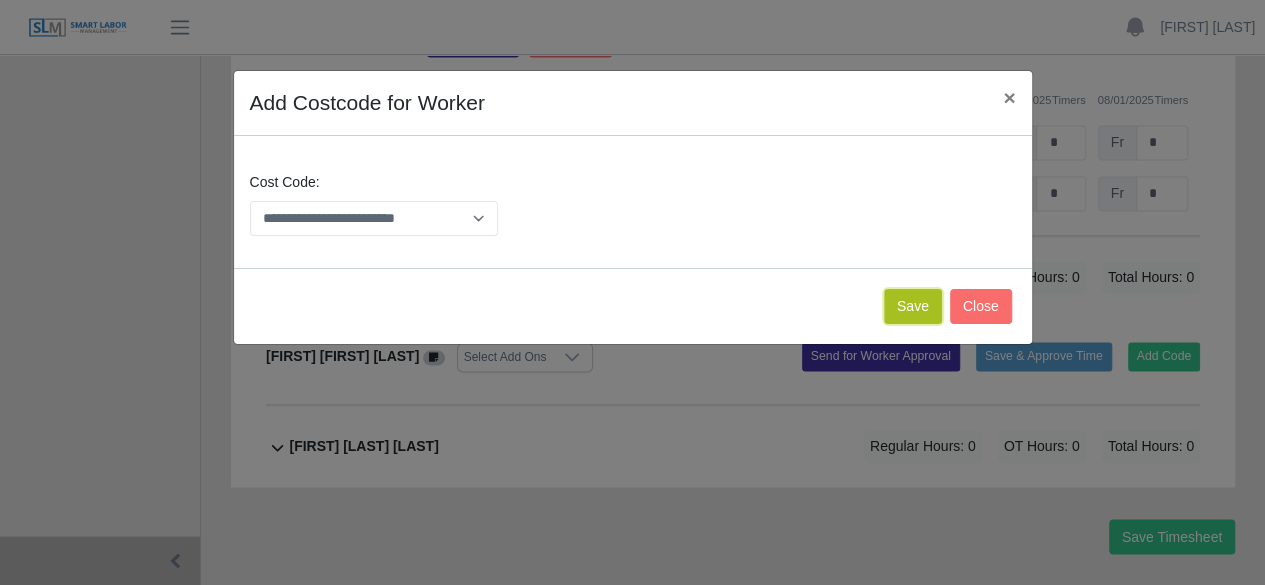 click on "Save" 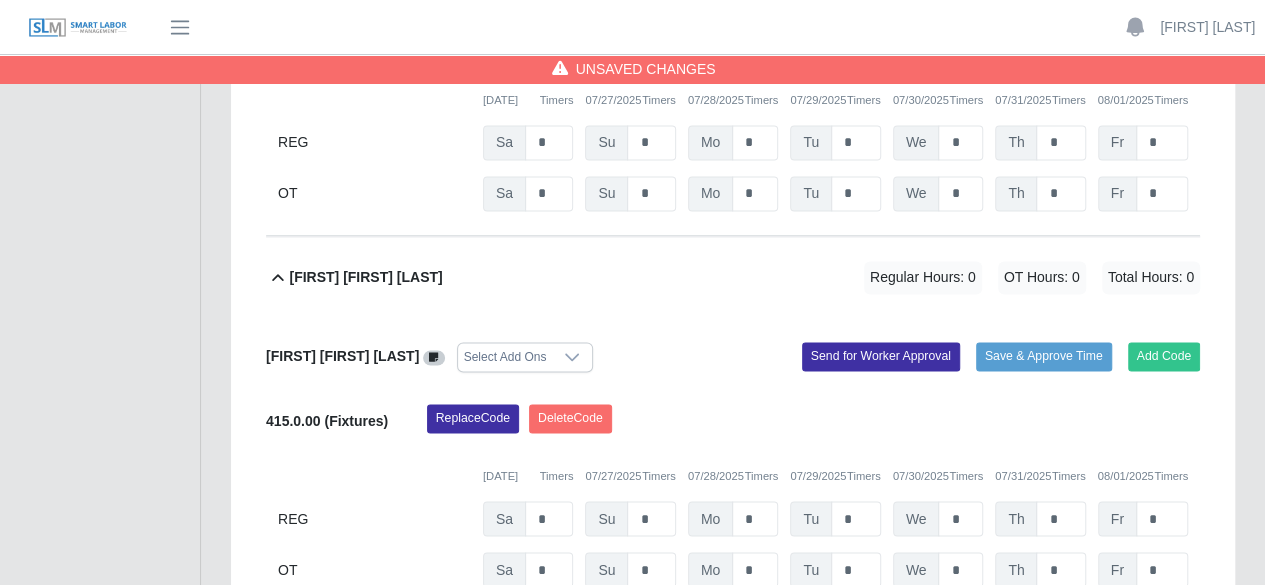 scroll, scrollTop: 1585, scrollLeft: 0, axis: vertical 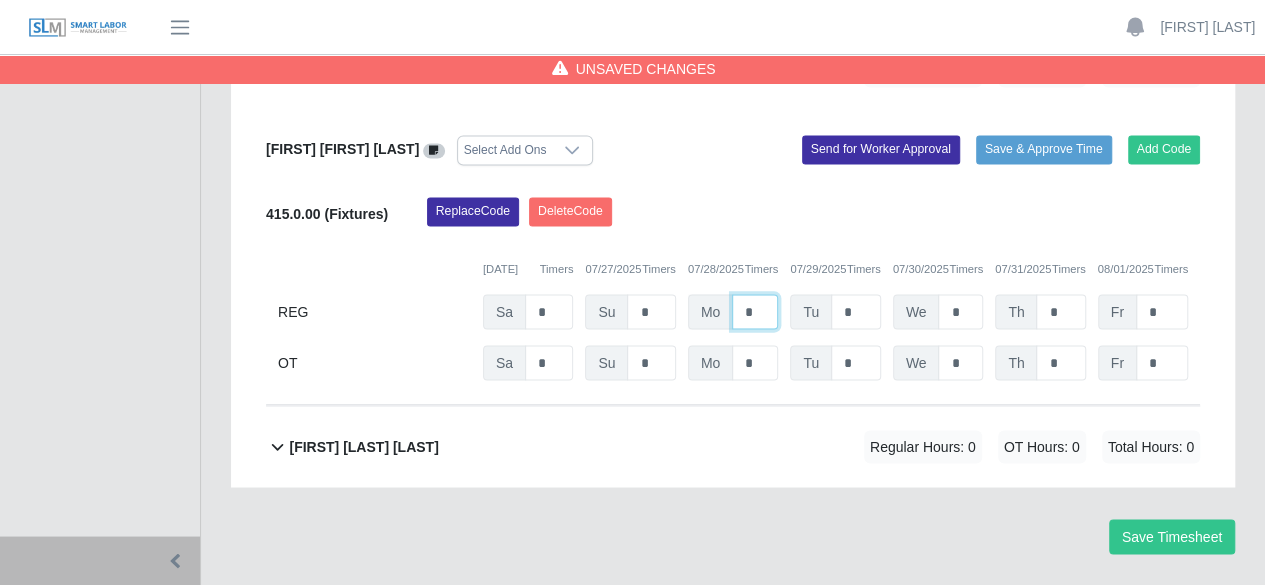 click on "*" at bounding box center [755, -837] 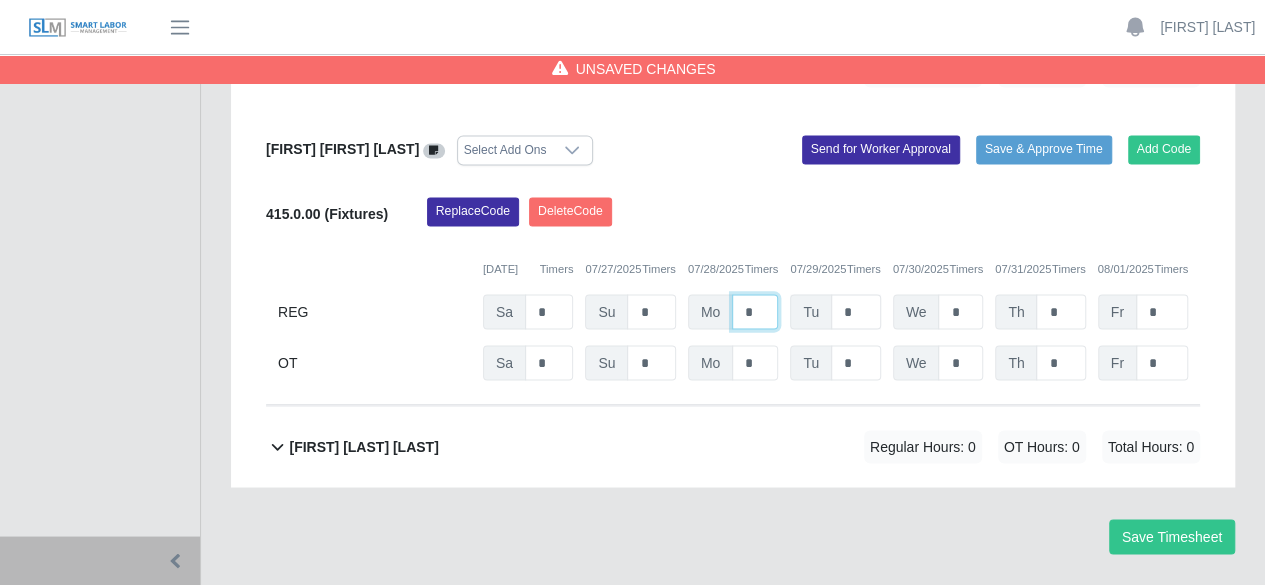 type on "*" 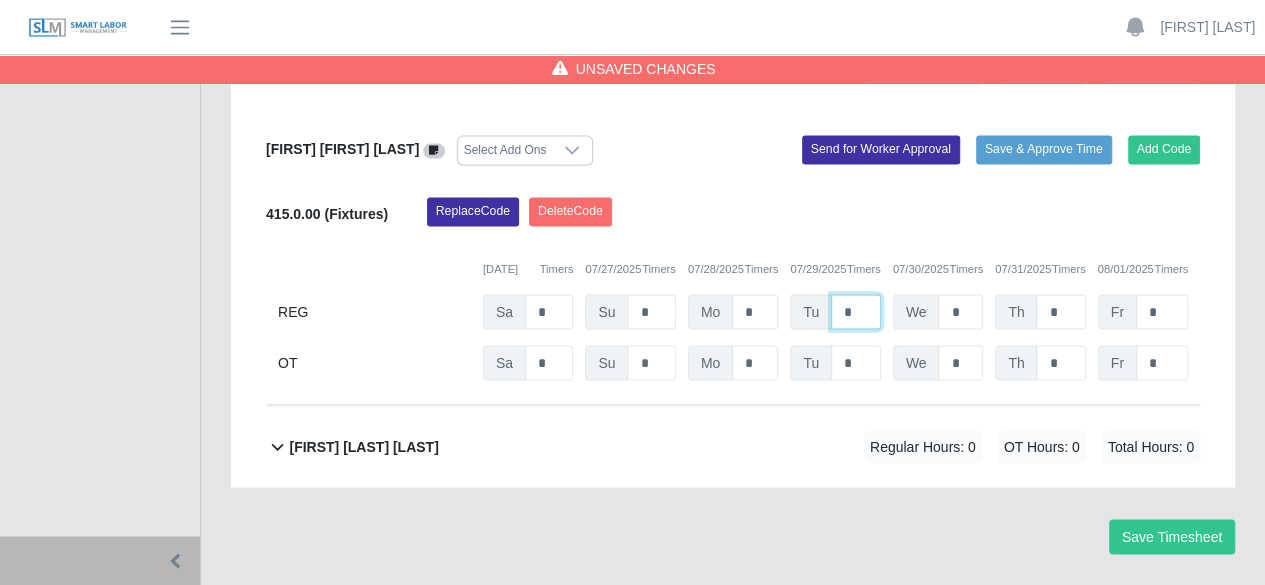 click on "*" at bounding box center (856, -837) 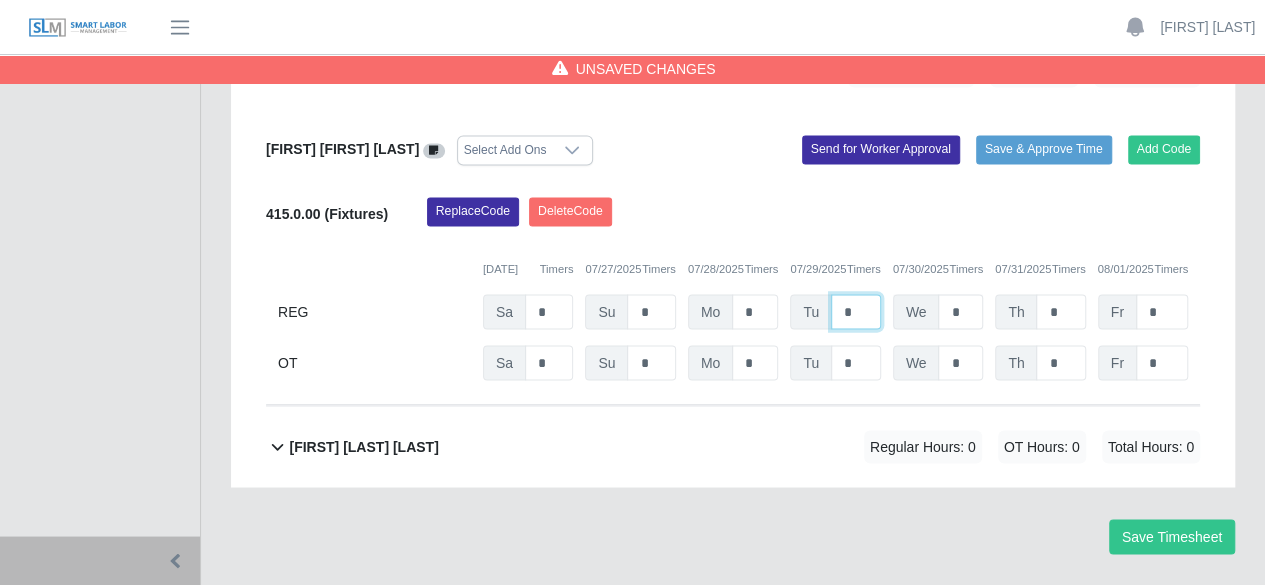 type on "*" 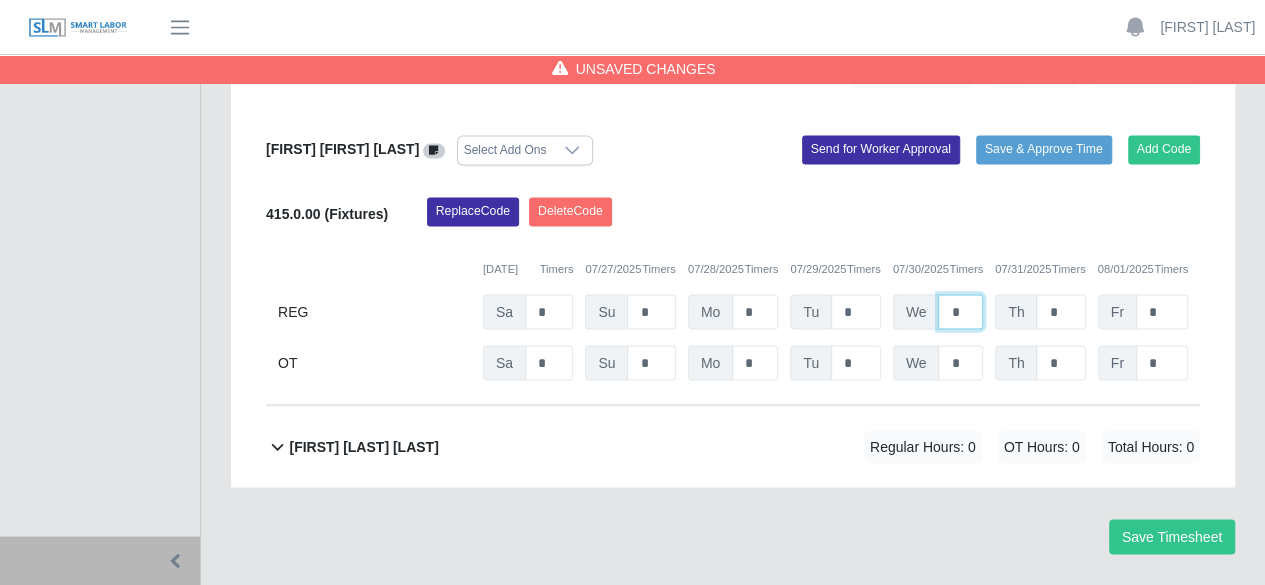 click on "*" at bounding box center (960, -837) 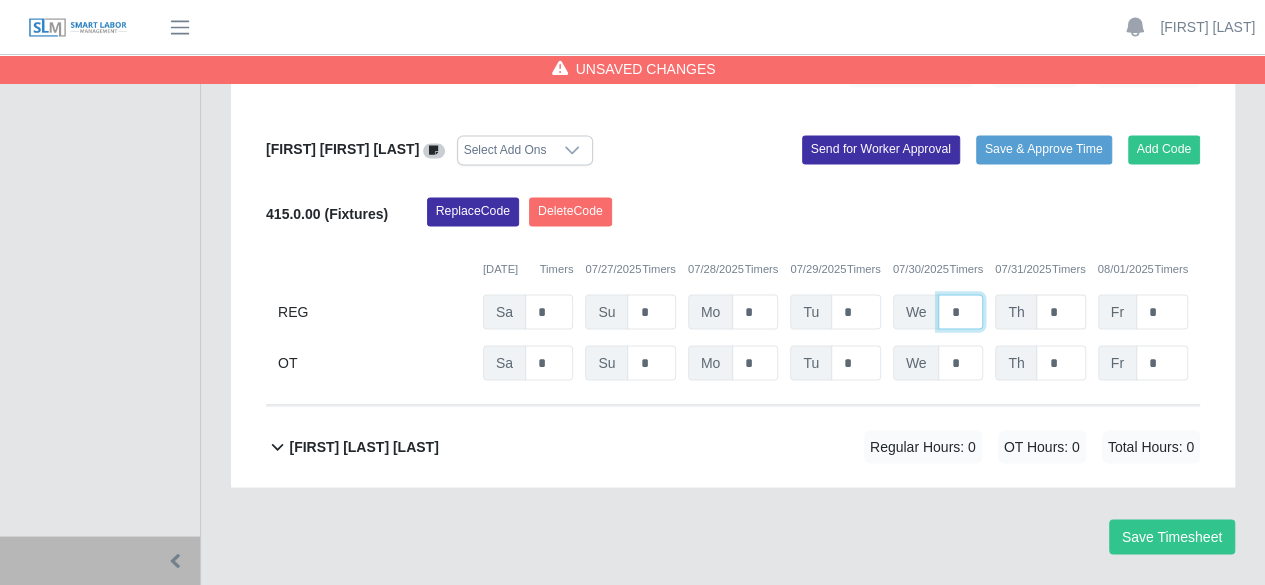 type on "*" 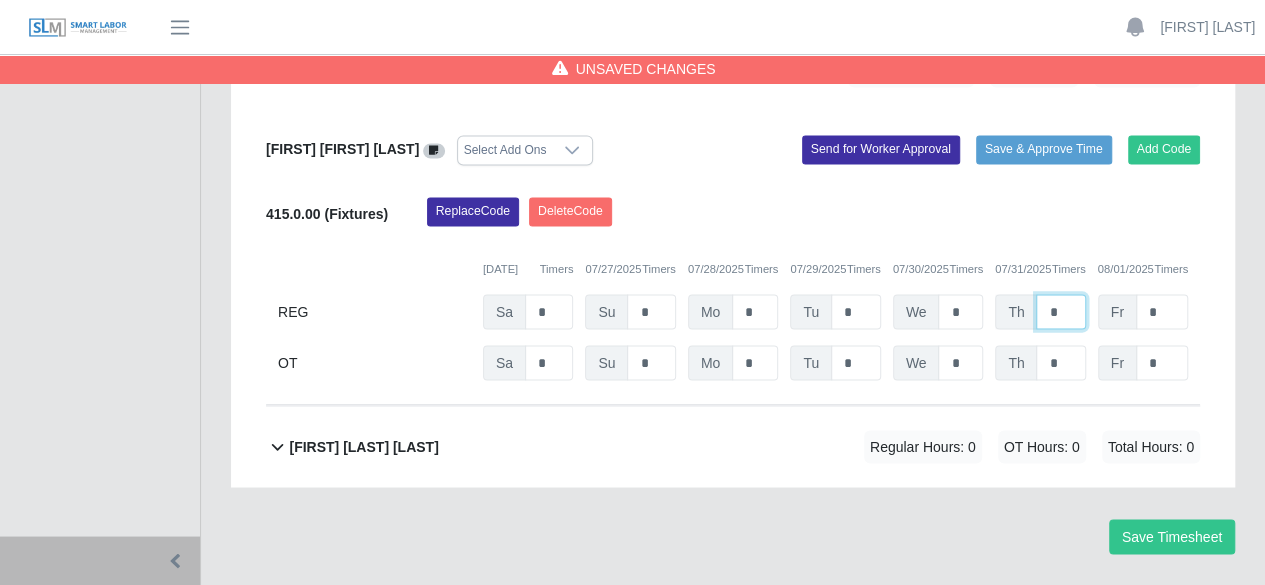 click on "*" at bounding box center [1060, -837] 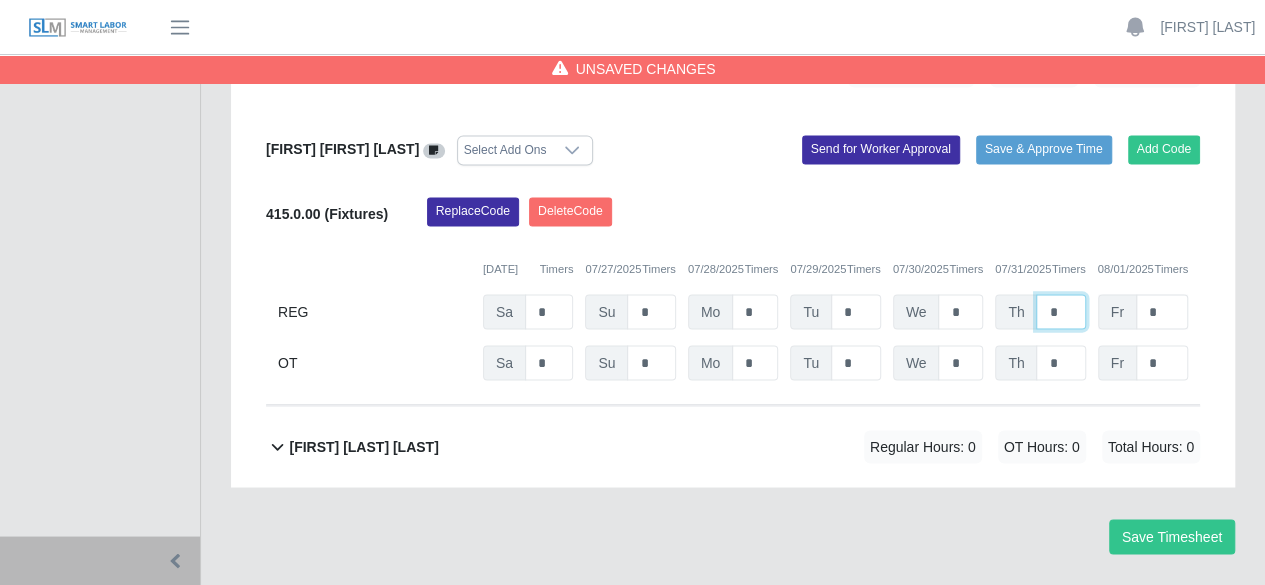 type on "*" 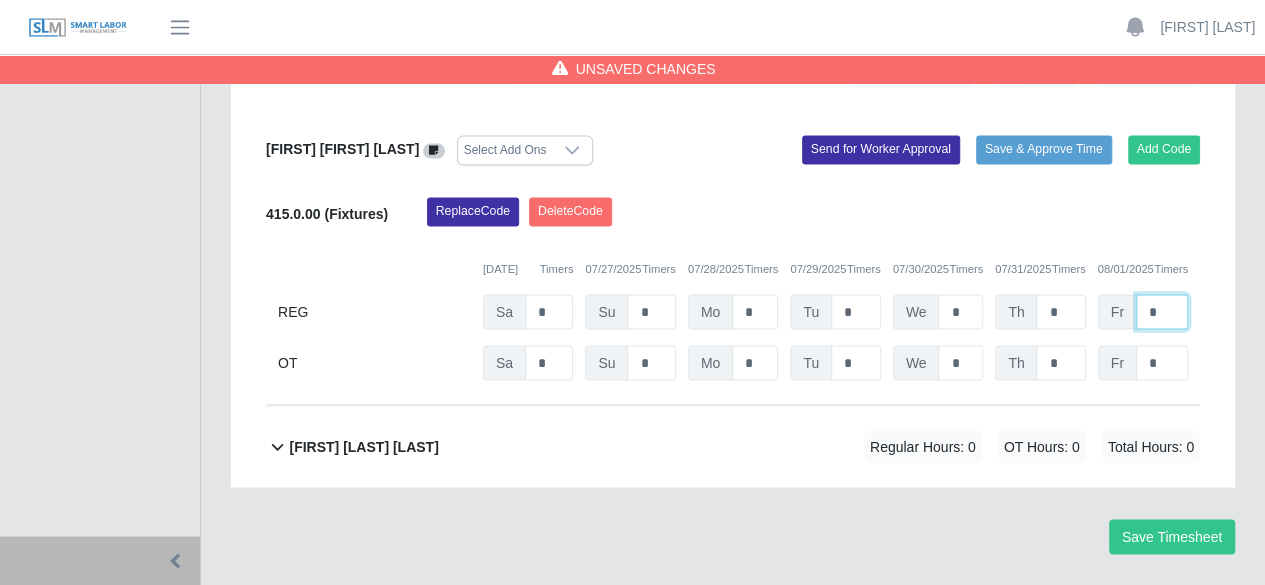 click on "*" at bounding box center (1162, -837) 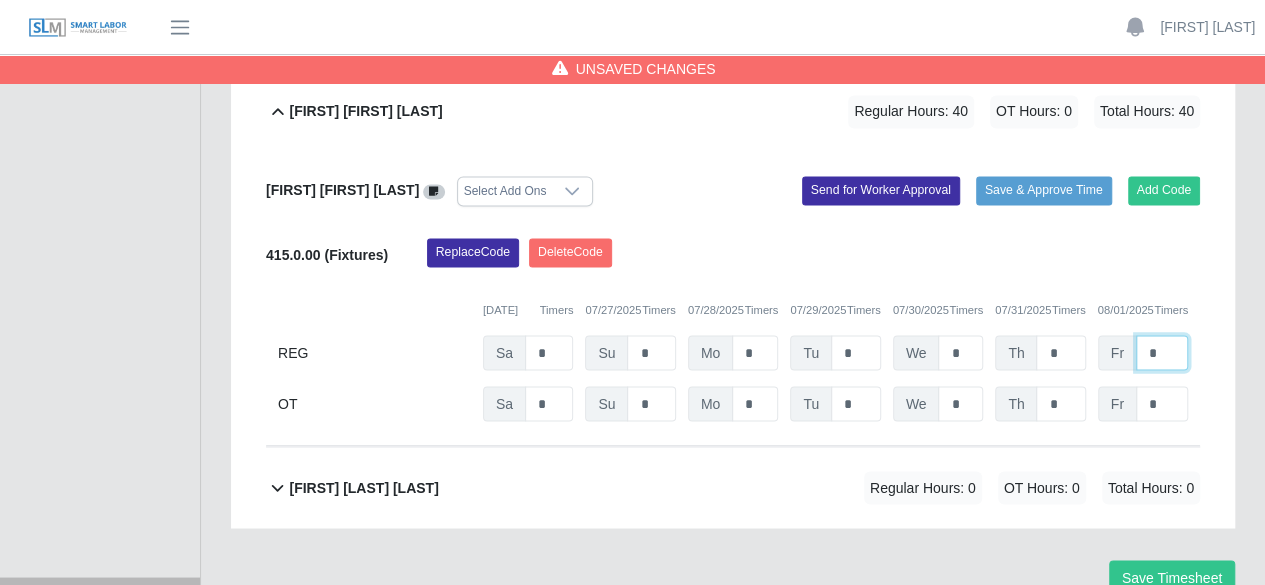 scroll, scrollTop: 1485, scrollLeft: 0, axis: vertical 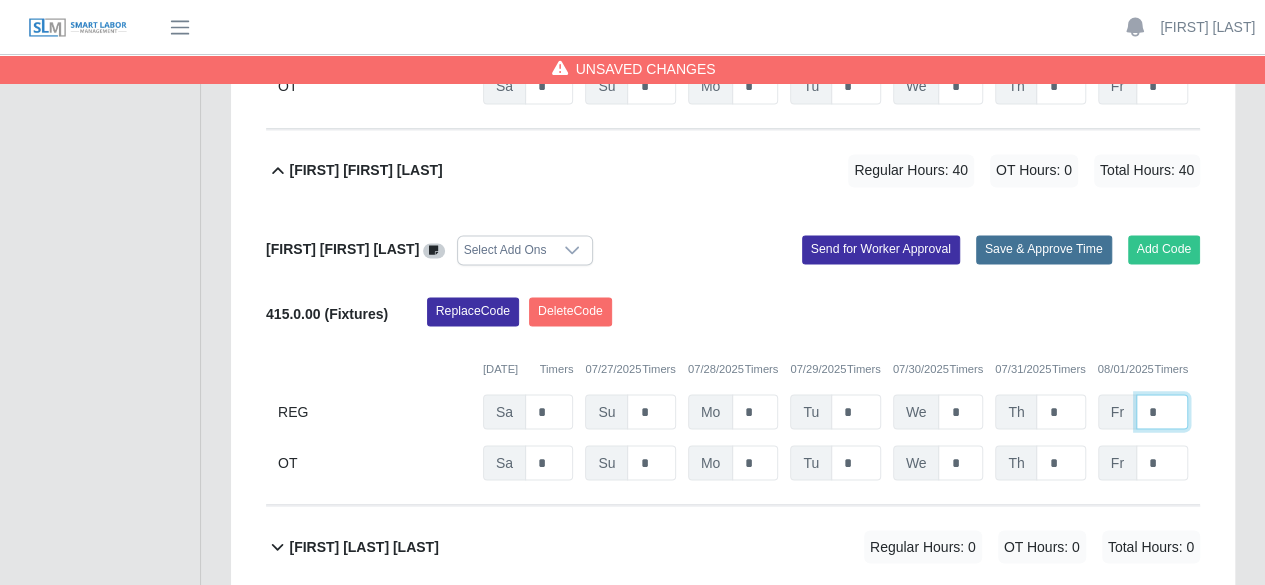 type on "*" 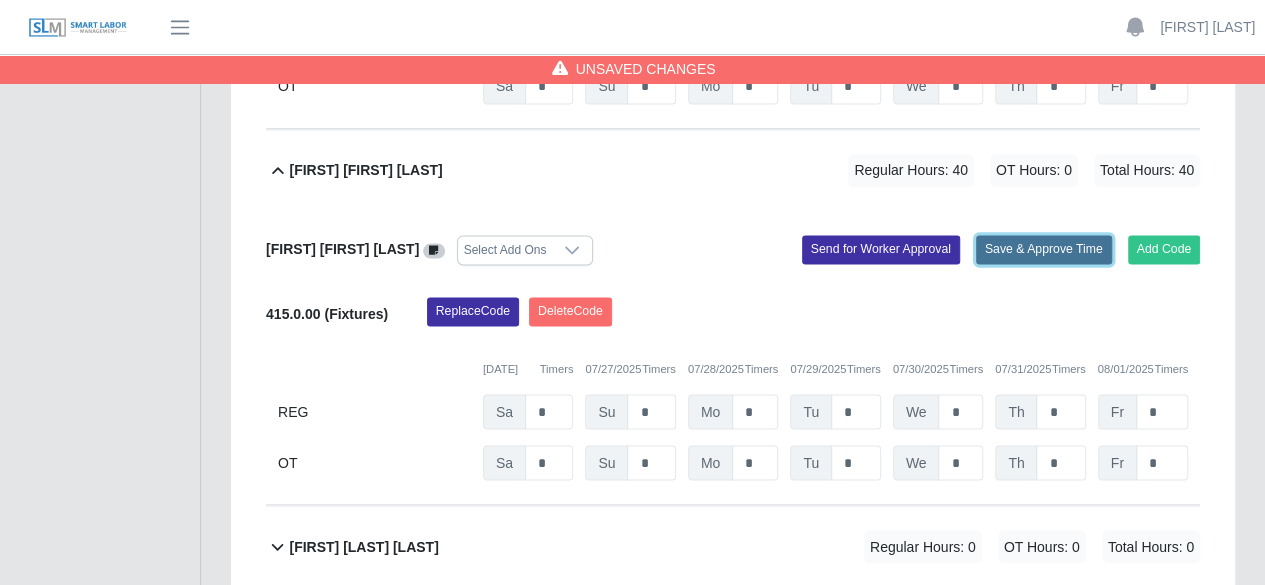 click on "Save & Approve Time" 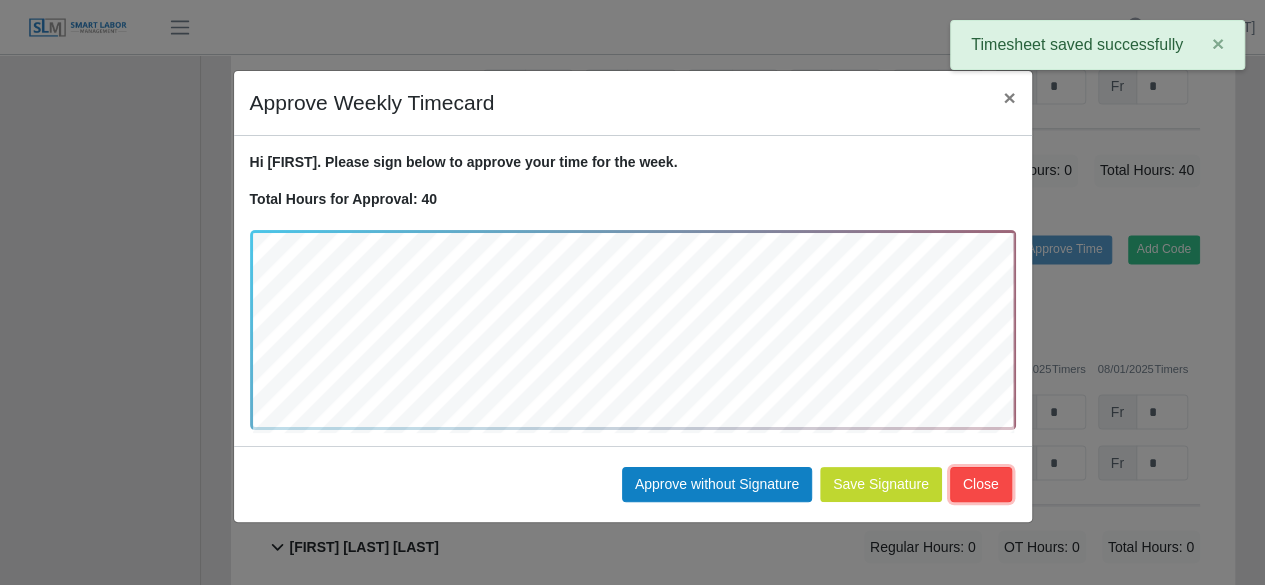 click on "Close" 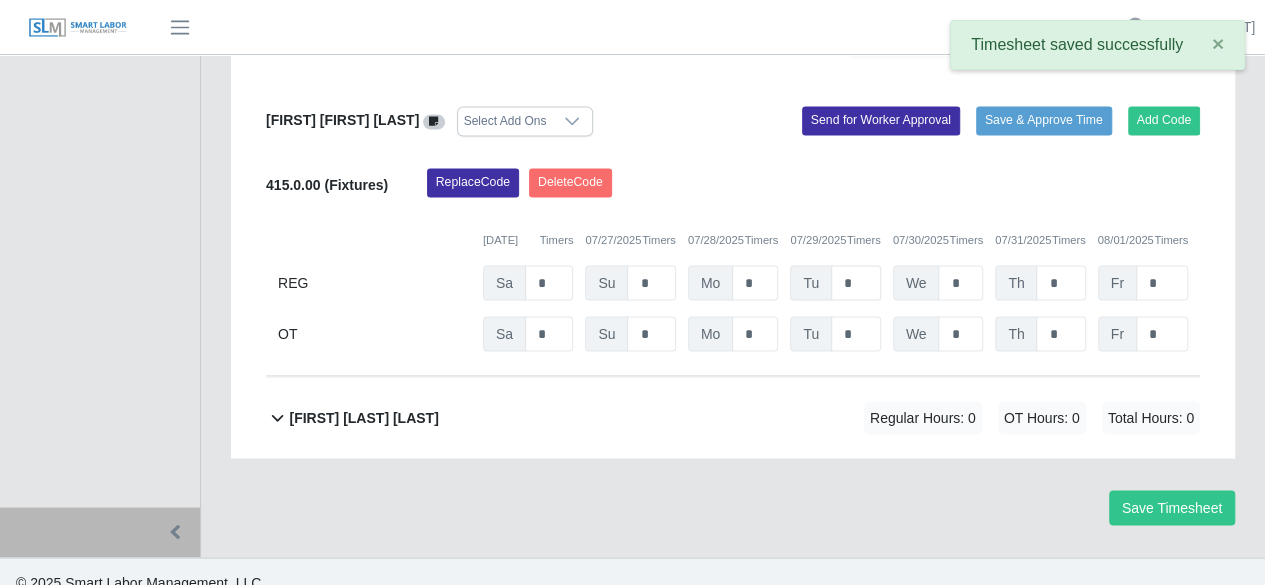 scroll, scrollTop: 1628, scrollLeft: 0, axis: vertical 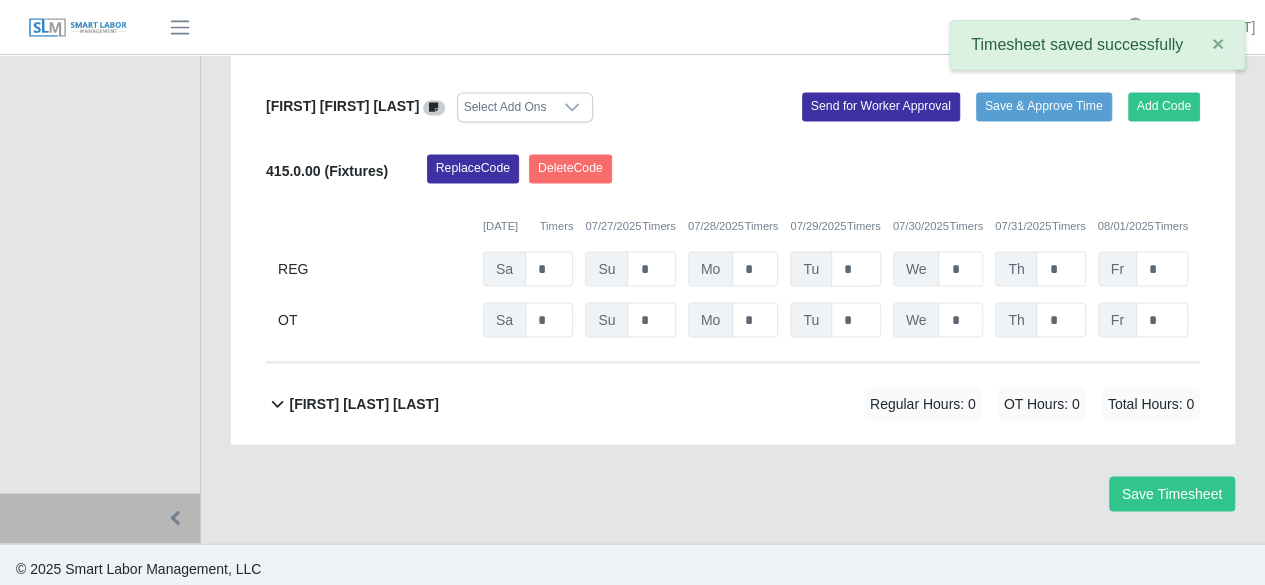 click on "Regular Hours: 0   OT Hours: 0   Total Hours: 0" at bounding box center [1004, 403] 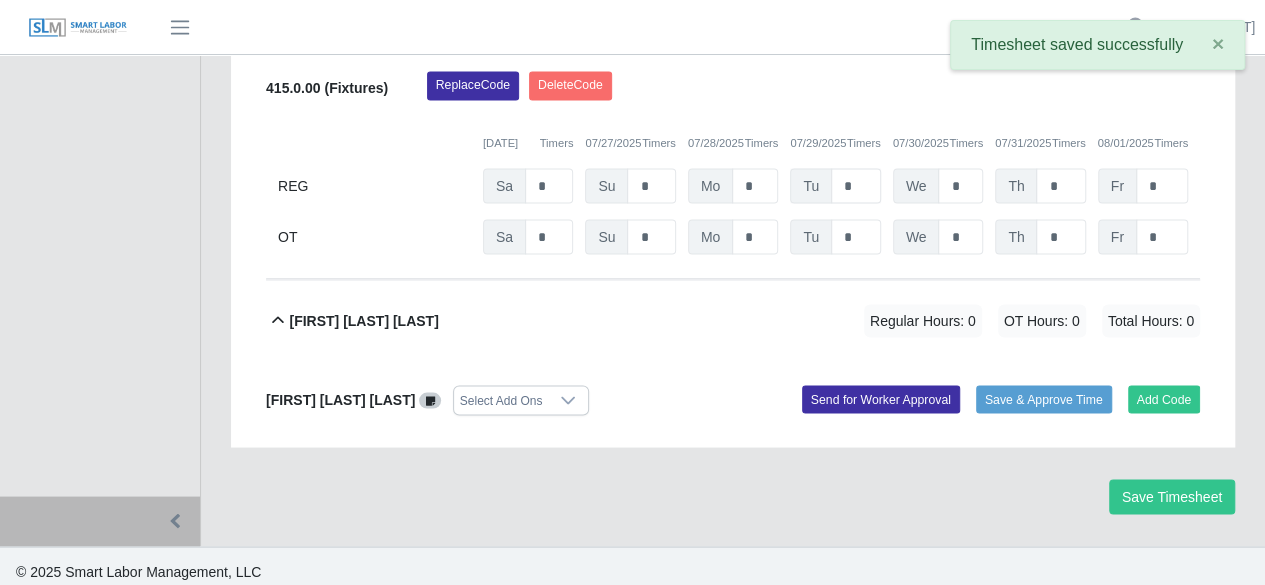 scroll, scrollTop: 1714, scrollLeft: 0, axis: vertical 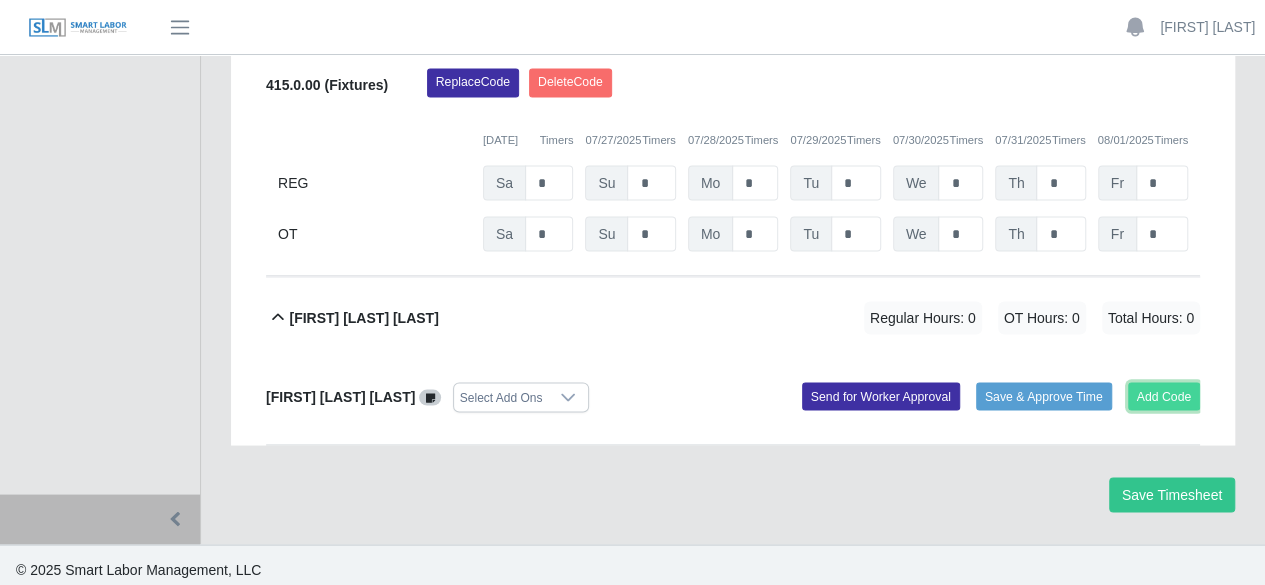click on "Add Code" 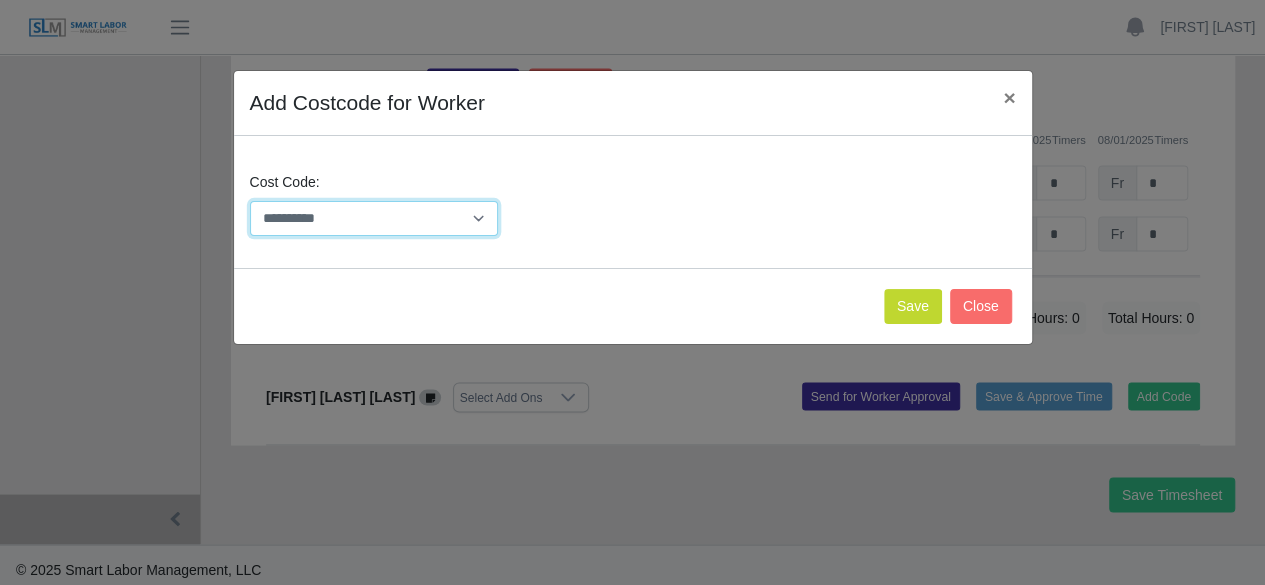 click on "**********" at bounding box center [374, 218] 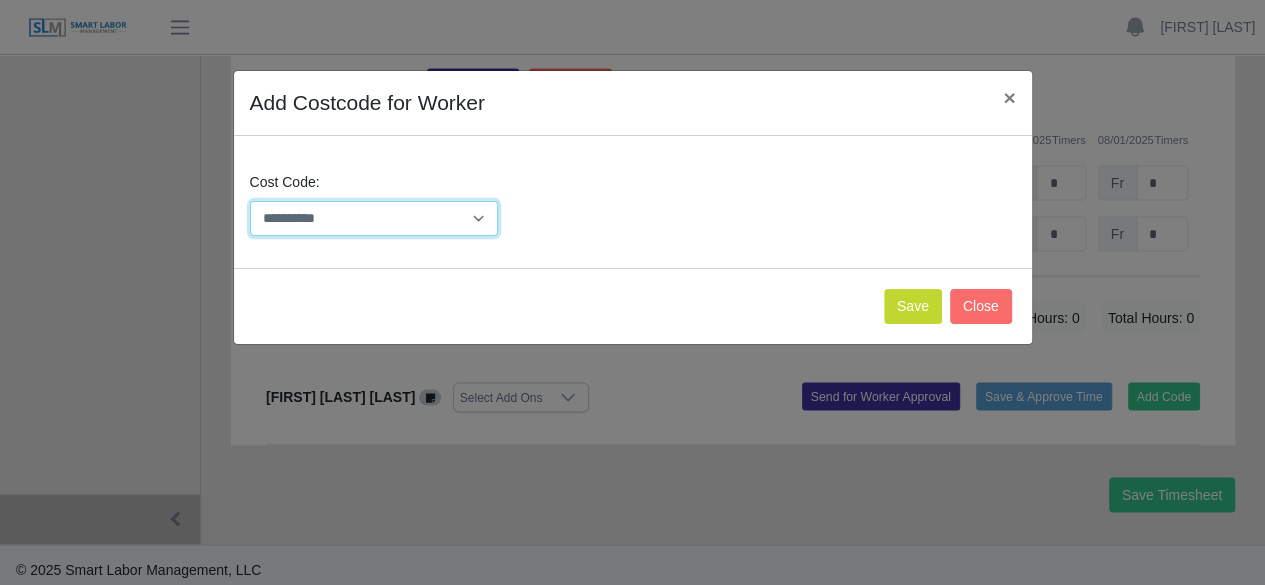 select on "**********" 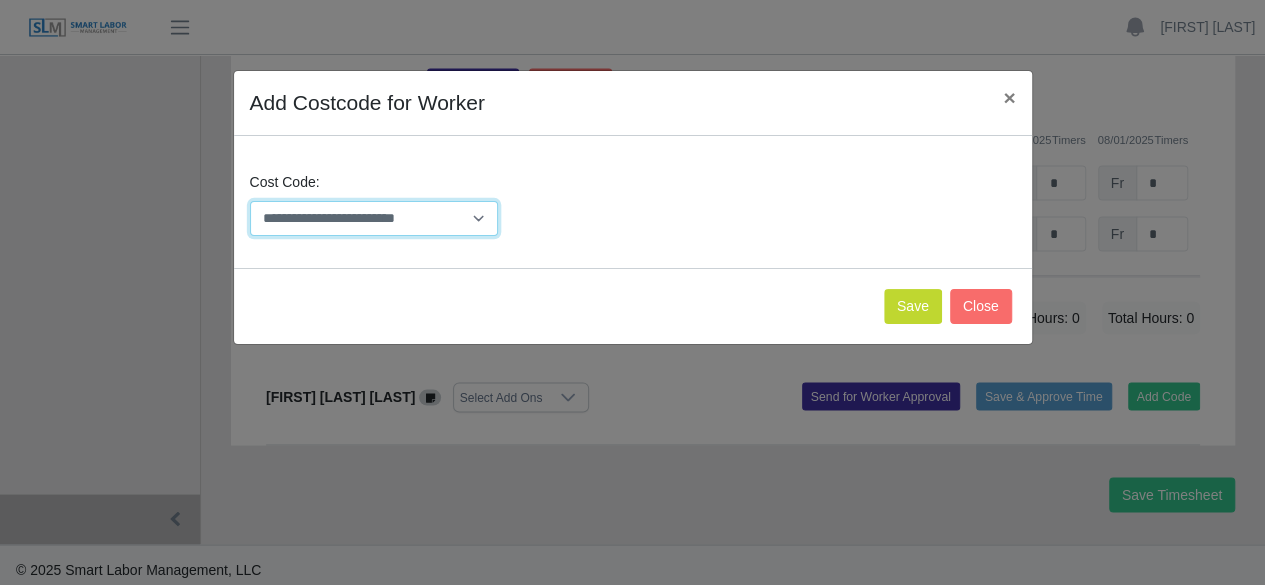 click on "**********" at bounding box center [374, 218] 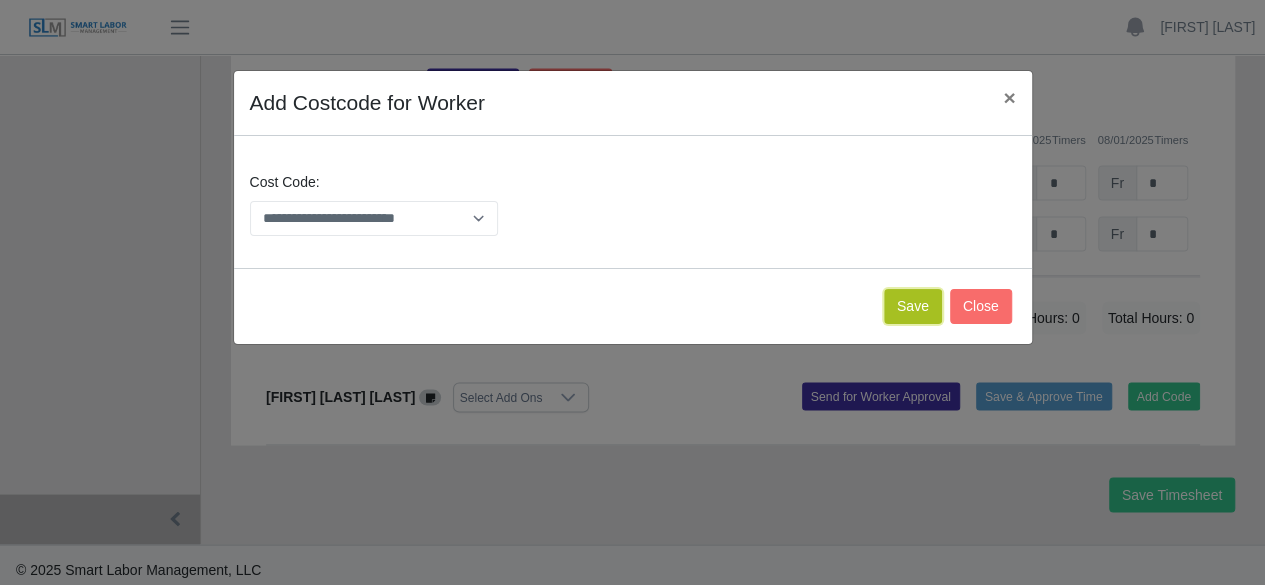 click on "Save" 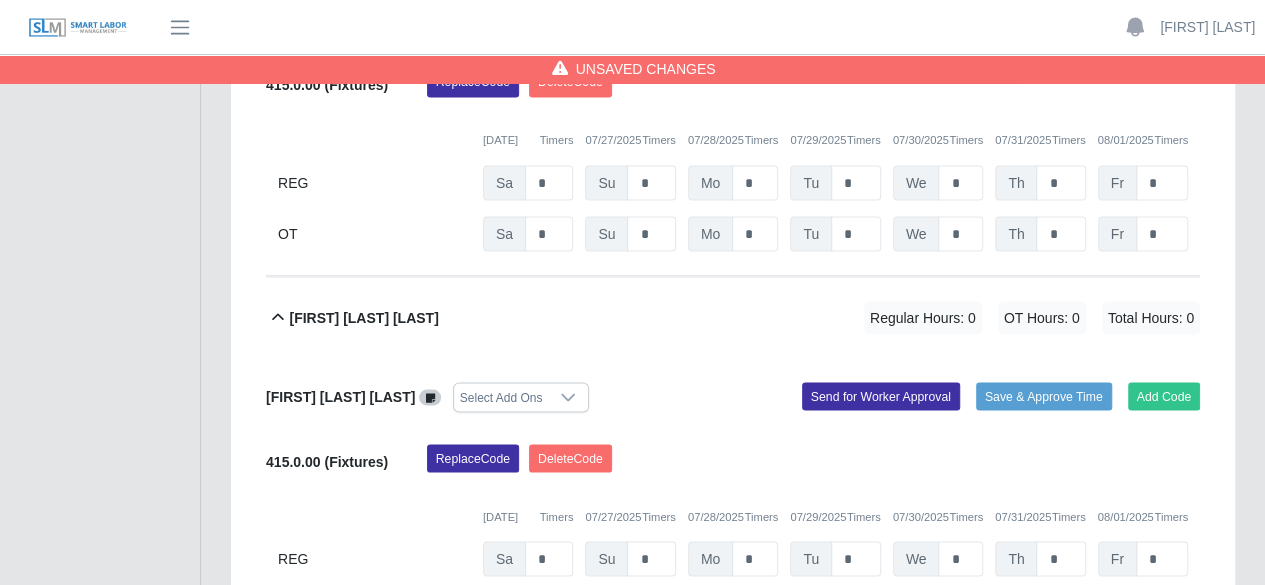 scroll, scrollTop: 1920, scrollLeft: 0, axis: vertical 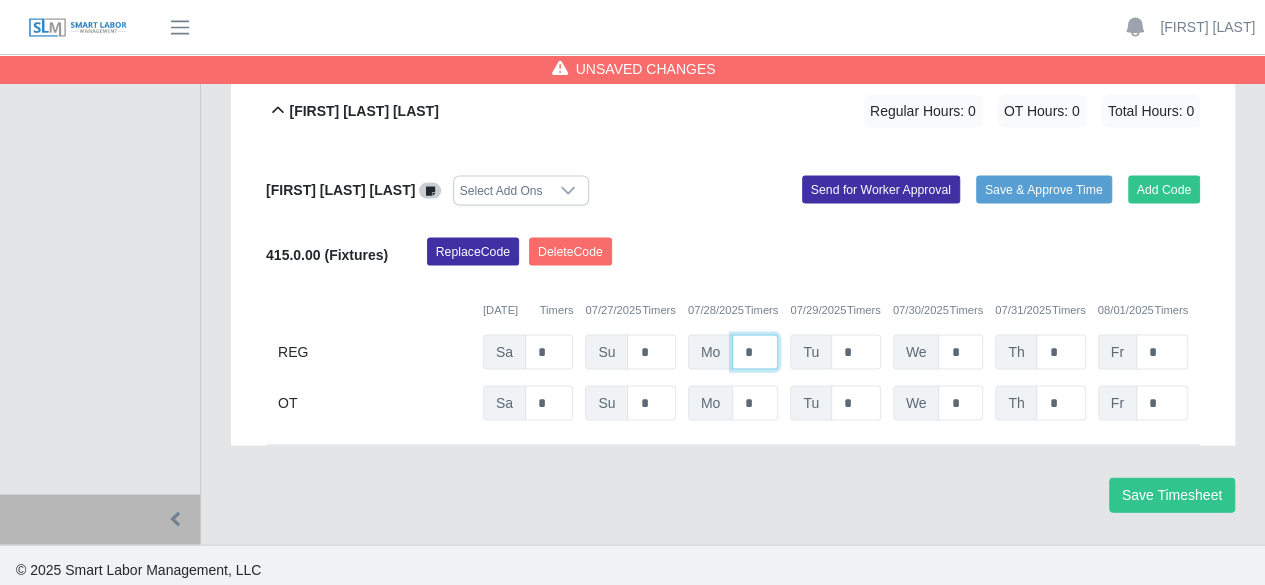 click on "*" at bounding box center (755, -1172) 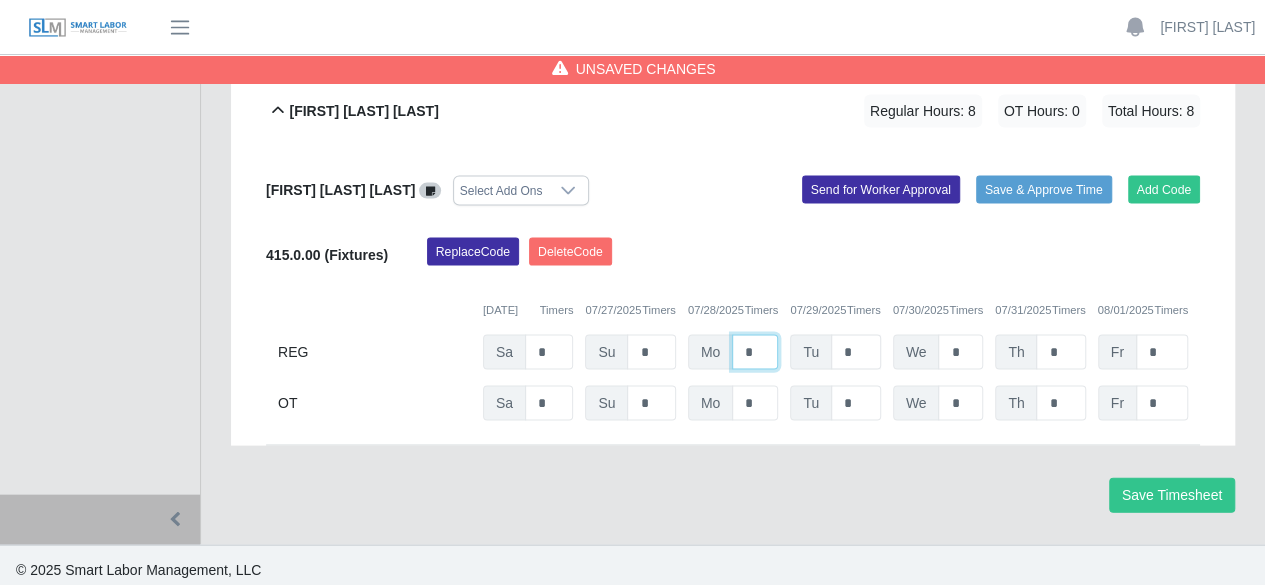 type on "*" 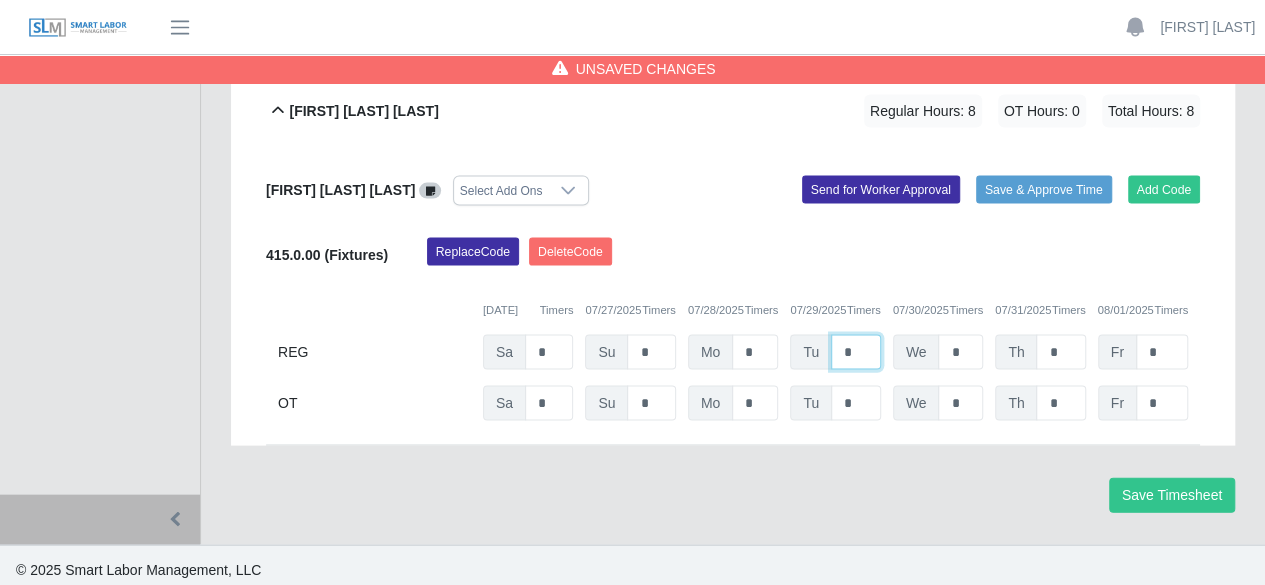 click on "*" at bounding box center (856, -1172) 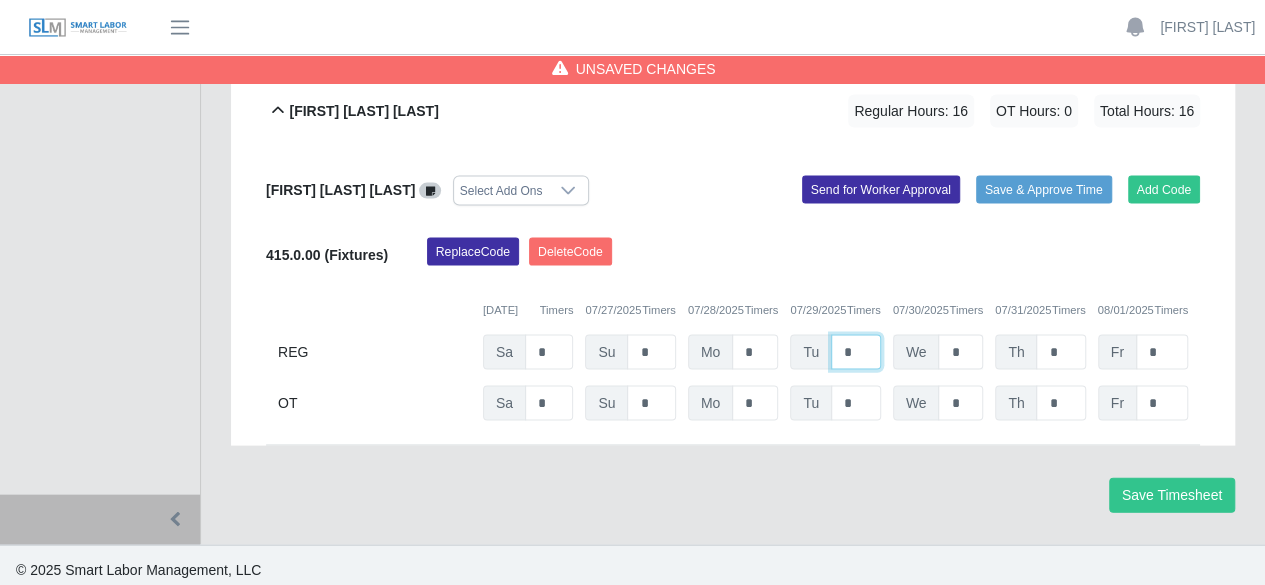 type on "*" 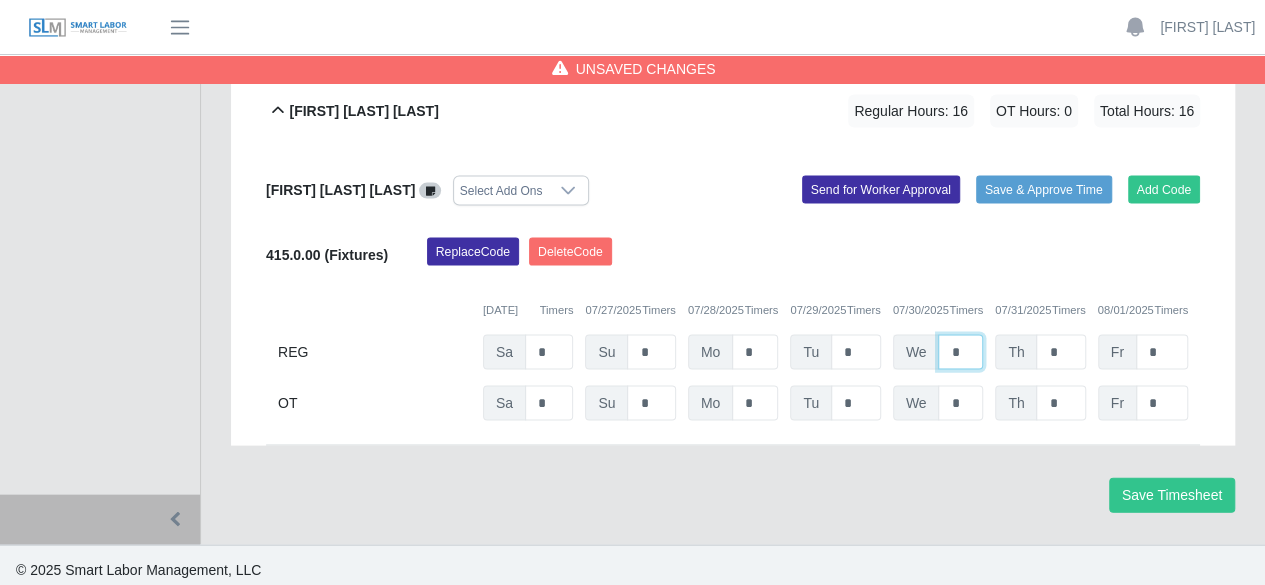 click on "*" at bounding box center (960, -1172) 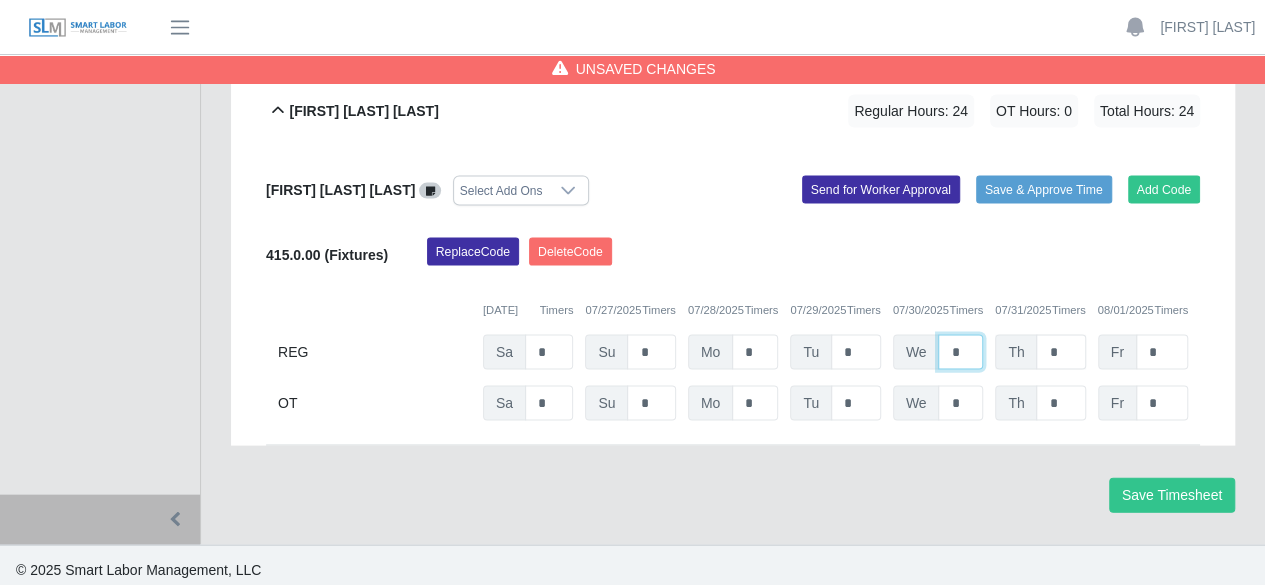 type on "*" 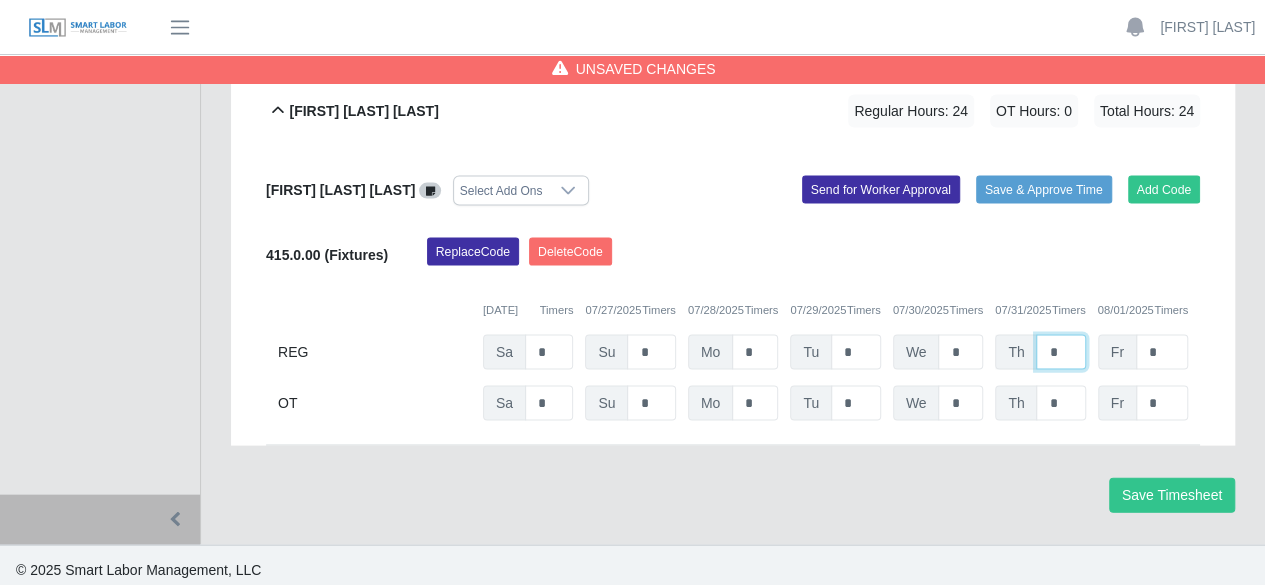 click on "*" at bounding box center [1060, -1172] 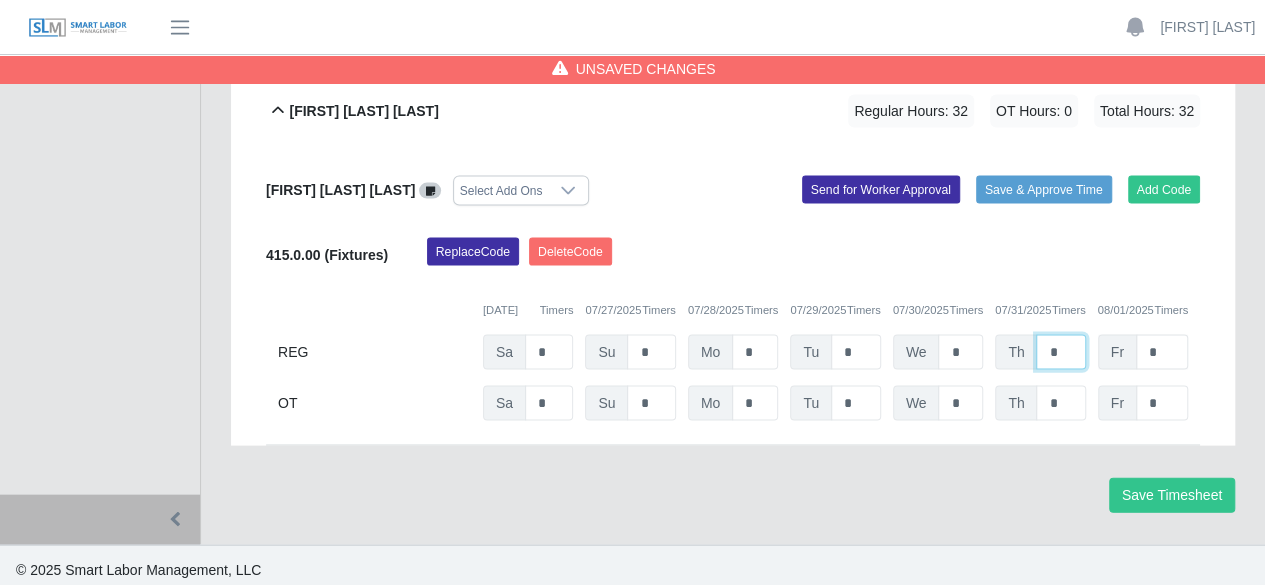 type on "*" 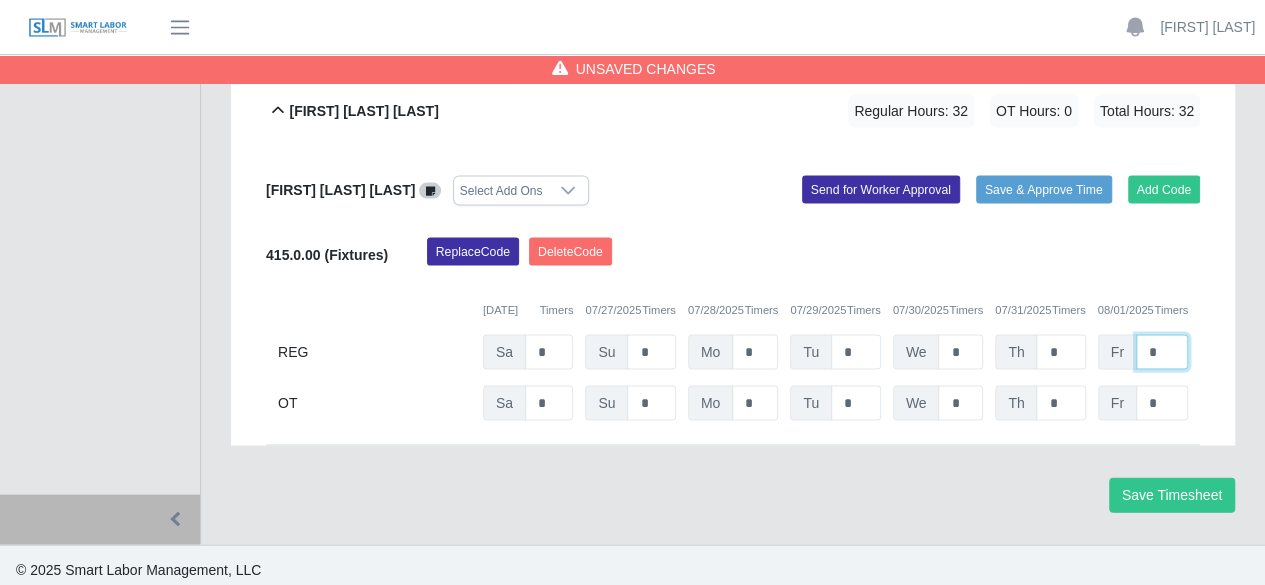 click on "*" at bounding box center (1162, -1172) 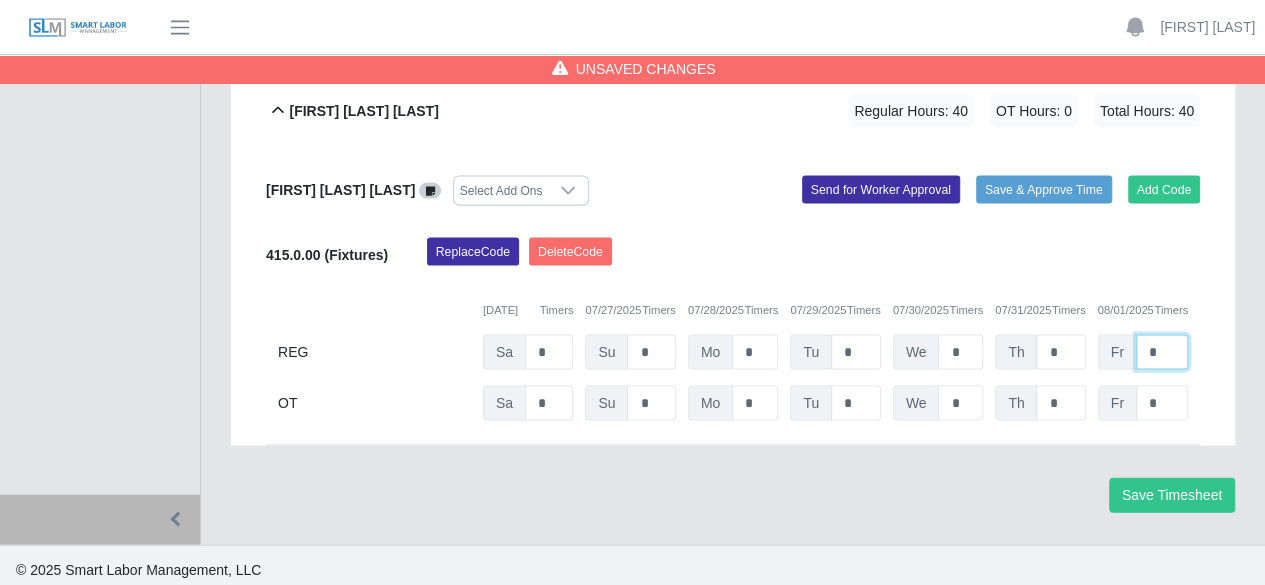 type on "*" 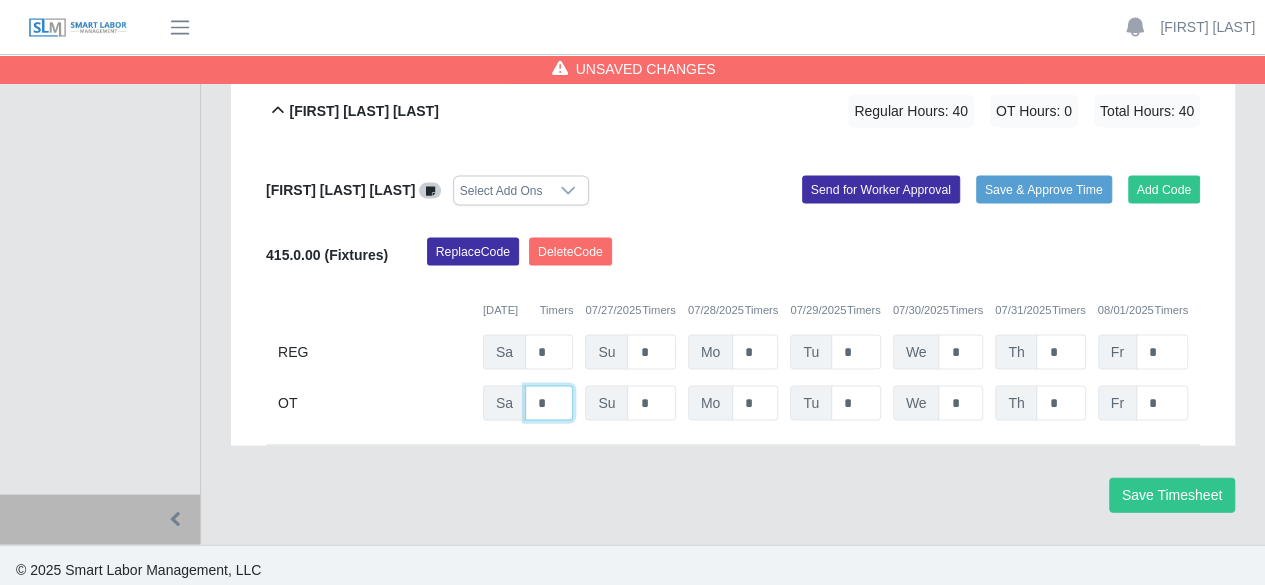 click on "*" at bounding box center [549, -1121] 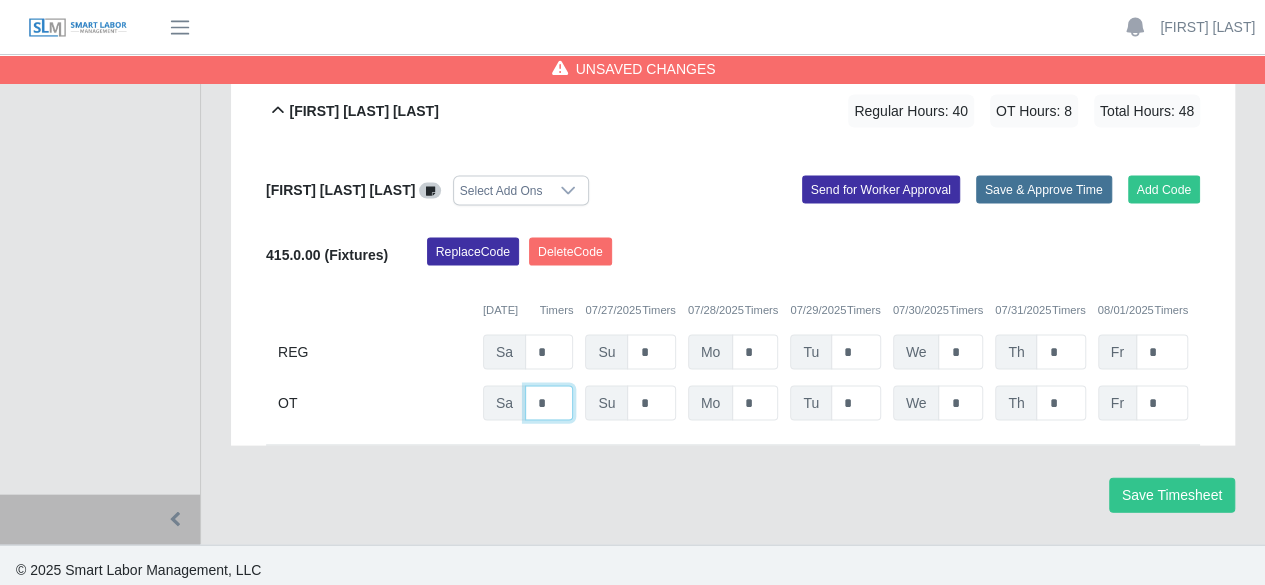 type on "*" 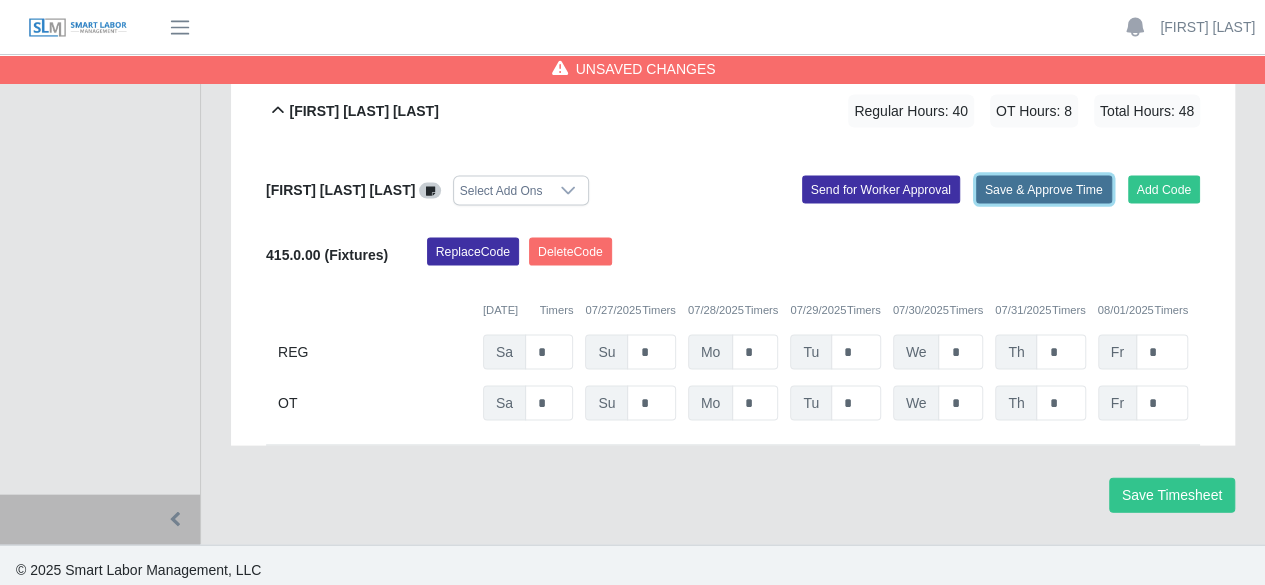 click on "Save & Approve Time" 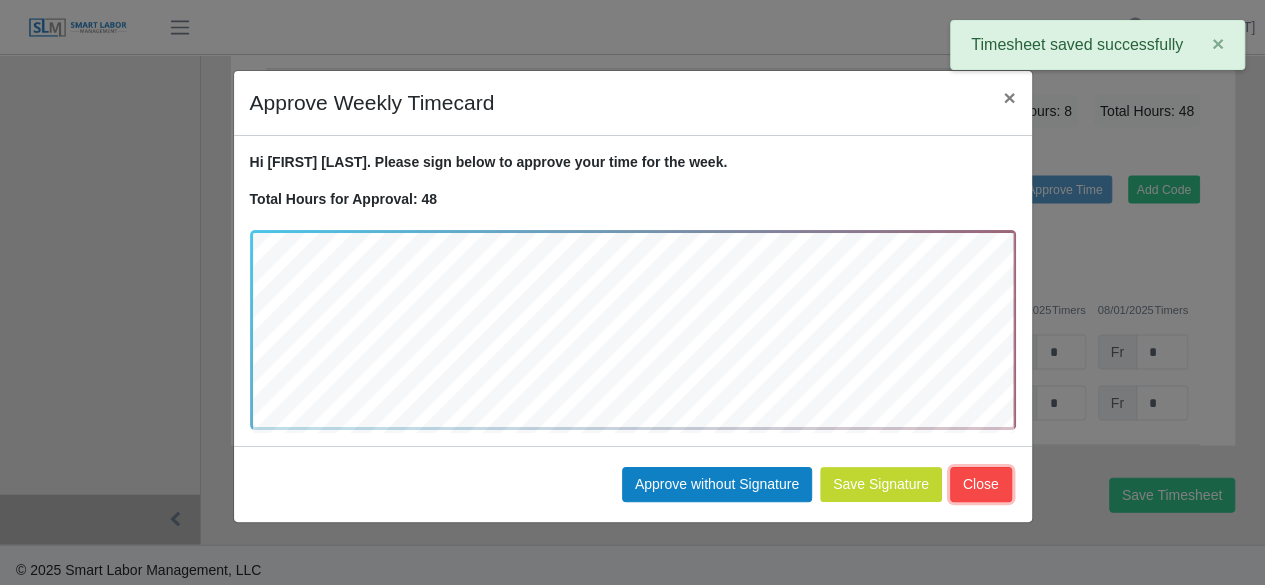 click on "Close" 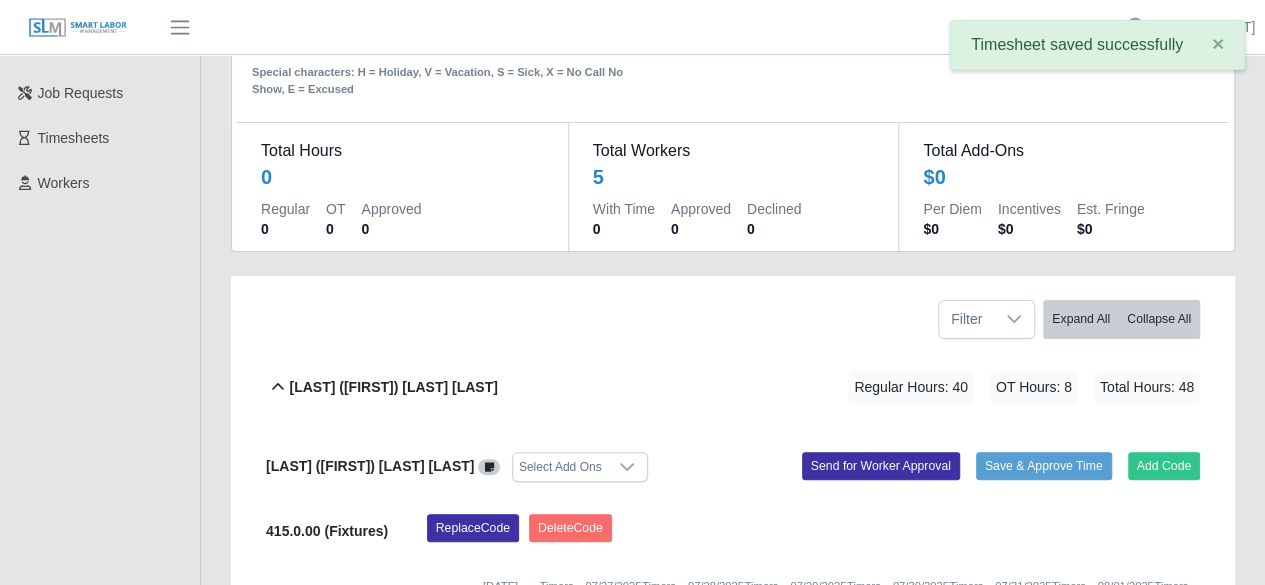 scroll, scrollTop: 0, scrollLeft: 0, axis: both 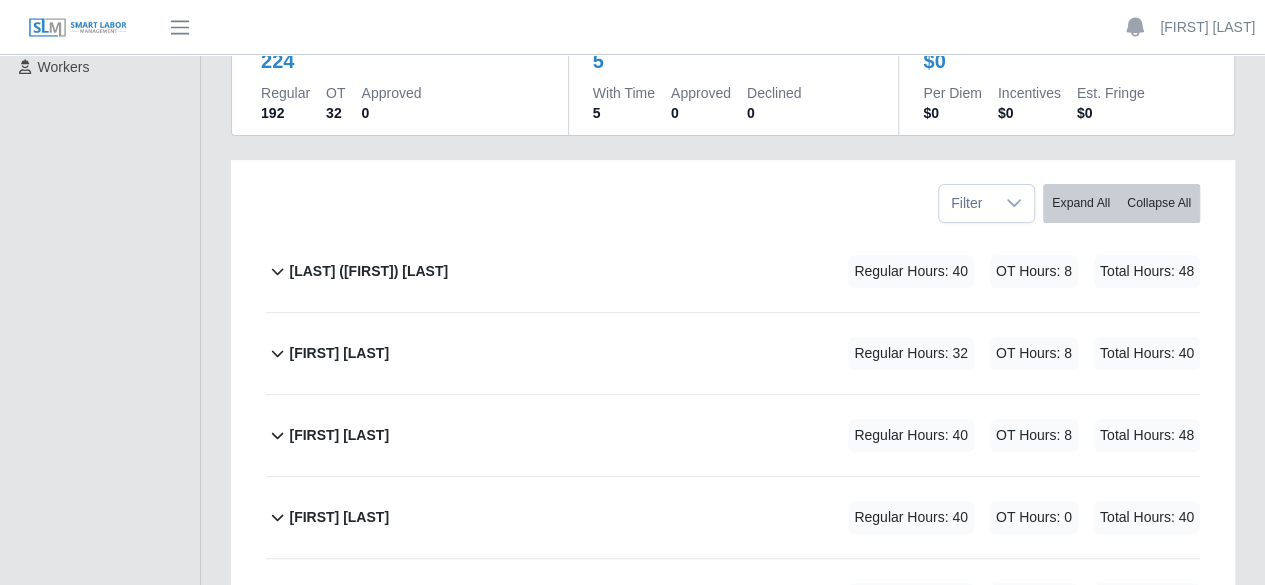 click on "Edvin U Quevedo             Regular Hours: 32   OT Hours: 8   Total Hours: 40" 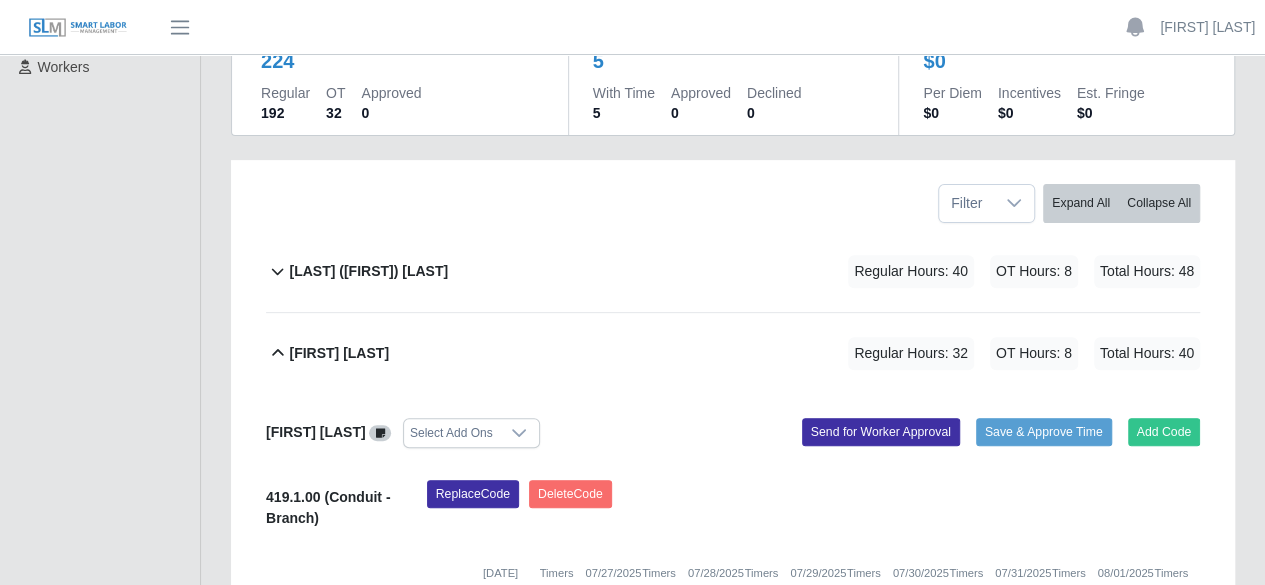 click on "Total Hours: 40" at bounding box center [1147, 353] 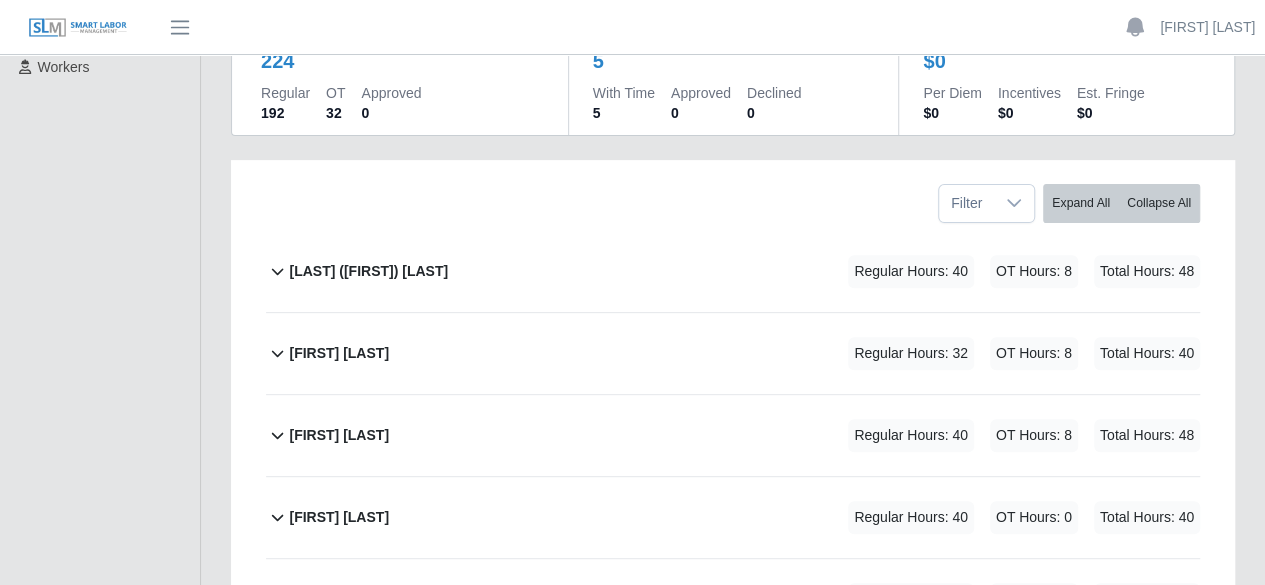 click on "Total Hours: 40" at bounding box center (1147, 353) 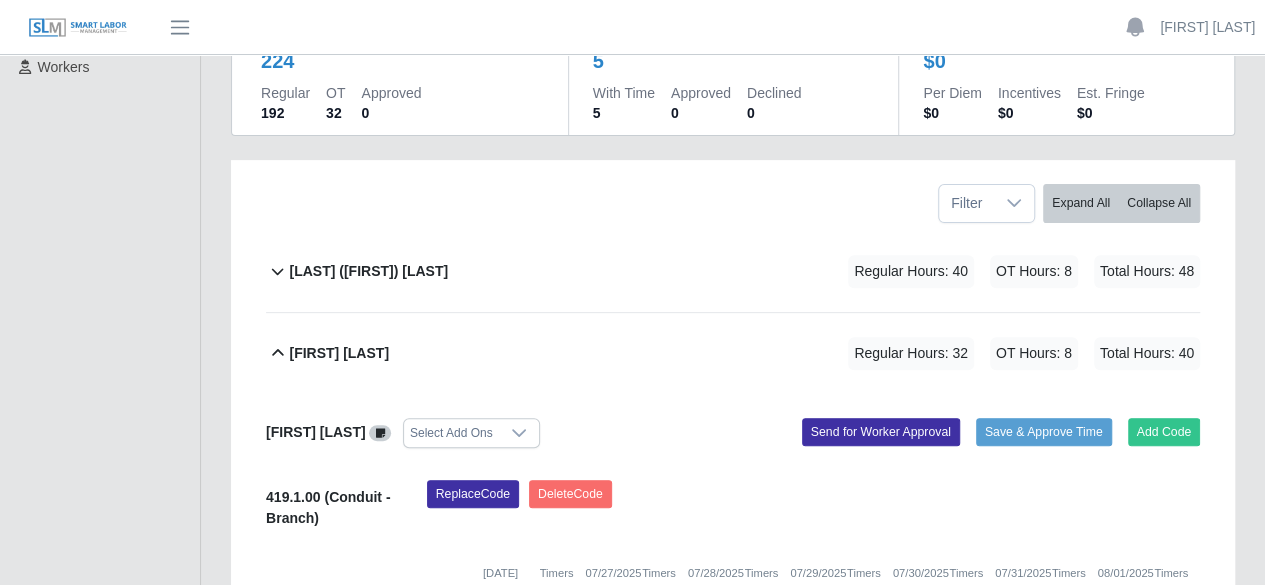 click on "Regular Hours: 32" at bounding box center (911, 353) 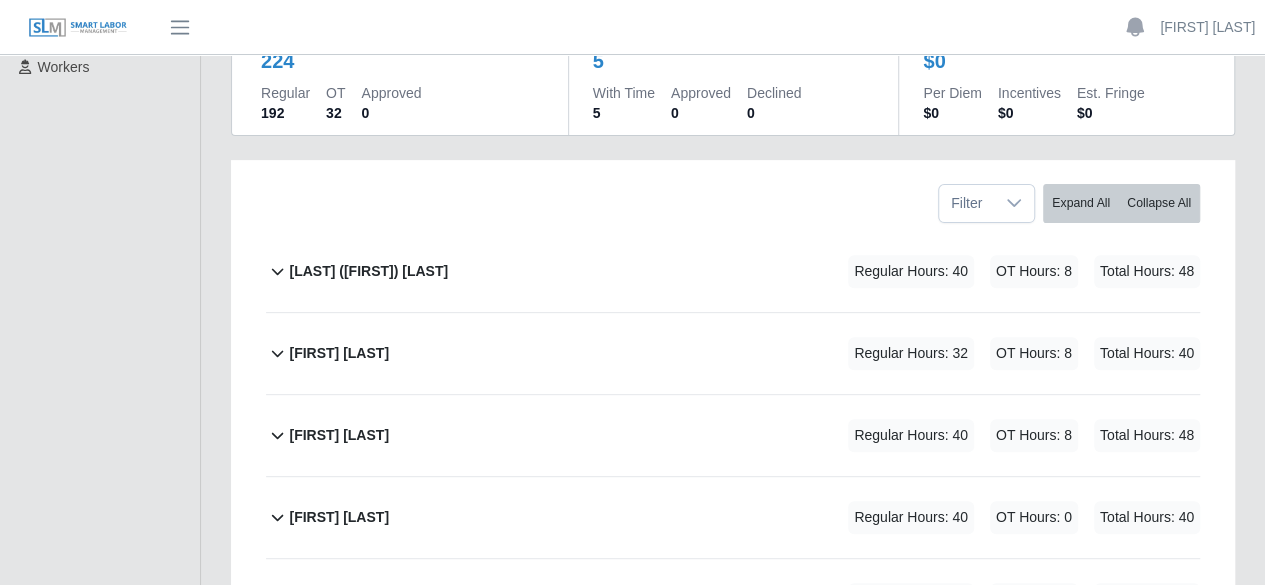 click on "Regular Hours: 32" at bounding box center [911, 353] 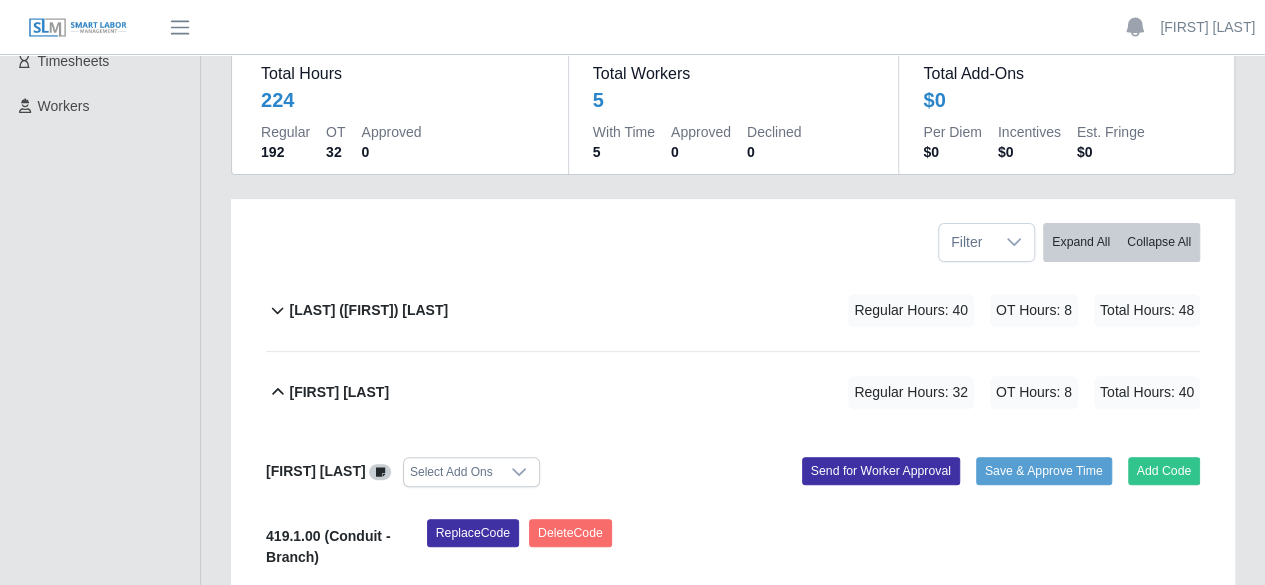 scroll, scrollTop: 236, scrollLeft: 0, axis: vertical 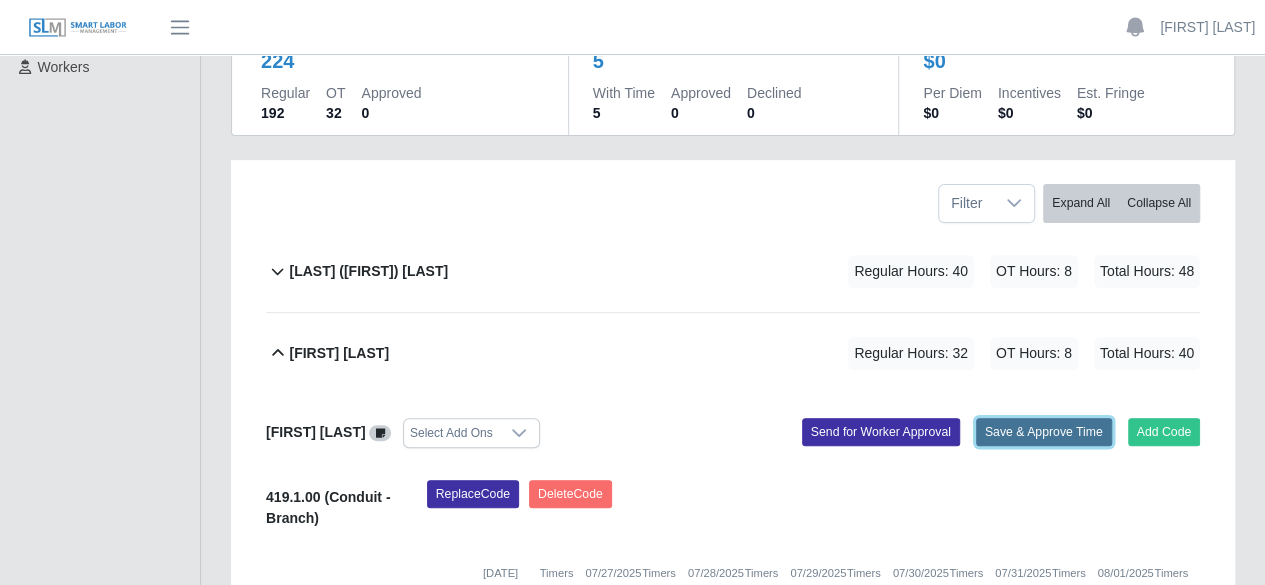 click on "Save & Approve Time" 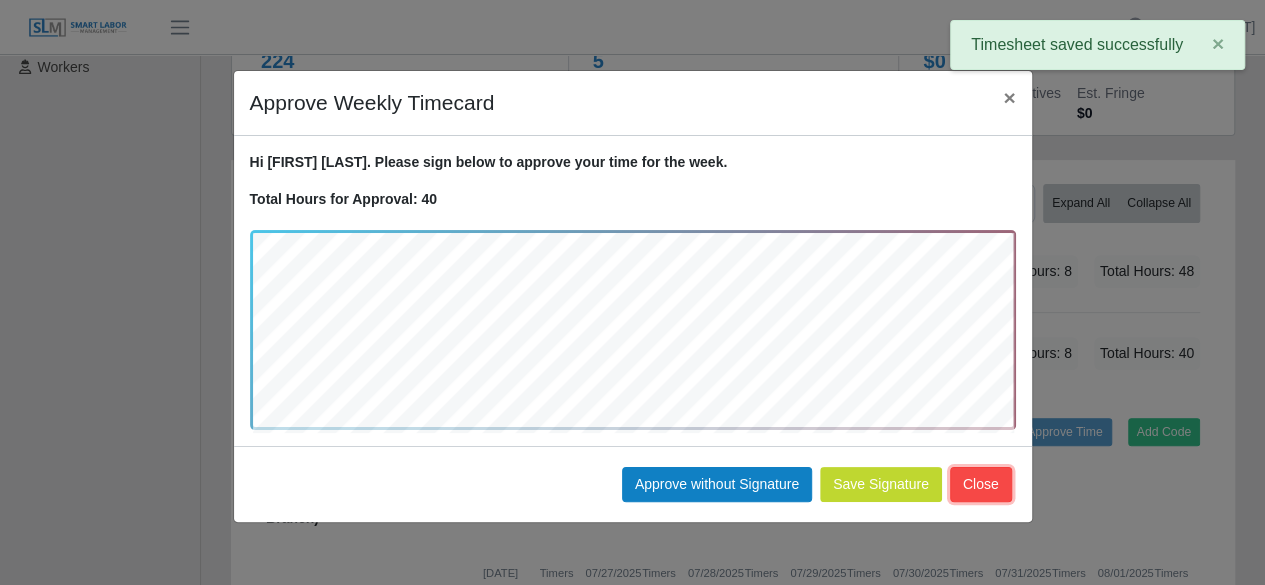 click on "Close" 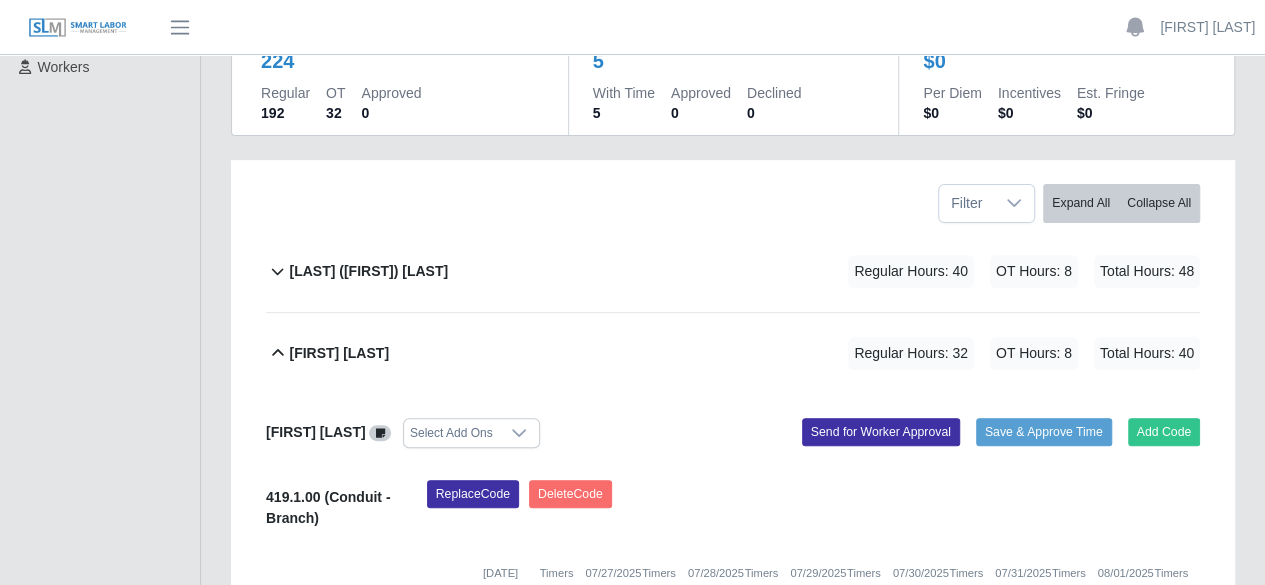 click on "Cruz (Alberto) Chacon Gutierrez             Regular Hours: 40   OT Hours: 8   Total Hours: 48" 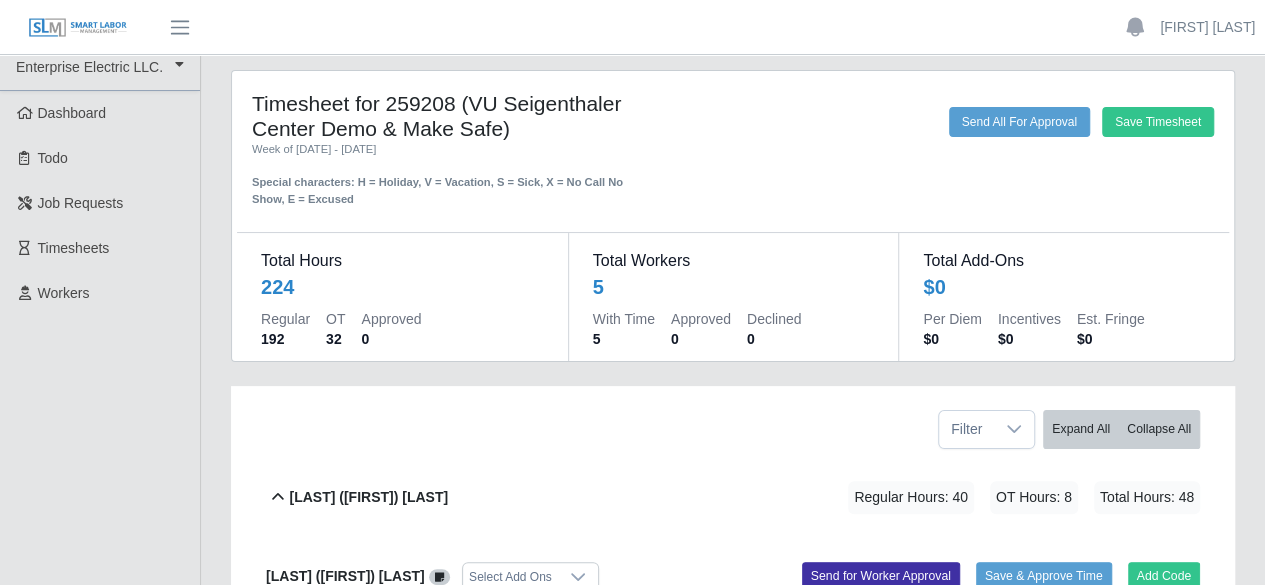 scroll, scrollTop: 0, scrollLeft: 0, axis: both 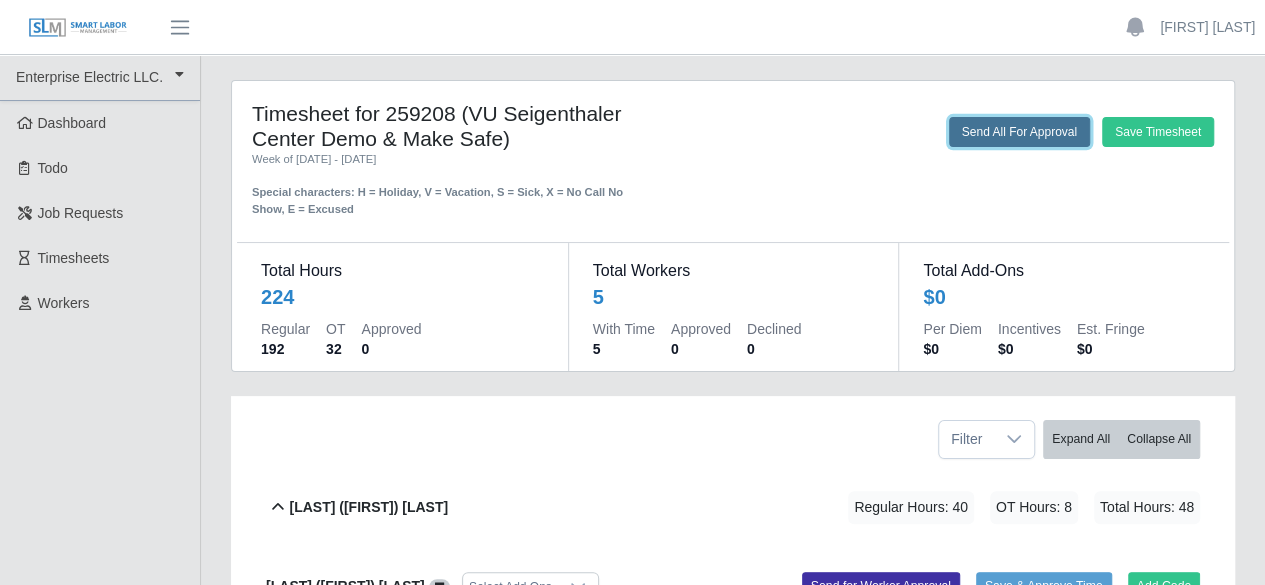 click on "Send All For Approval" at bounding box center (1019, 132) 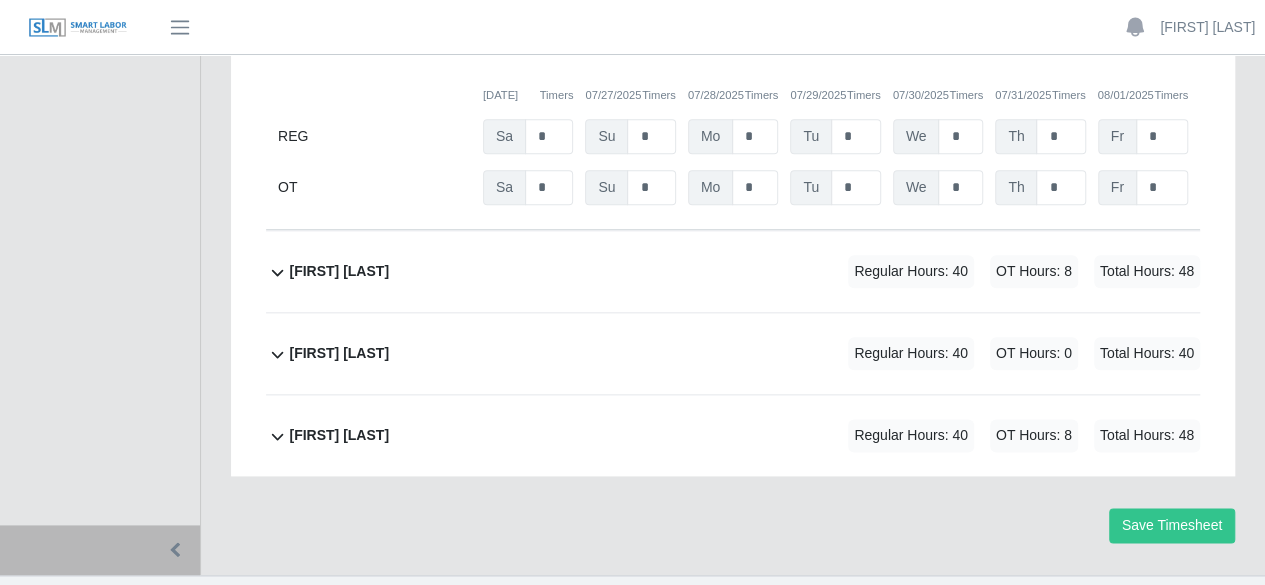 scroll, scrollTop: 1042, scrollLeft: 0, axis: vertical 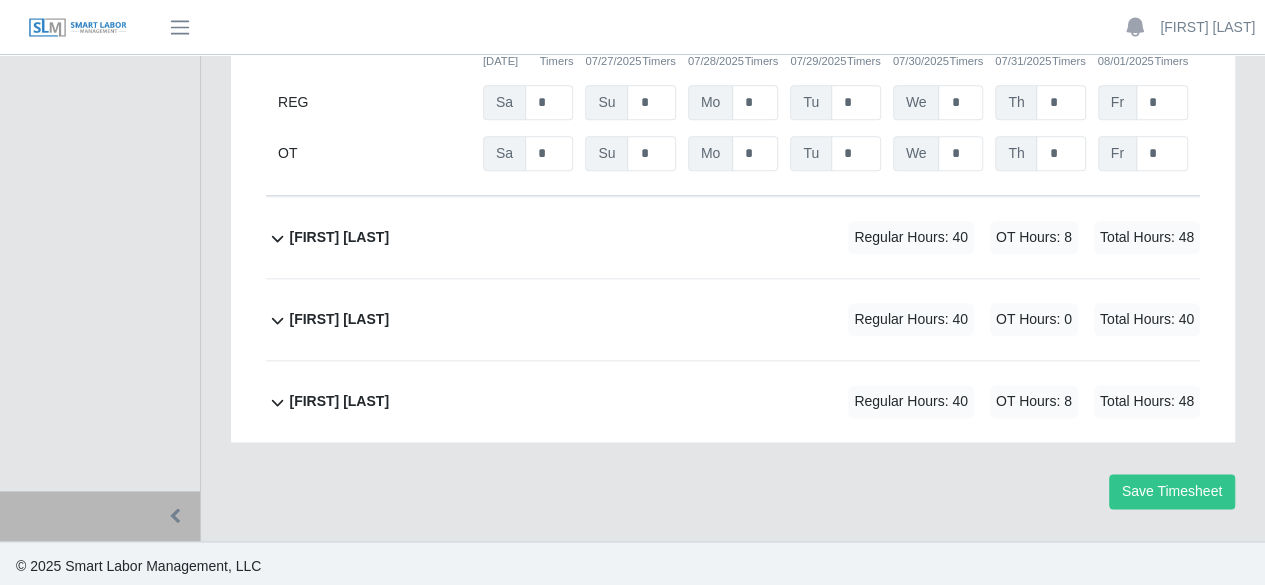 click on "Jose Villanueva             Regular Hours: 40   OT Hours: 8   Total Hours: 48" 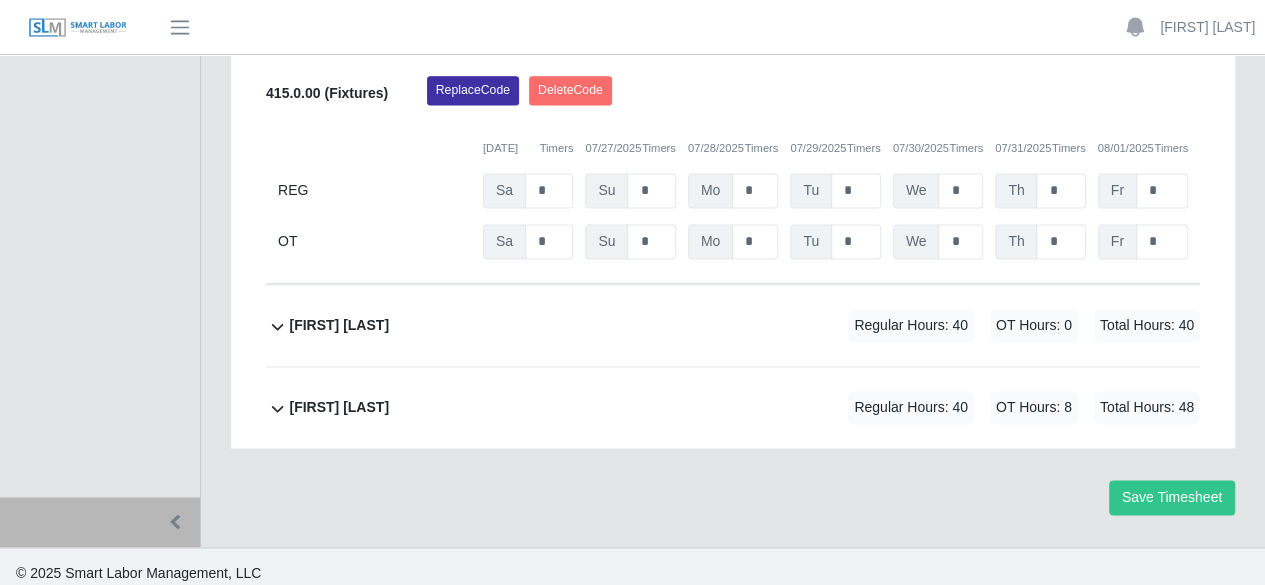 scroll, scrollTop: 1335, scrollLeft: 0, axis: vertical 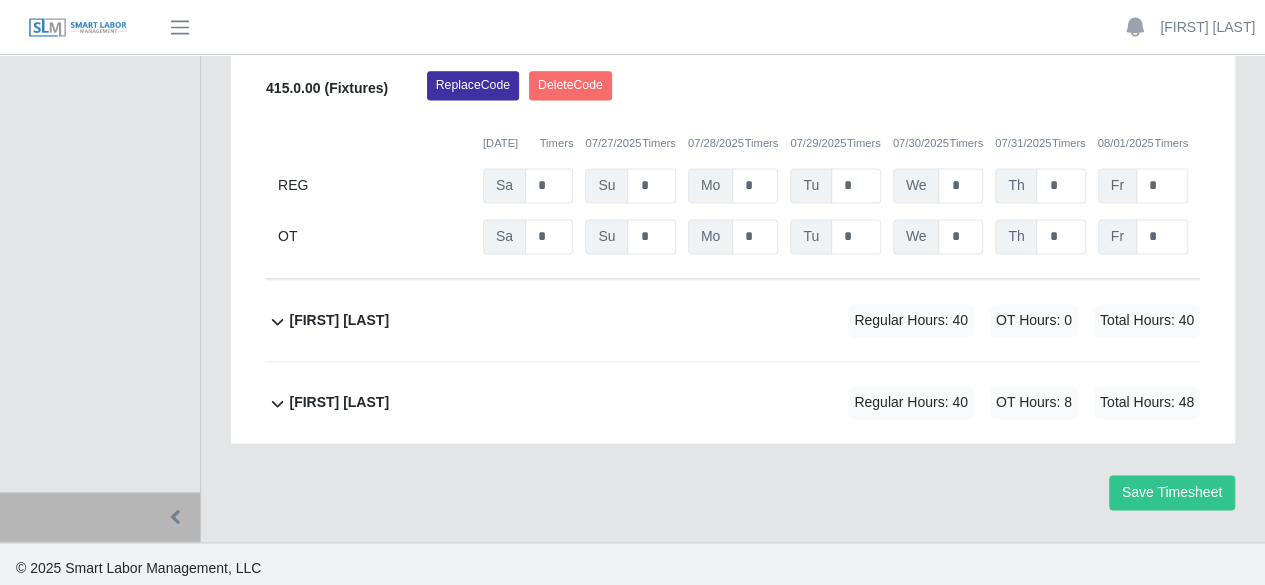 click on "Juan Jose Quevedo             Regular Hours: 40   OT Hours: 0   Total Hours: 40" 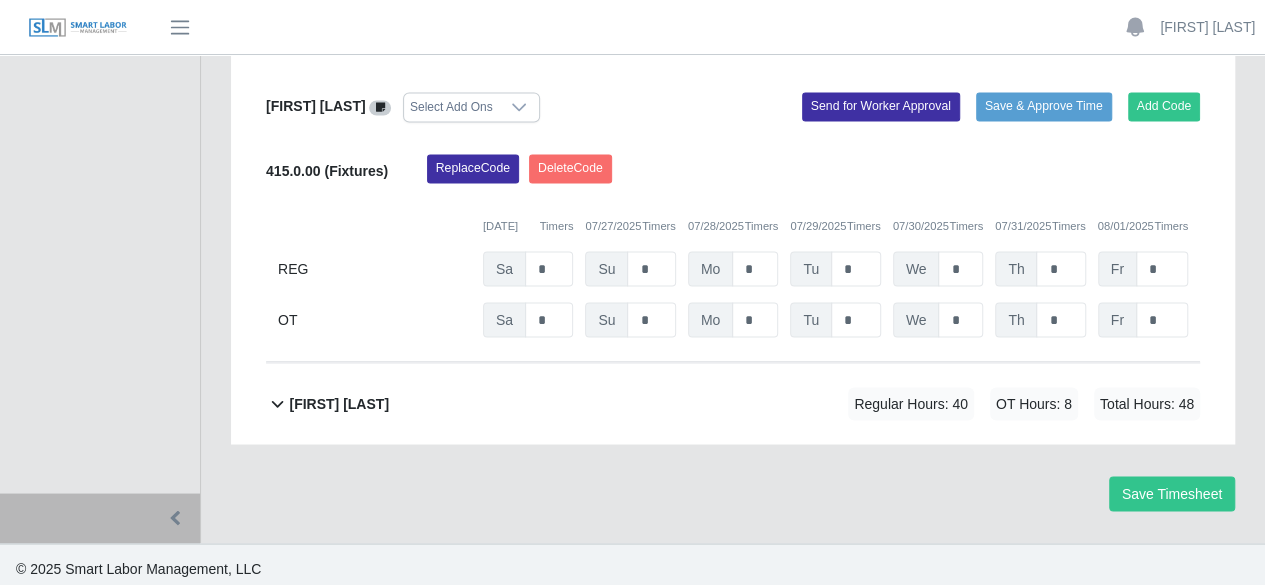 click on "Juan Carlos Cardona             Regular Hours: 40   OT Hours: 8   Total Hours: 48" 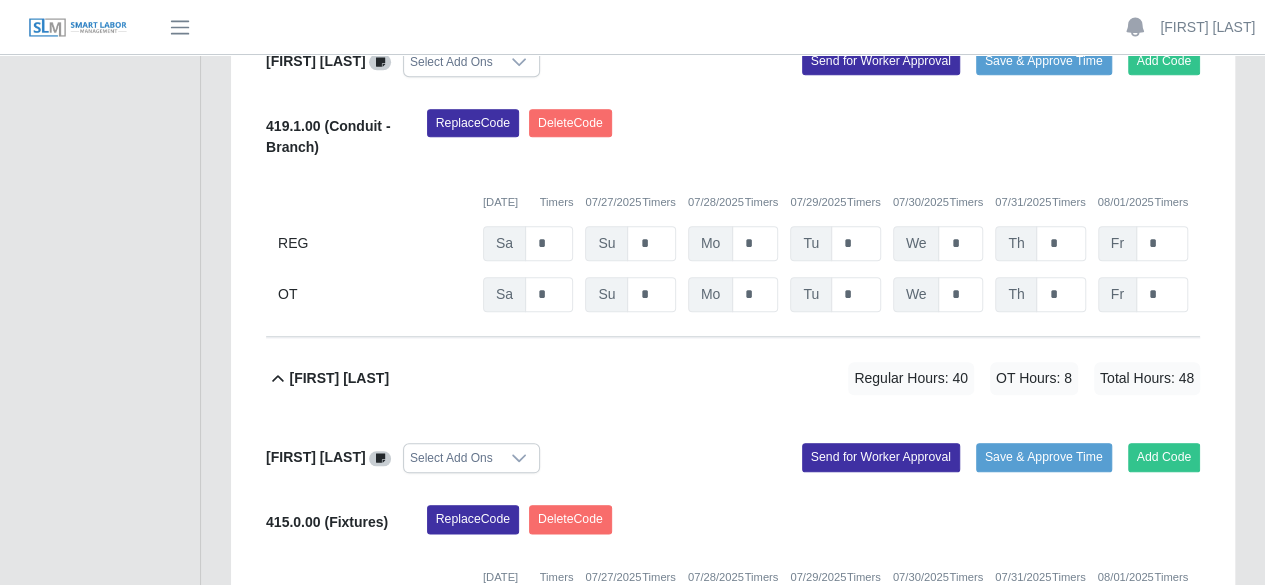 scroll, scrollTop: 900, scrollLeft: 0, axis: vertical 